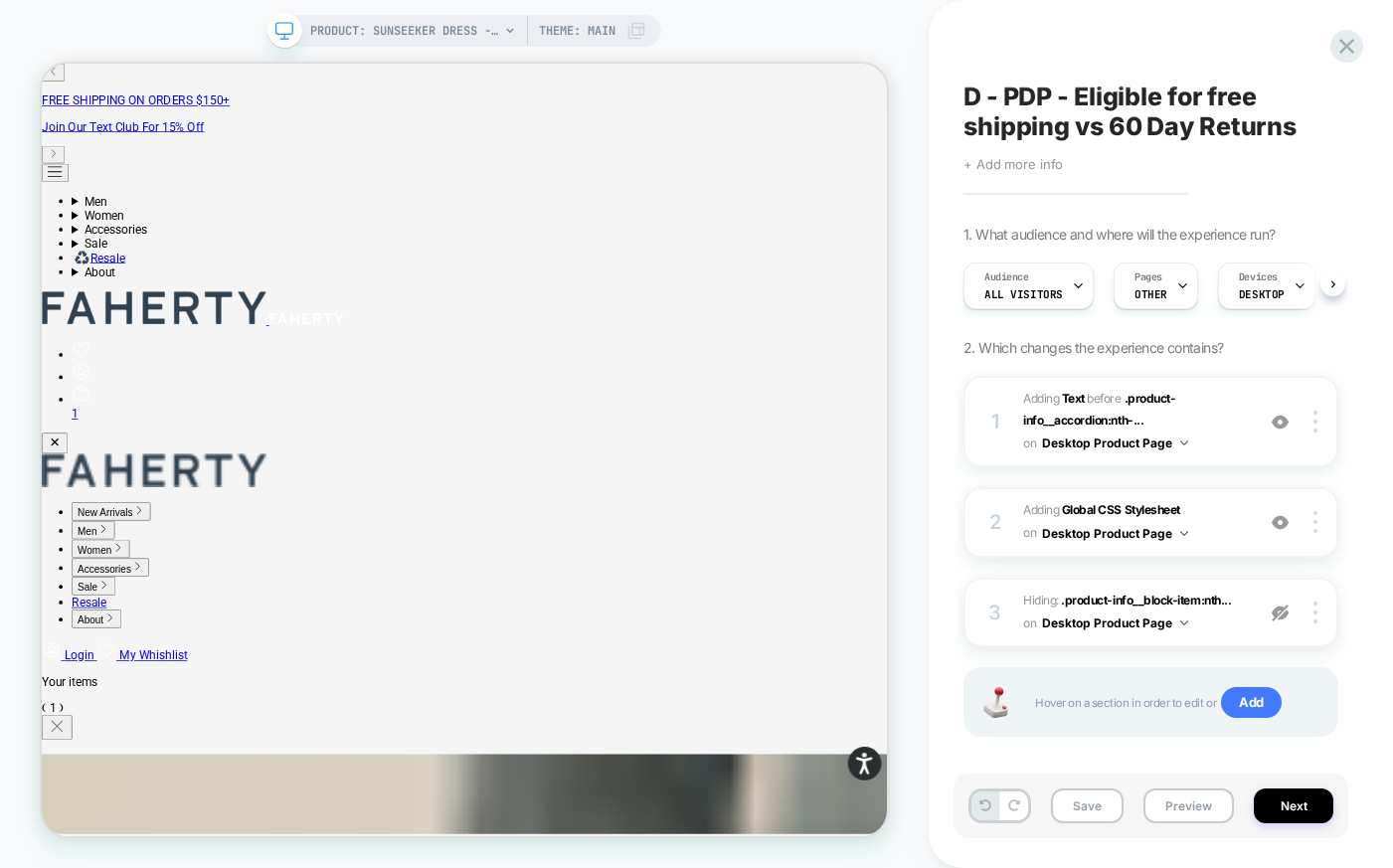scroll, scrollTop: 0, scrollLeft: 0, axis: both 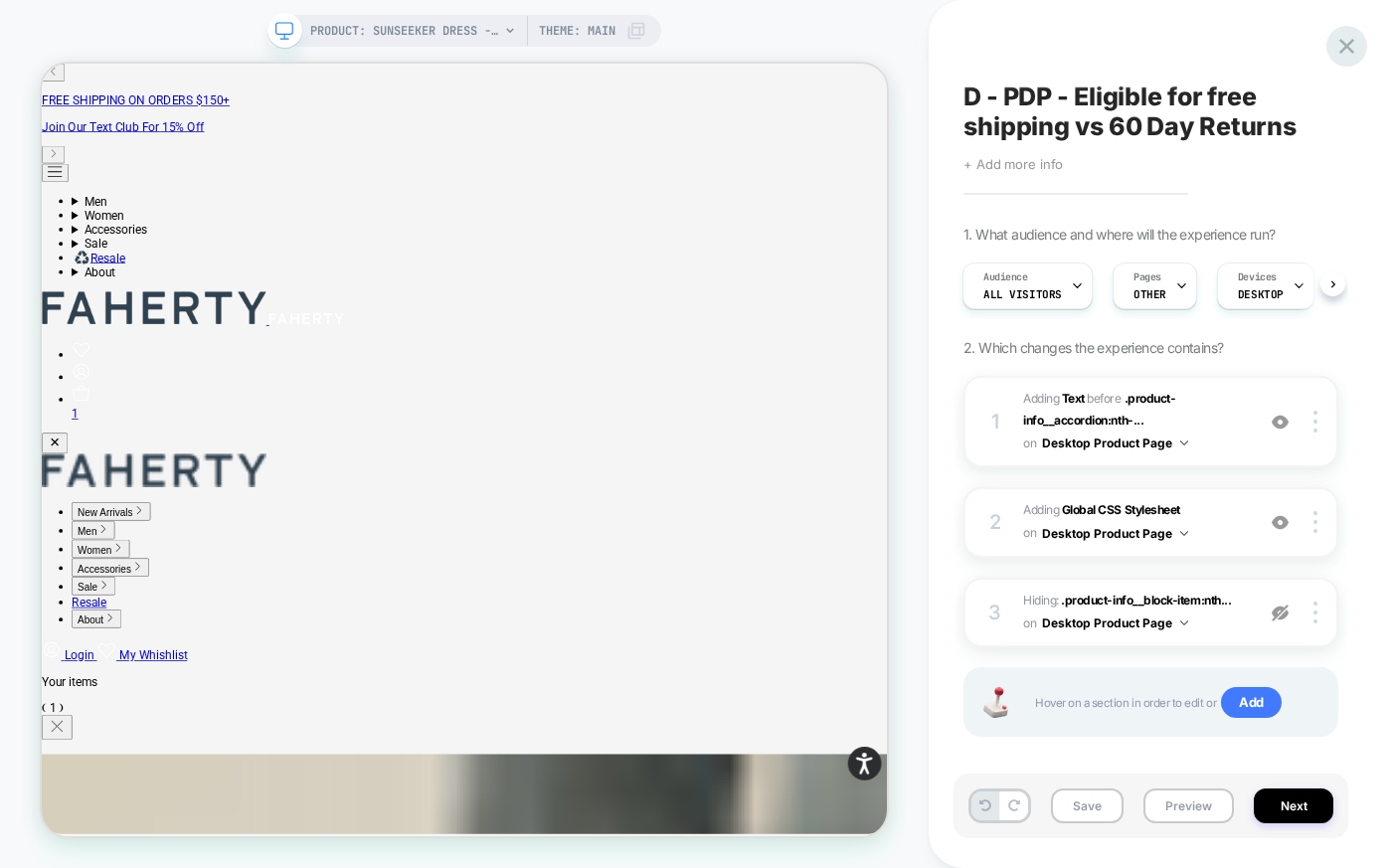 click 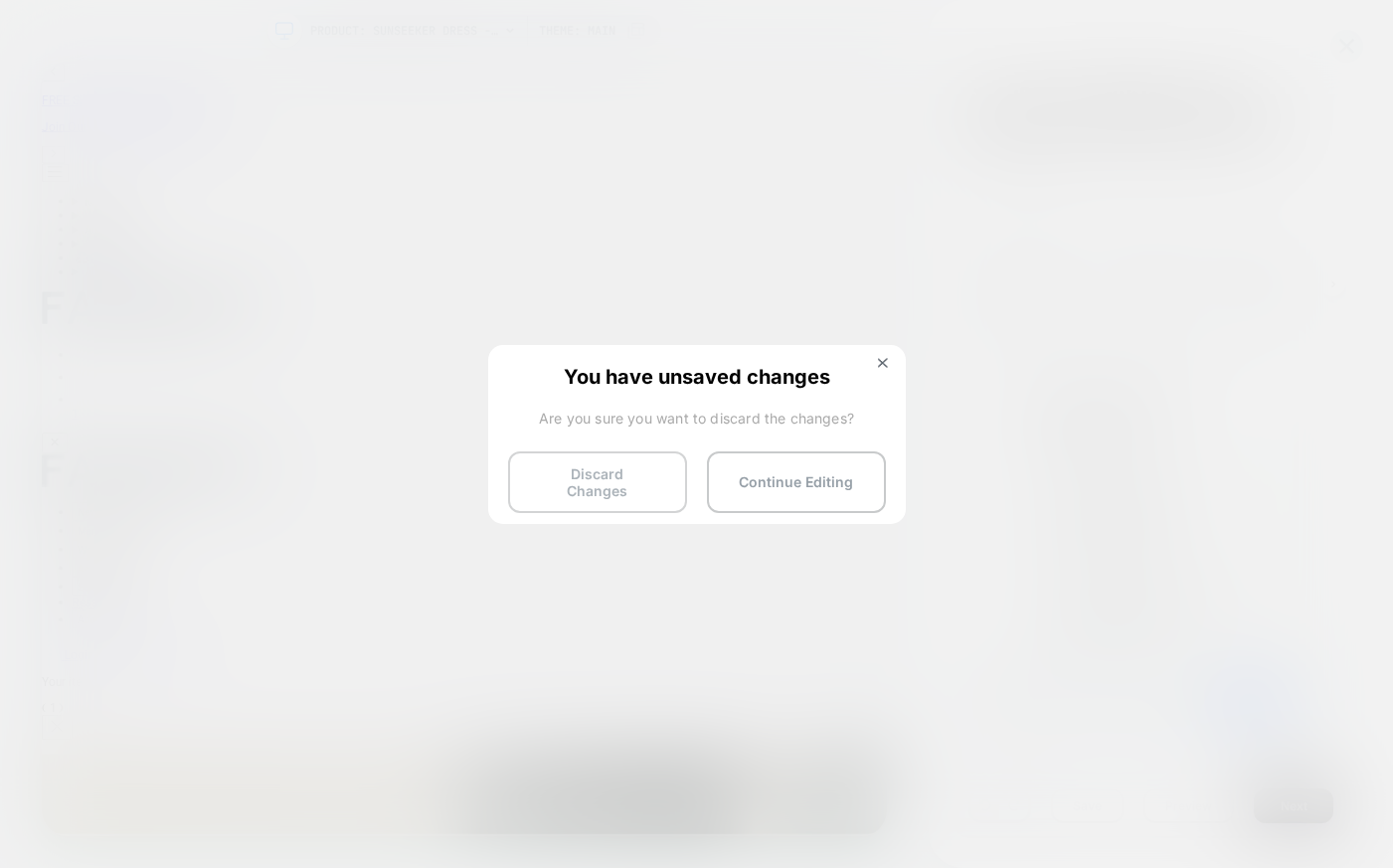click on "Discard Changes" at bounding box center (598, 482) 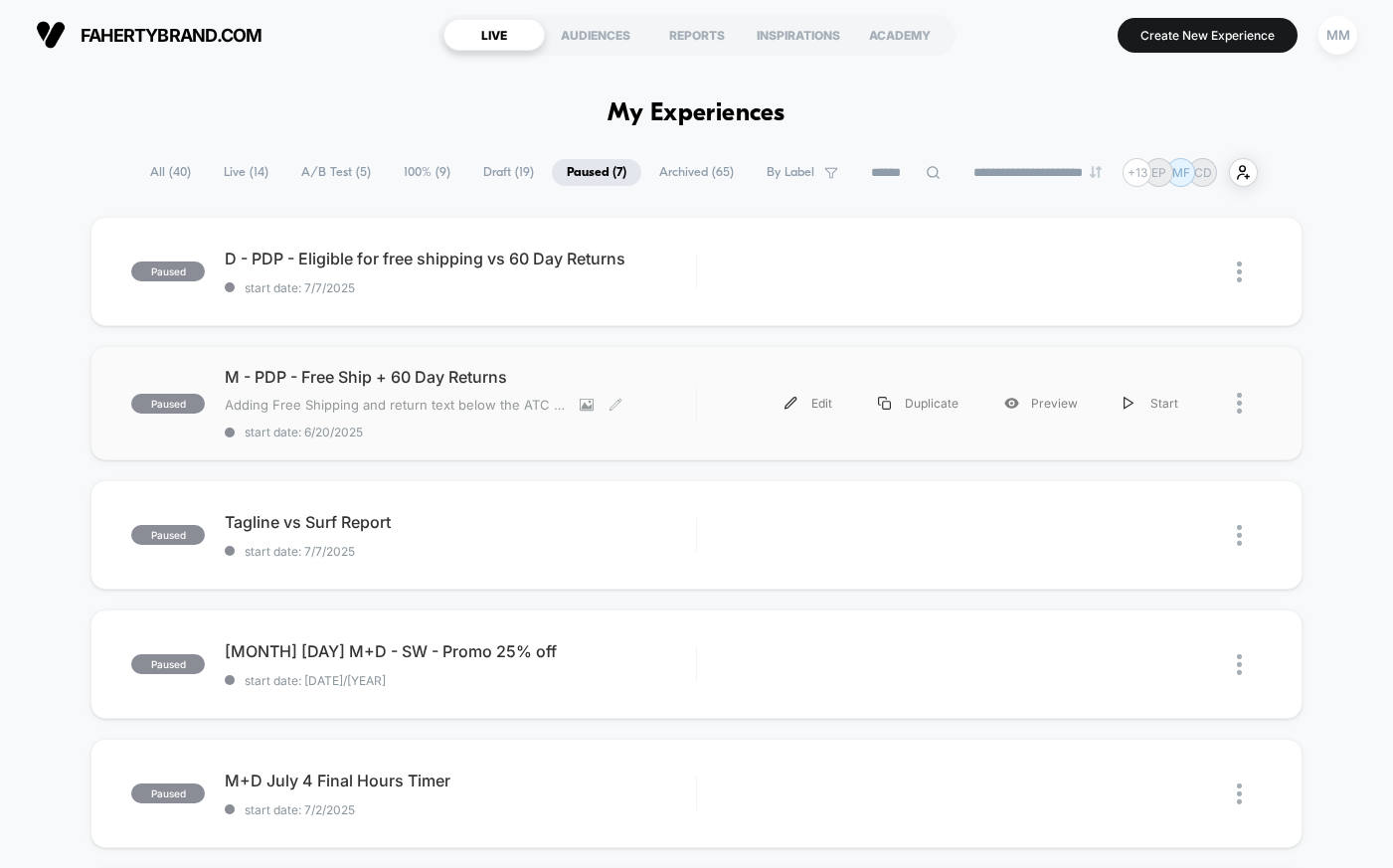 scroll, scrollTop: 86, scrollLeft: 0, axis: vertical 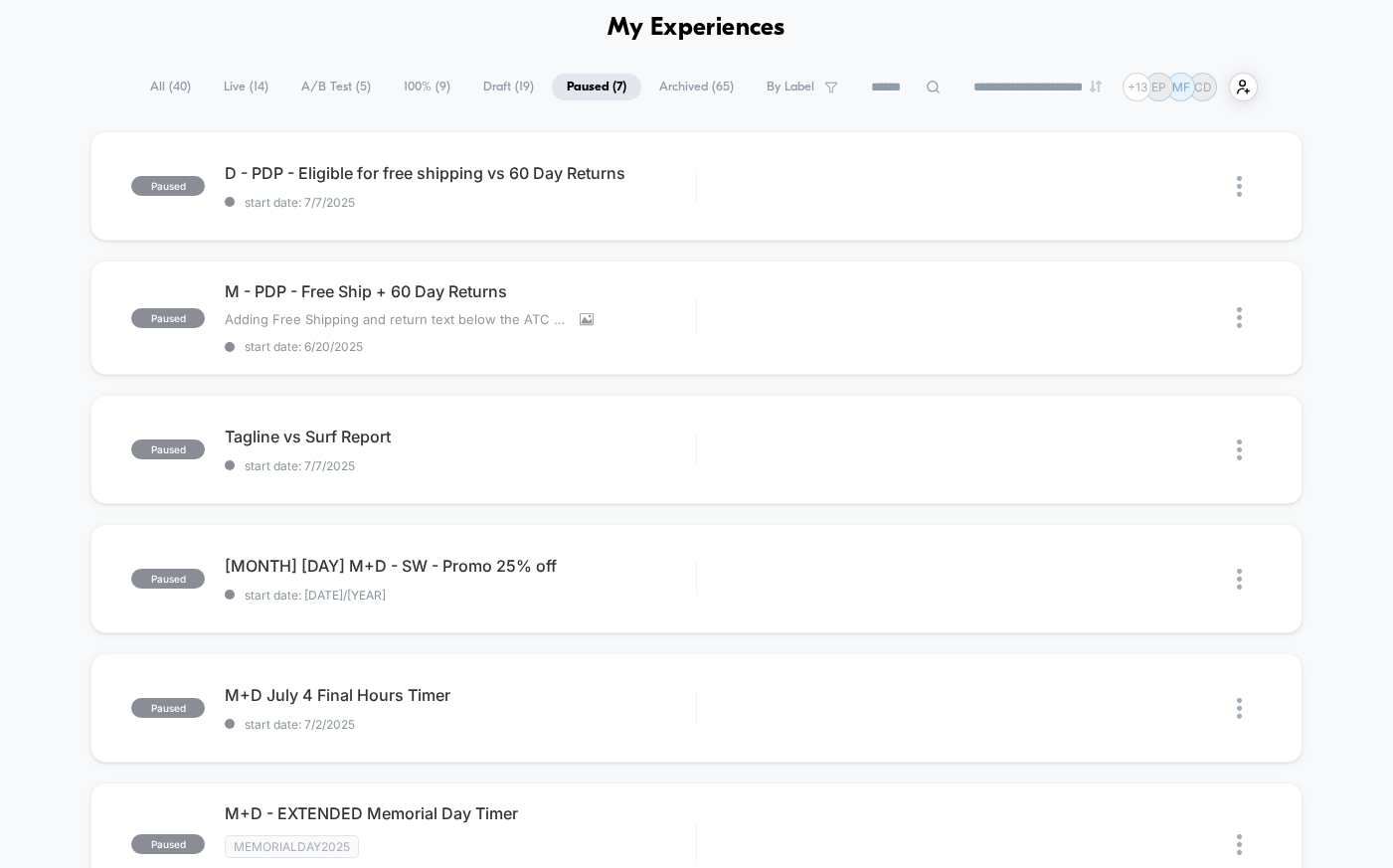 click on "All ( 40 )" at bounding box center (170, 87) 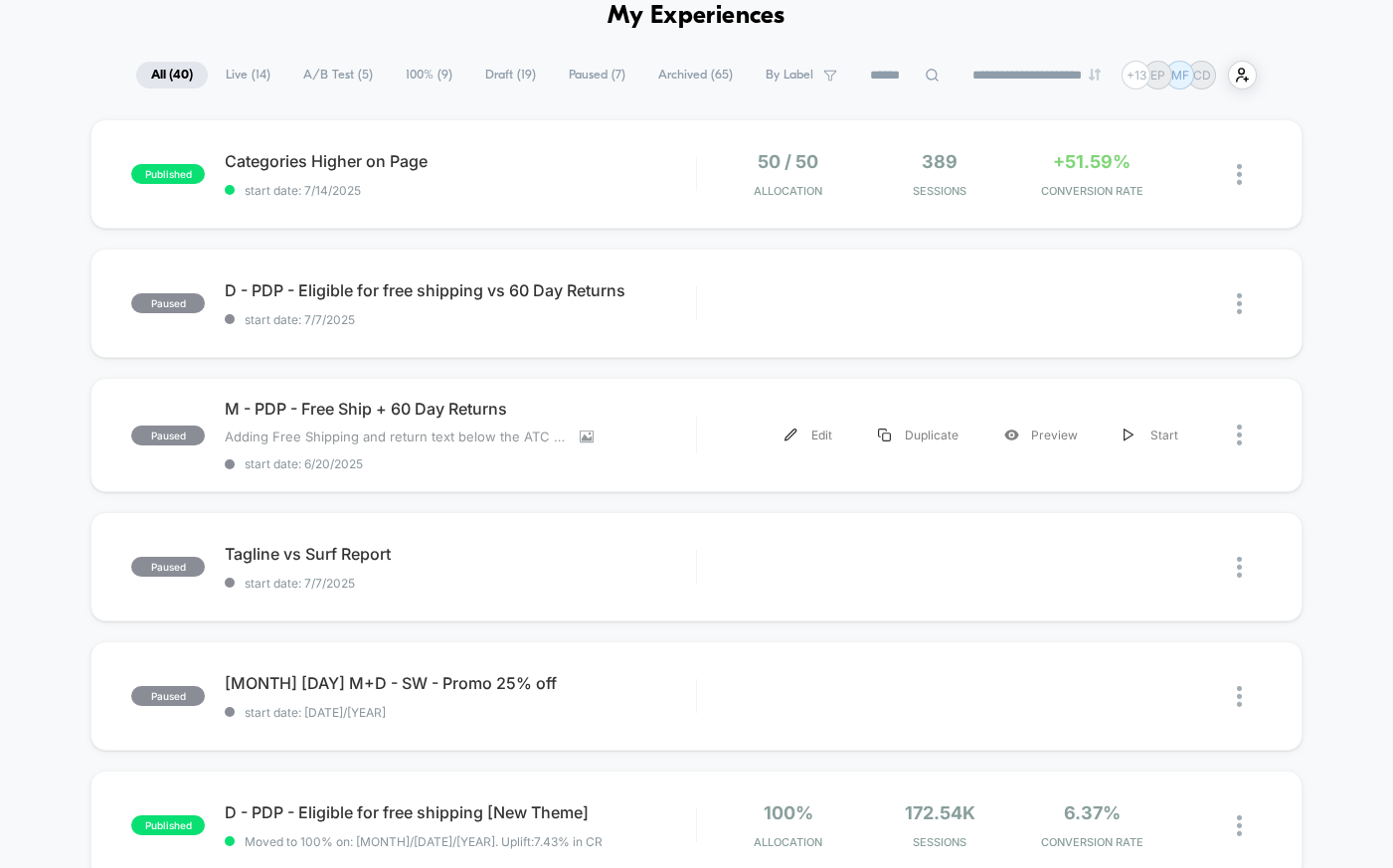 scroll, scrollTop: 0, scrollLeft: 0, axis: both 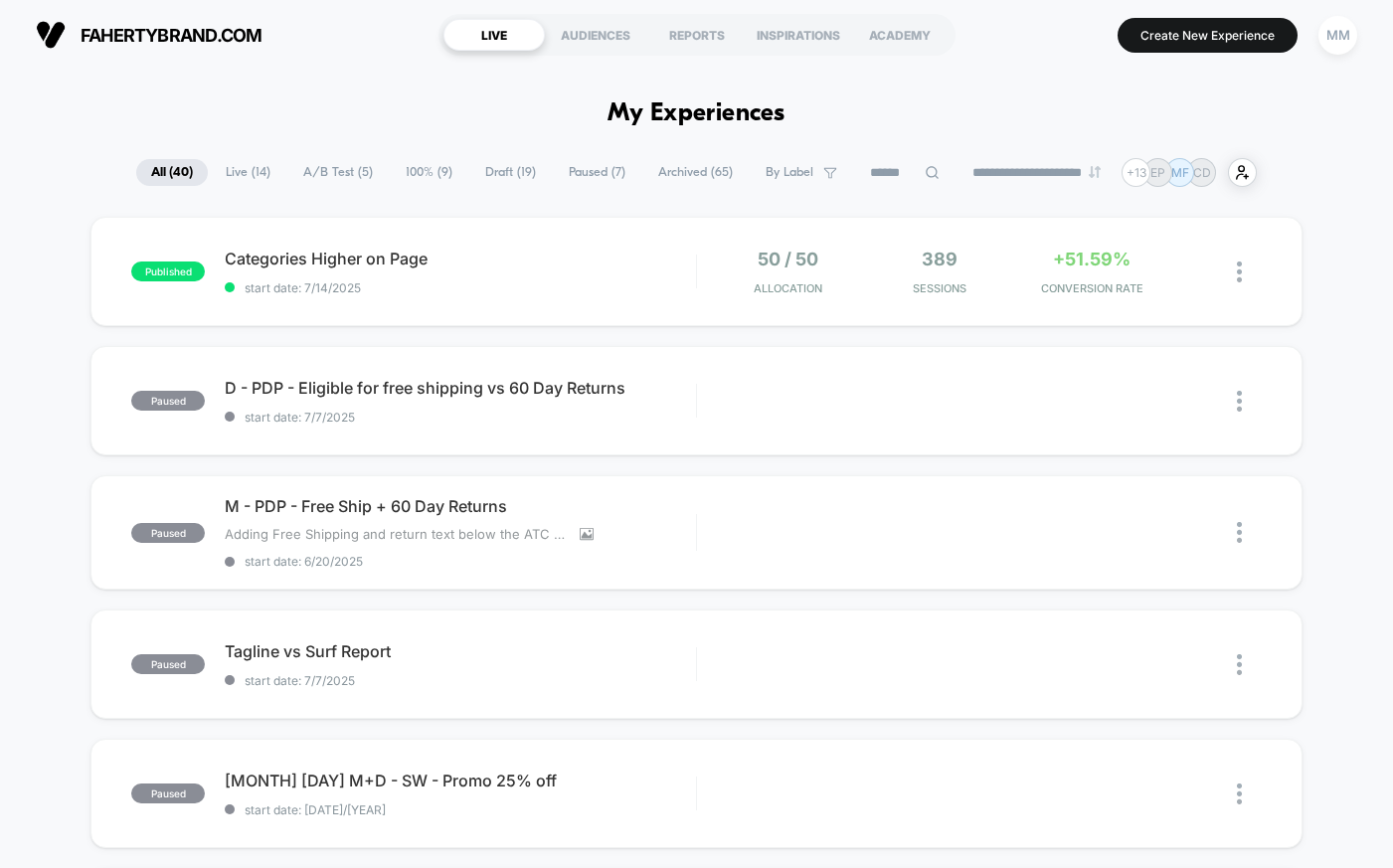 click on "A/B Test ( 5 )" at bounding box center (338, 172) 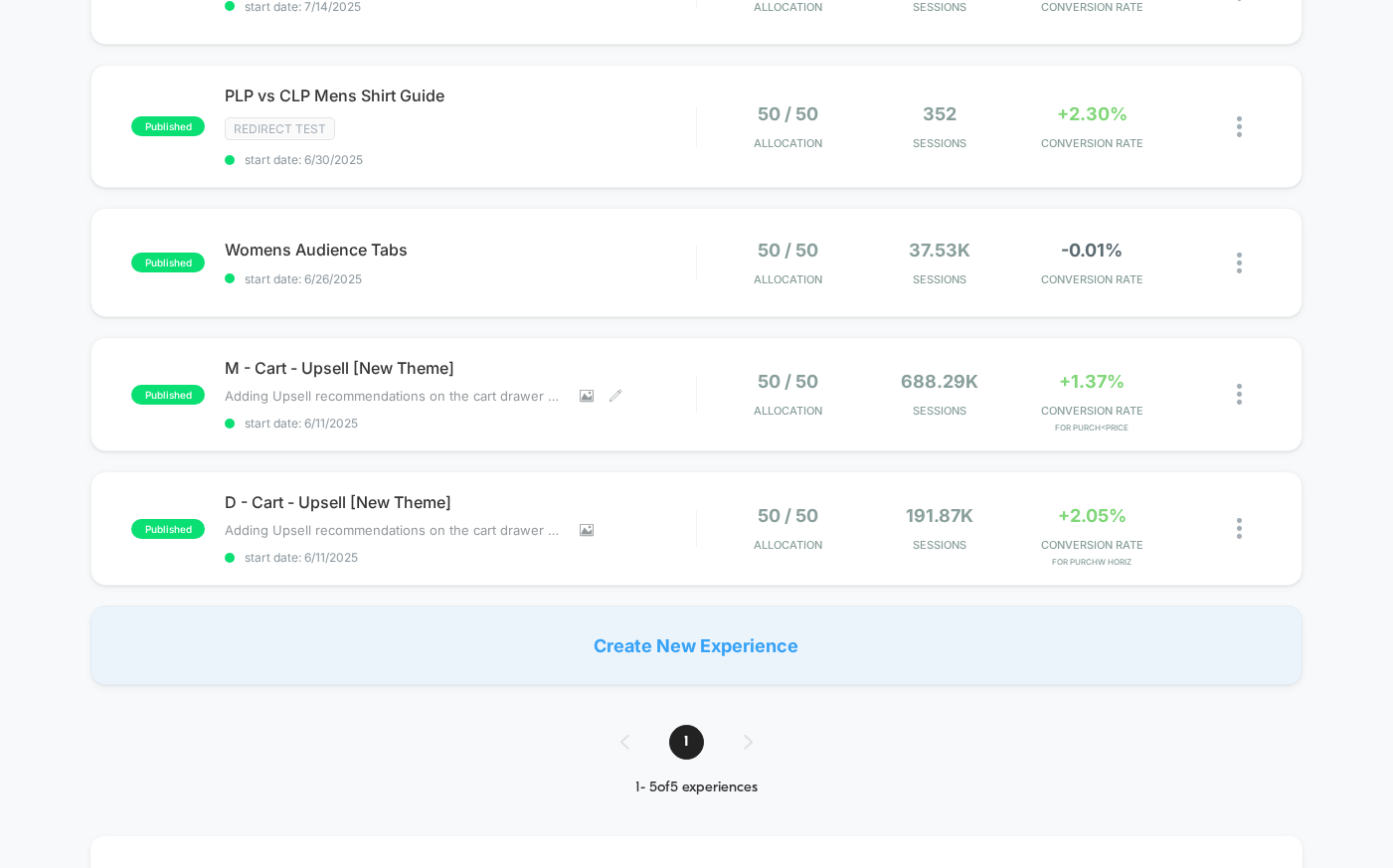 scroll, scrollTop: 287, scrollLeft: 0, axis: vertical 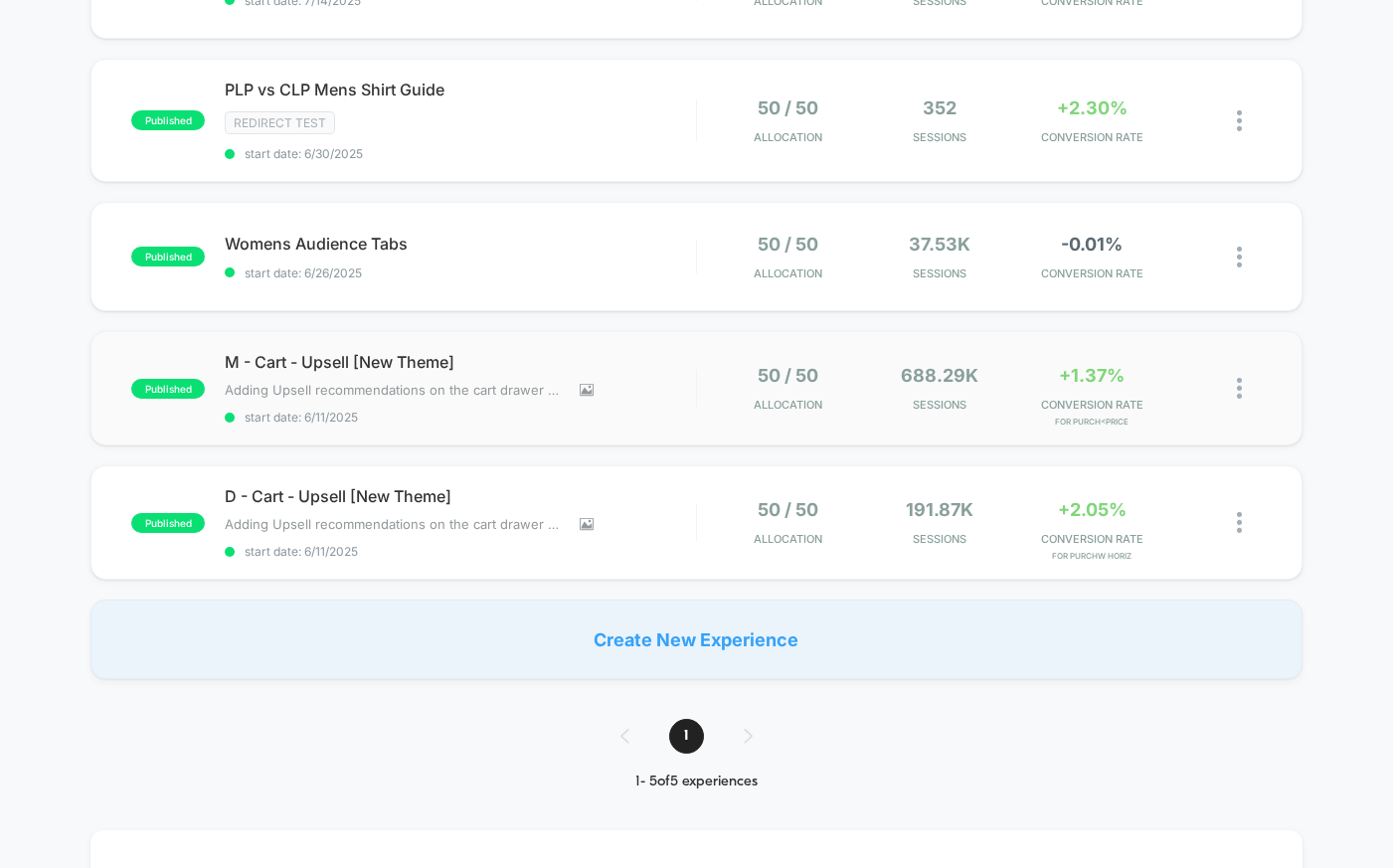 click at bounding box center (1239, 388) 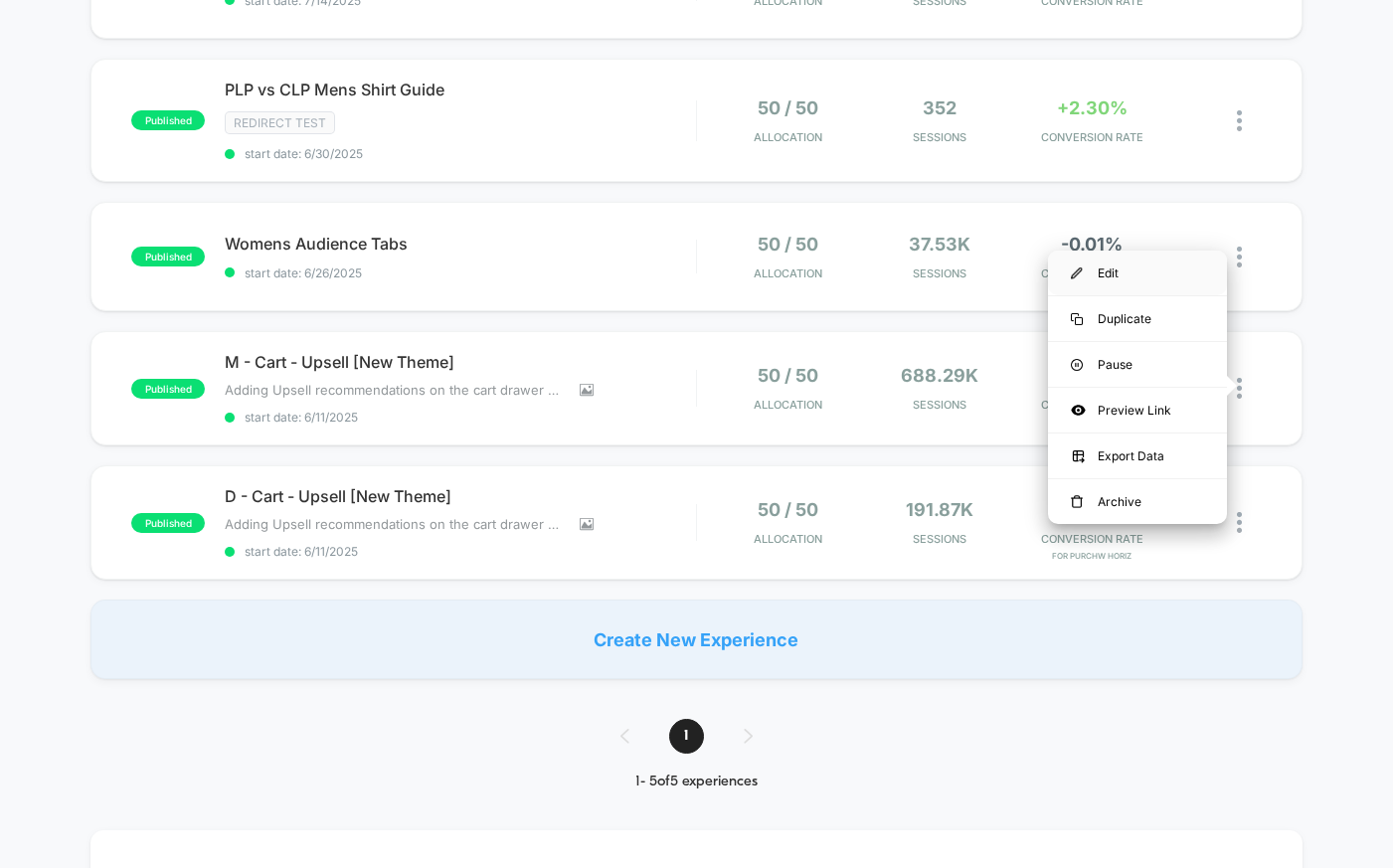 click on "Edit" at bounding box center [1137, 272] 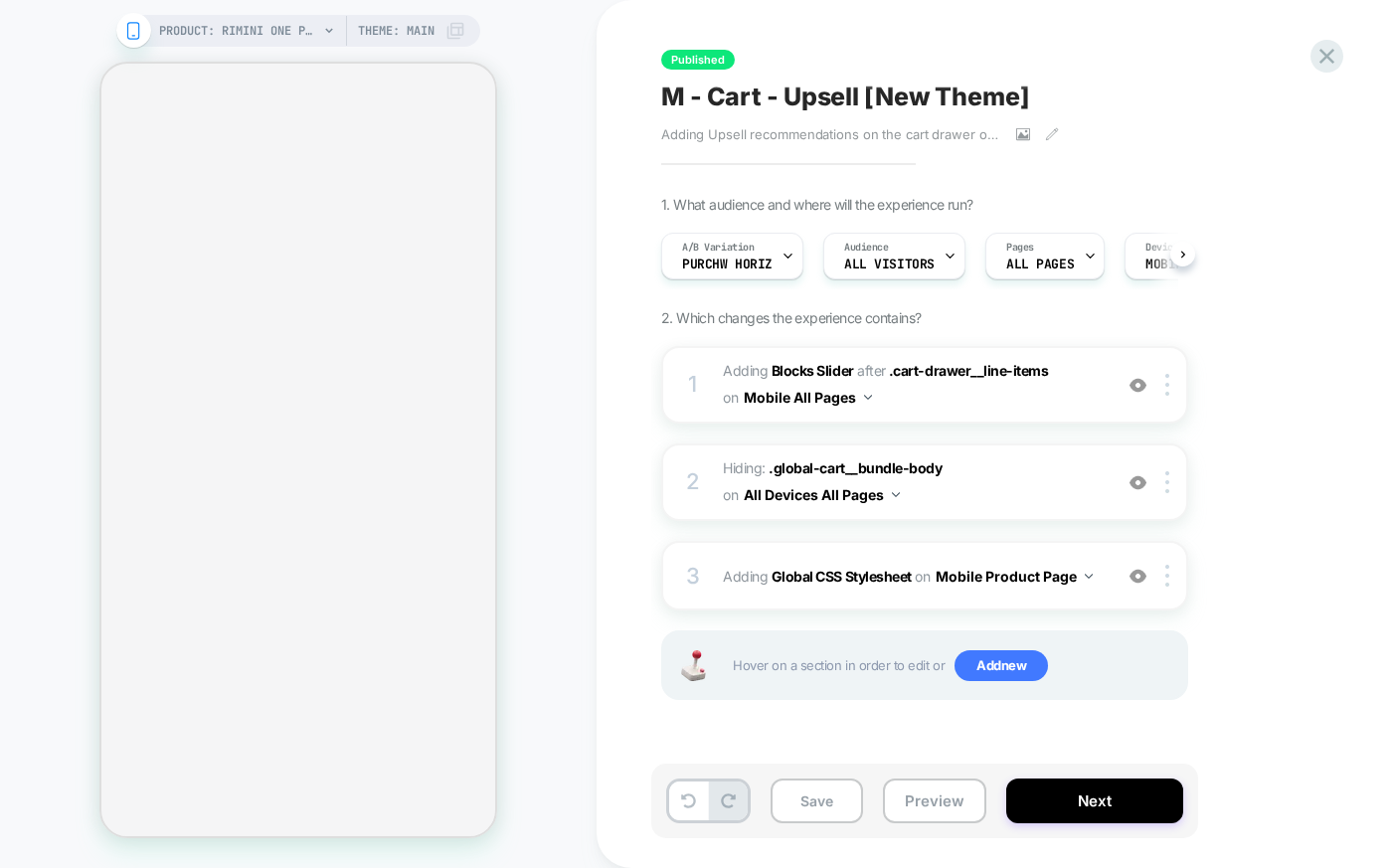 scroll, scrollTop: 0, scrollLeft: 1, axis: horizontal 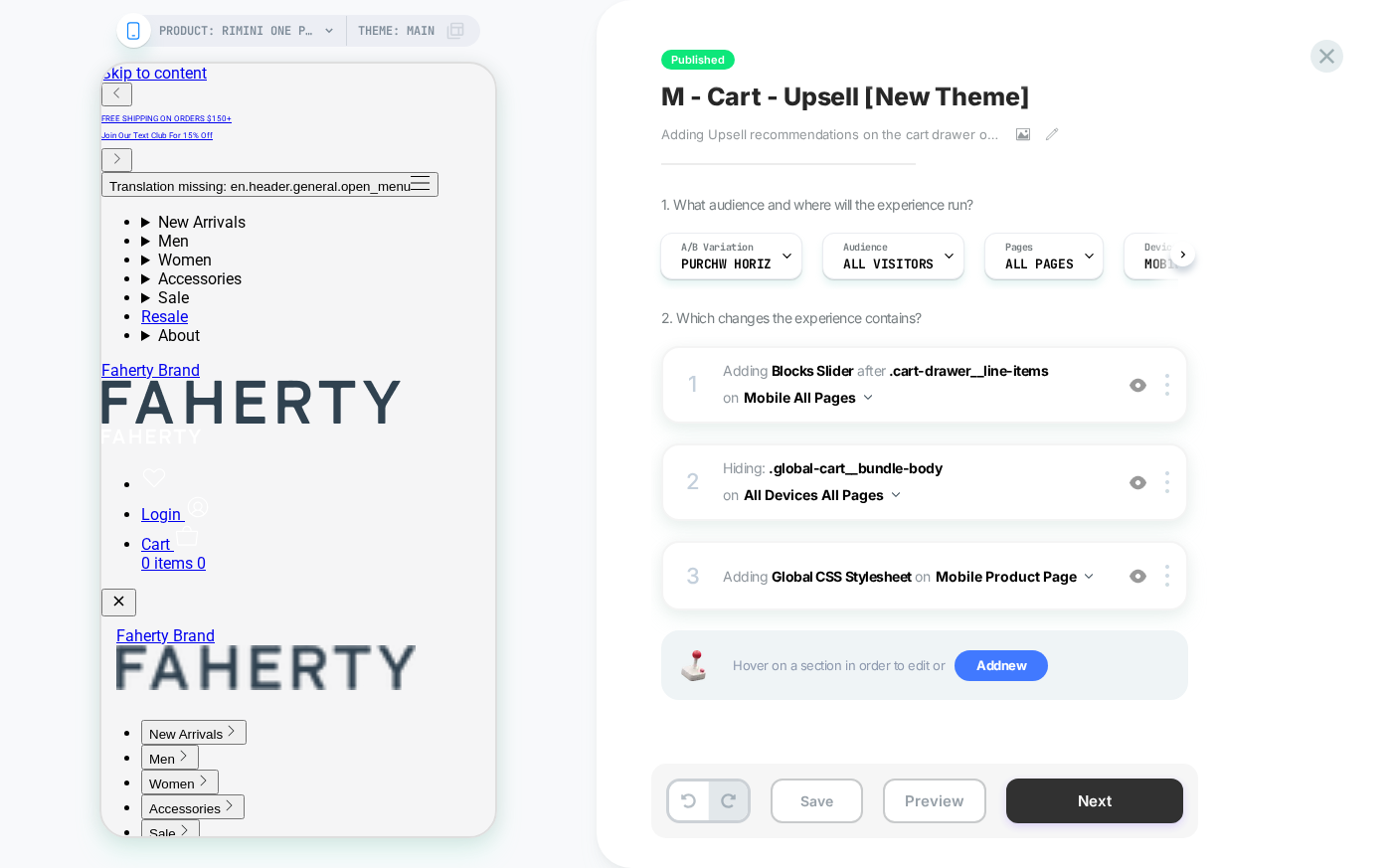 click on "Next" at bounding box center [1095, 800] 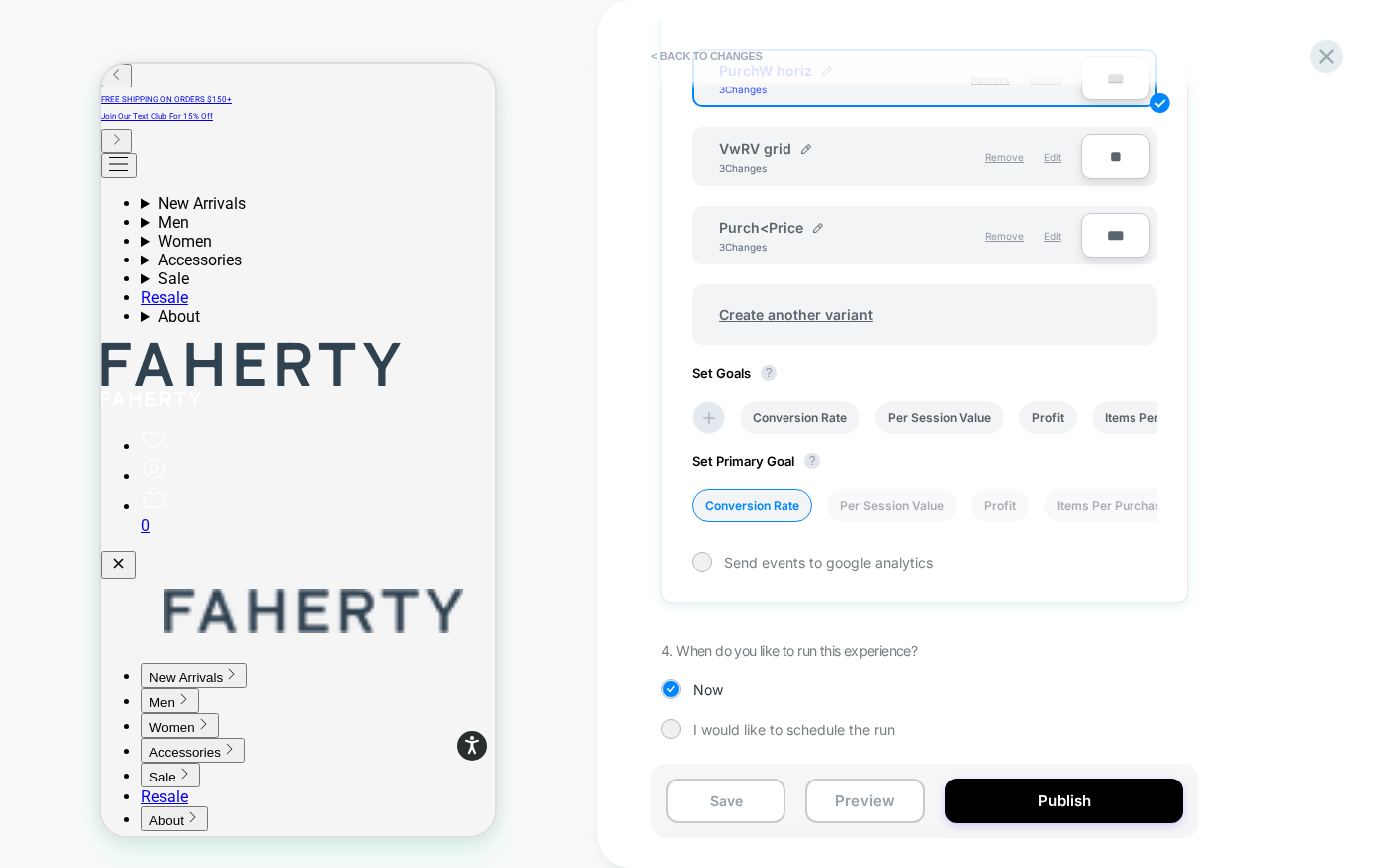 scroll, scrollTop: 142, scrollLeft: 0, axis: vertical 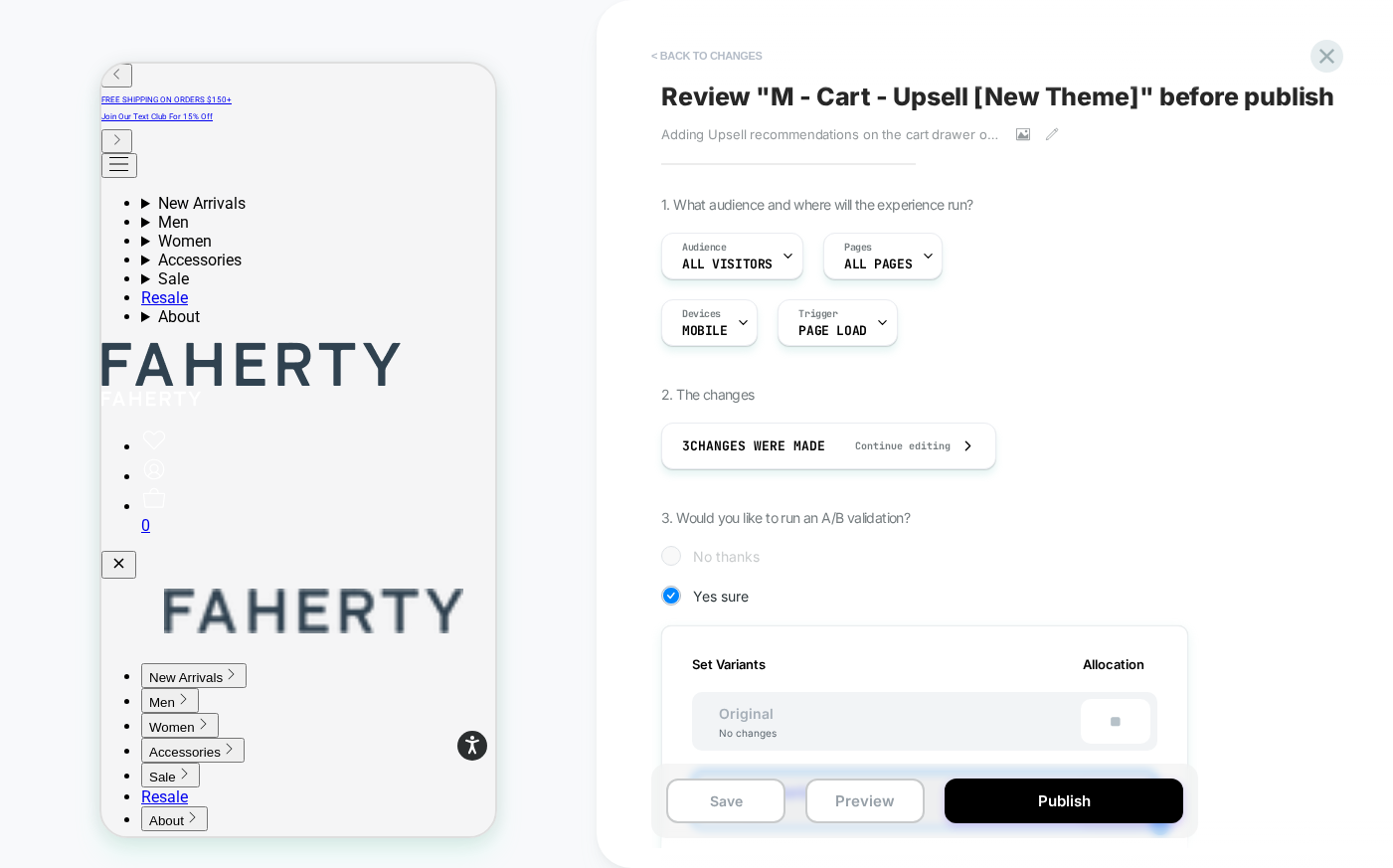 click on "< Back to changes" at bounding box center [707, 56] 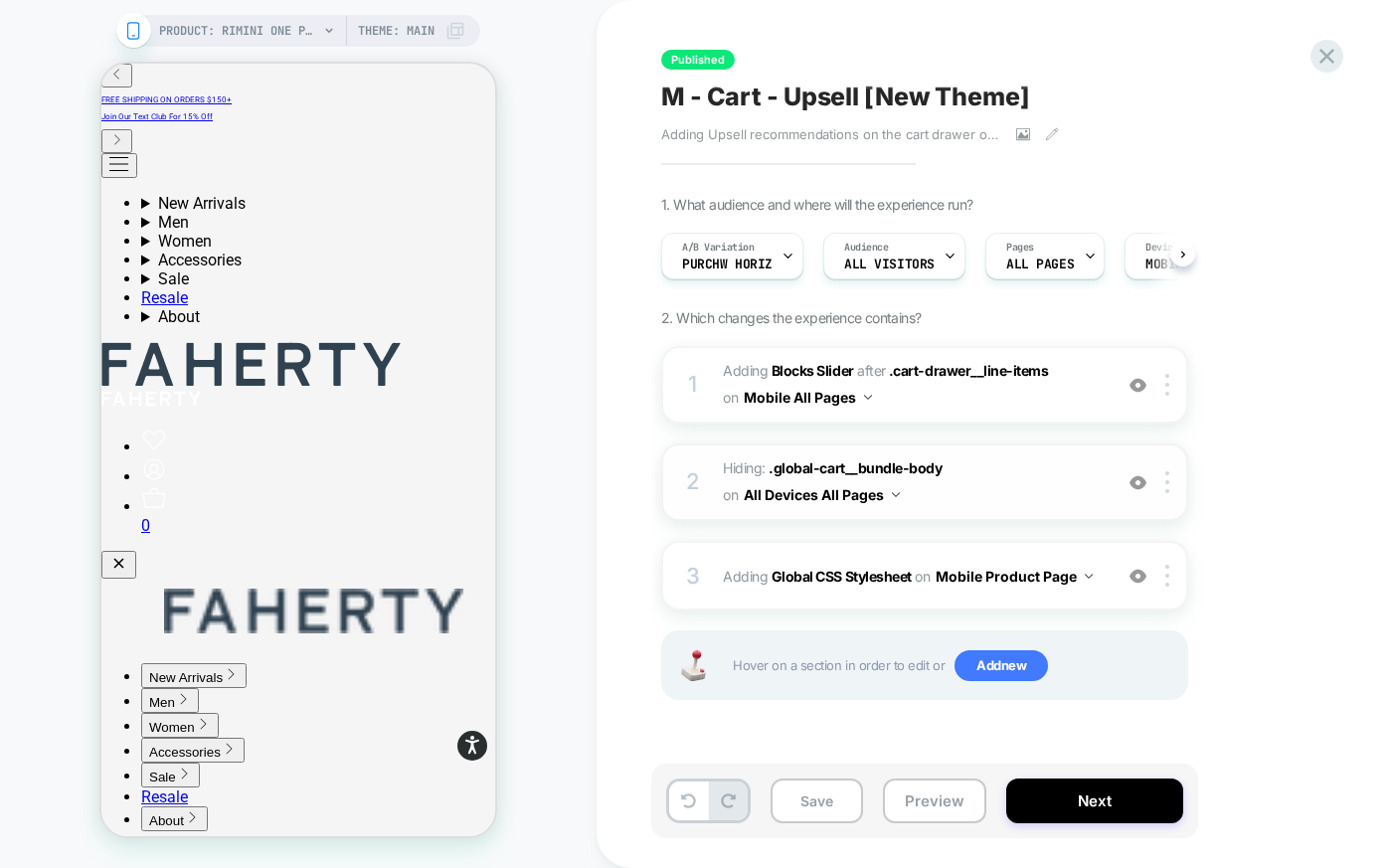 scroll, scrollTop: 0, scrollLeft: 1, axis: horizontal 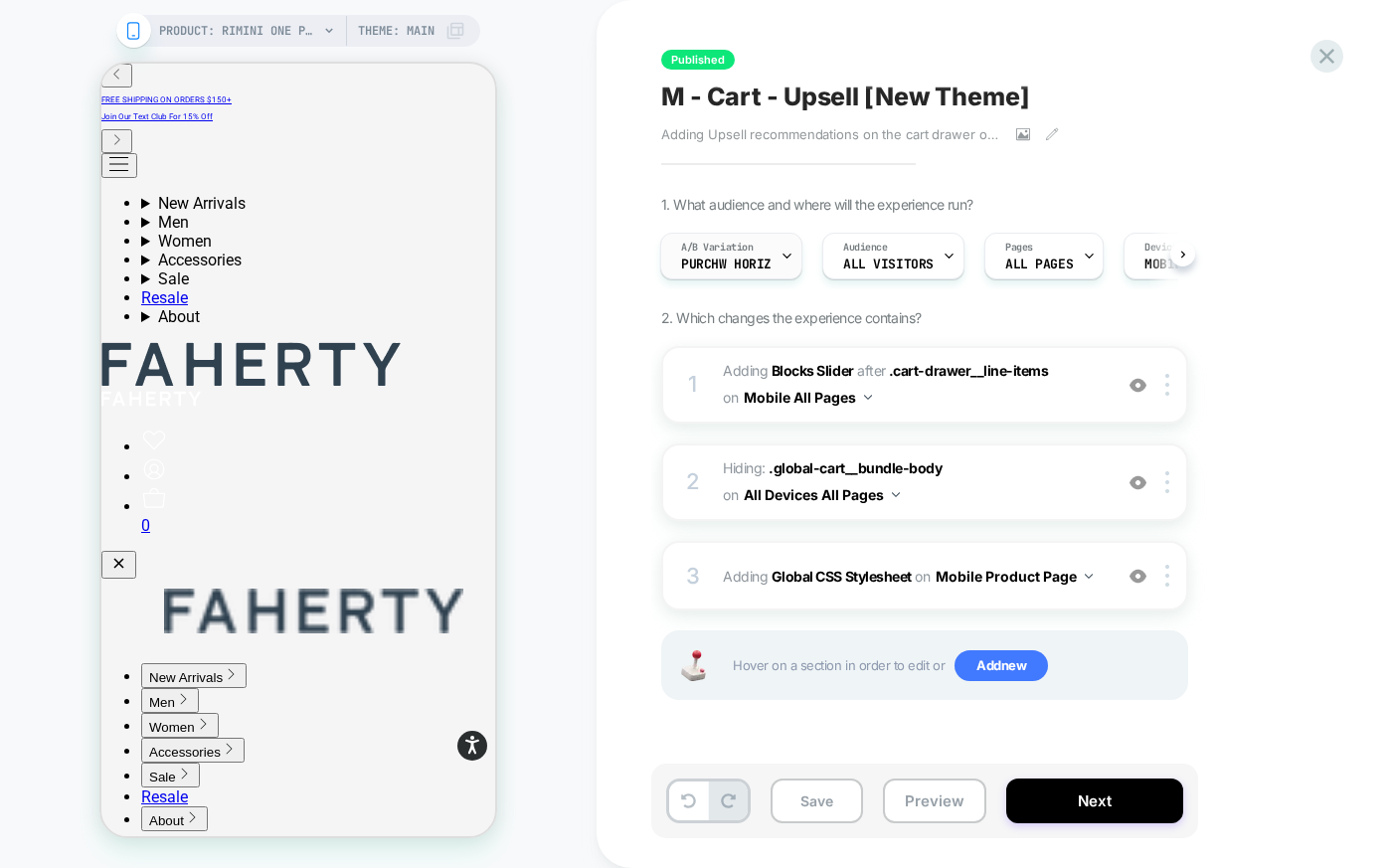 click on "A/B Variation PurchW horiz" at bounding box center (726, 256) 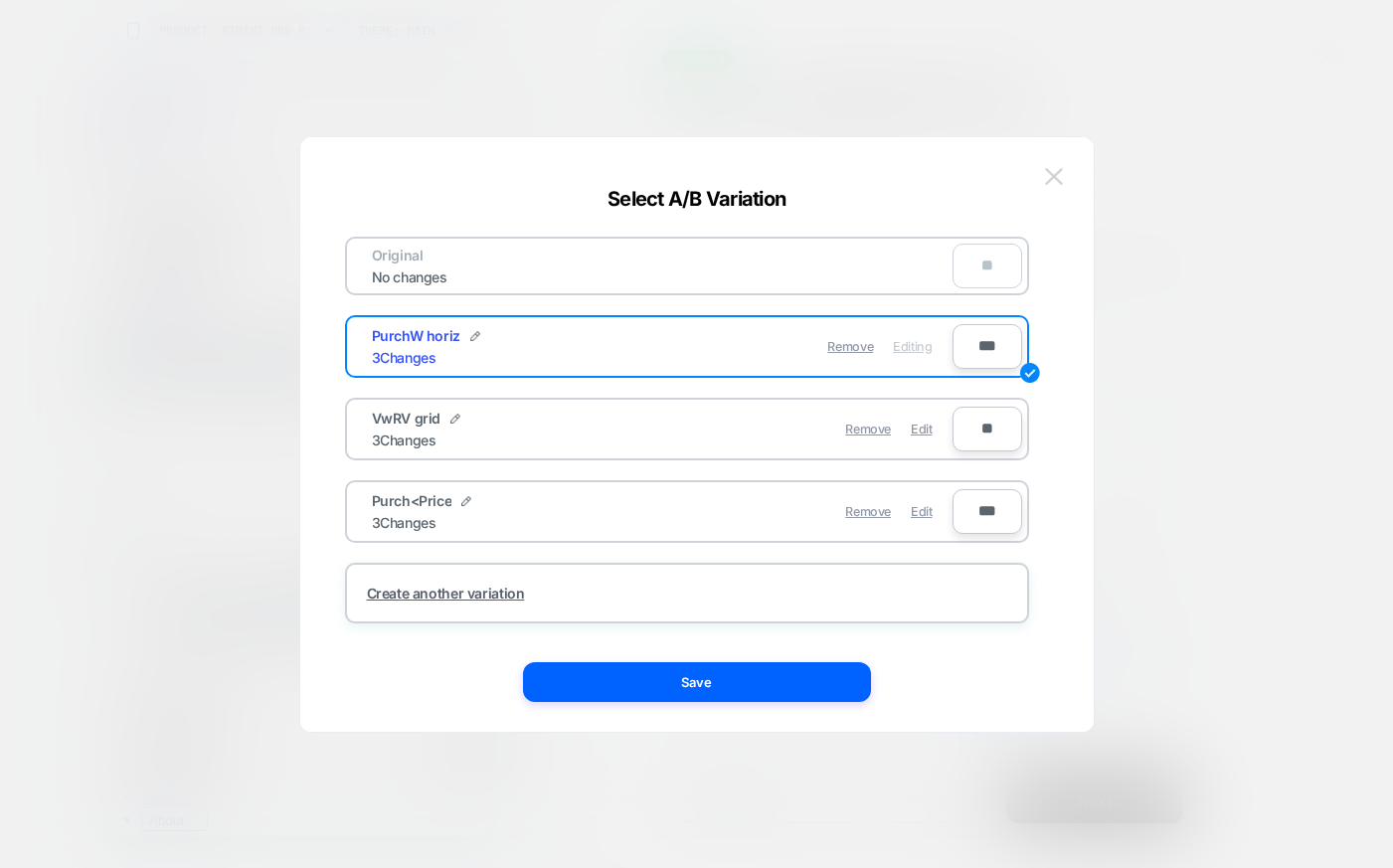 click at bounding box center (1054, 176) 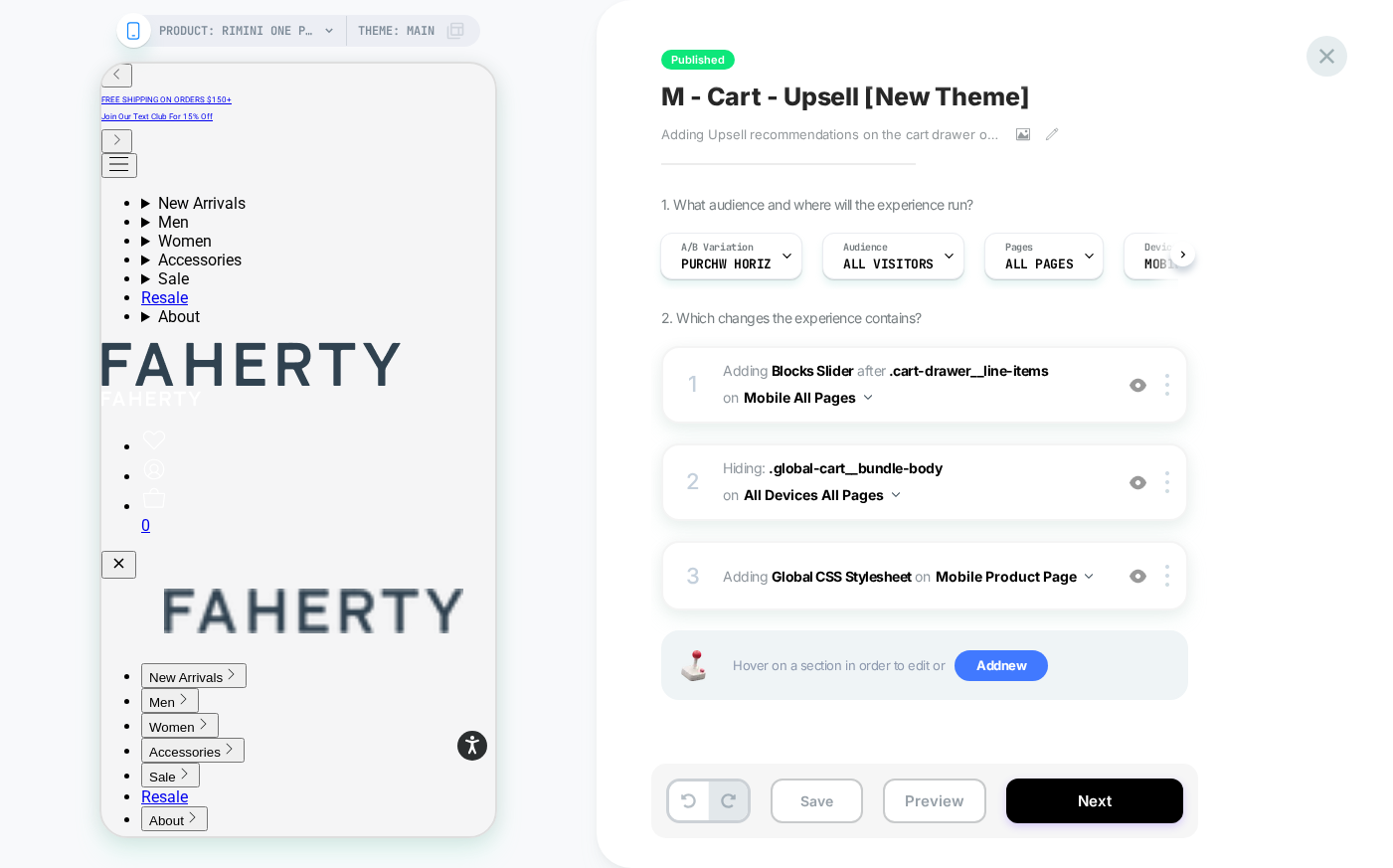 click 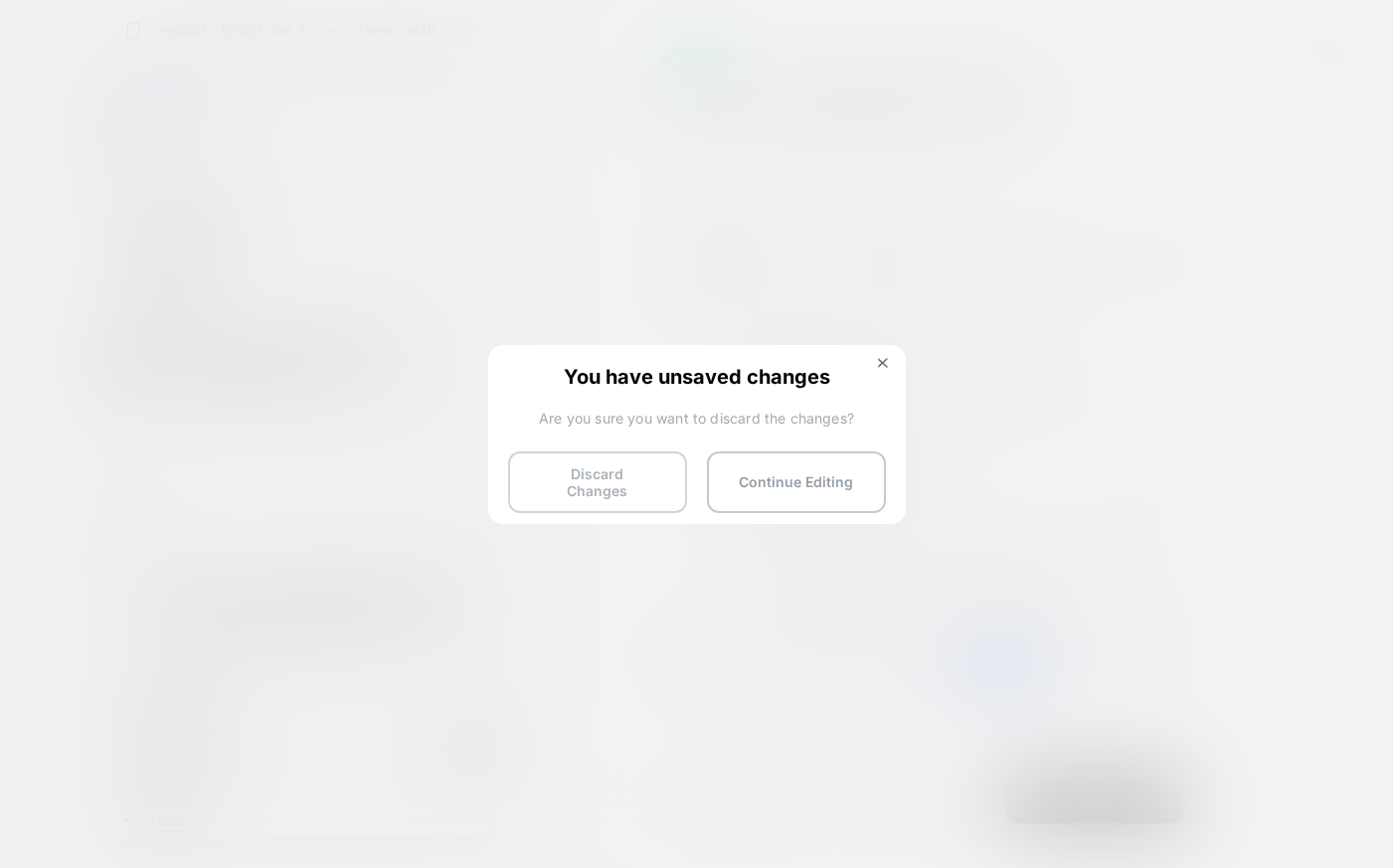 click on "Discard Changes" at bounding box center (598, 482) 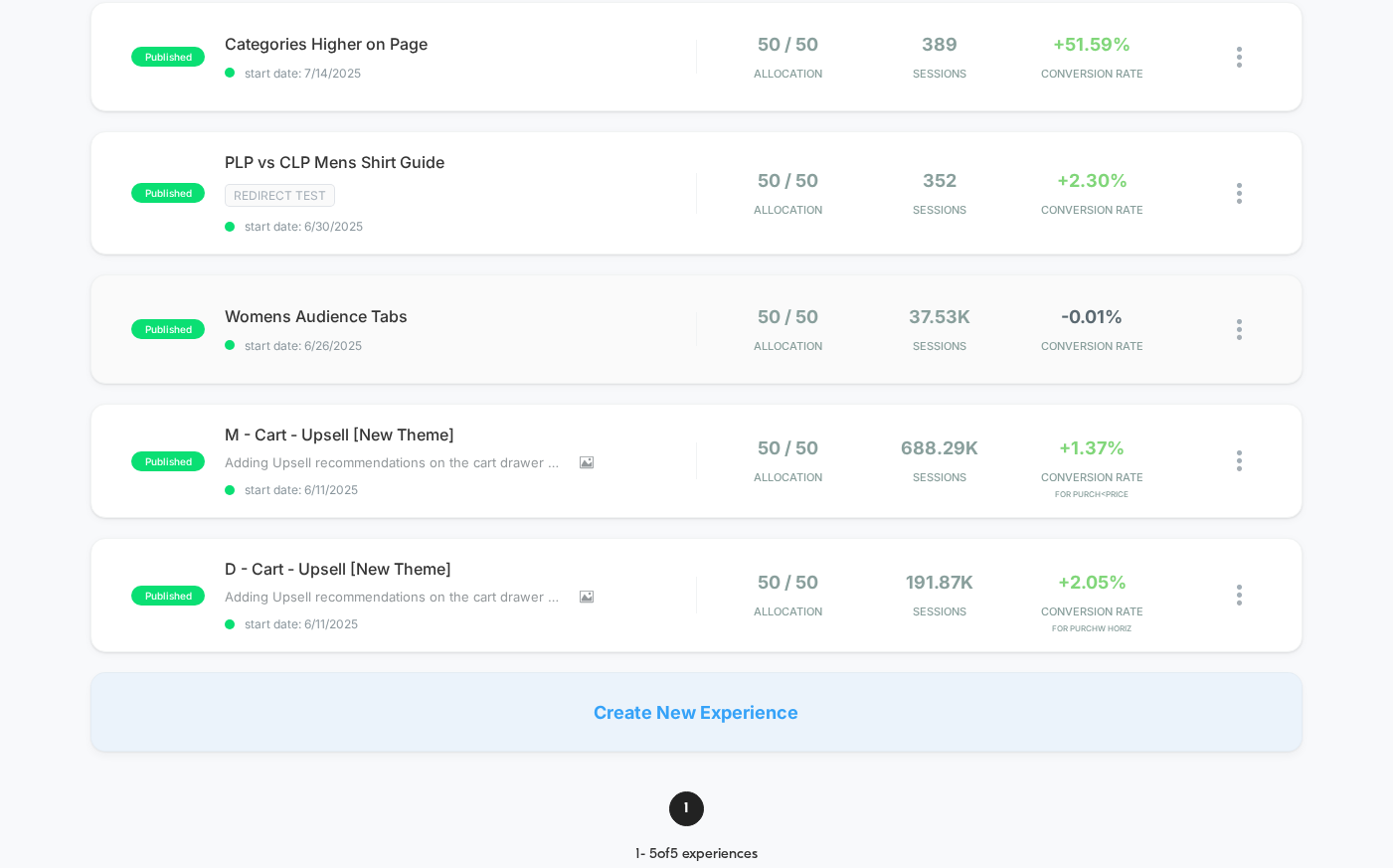 scroll, scrollTop: 226, scrollLeft: 0, axis: vertical 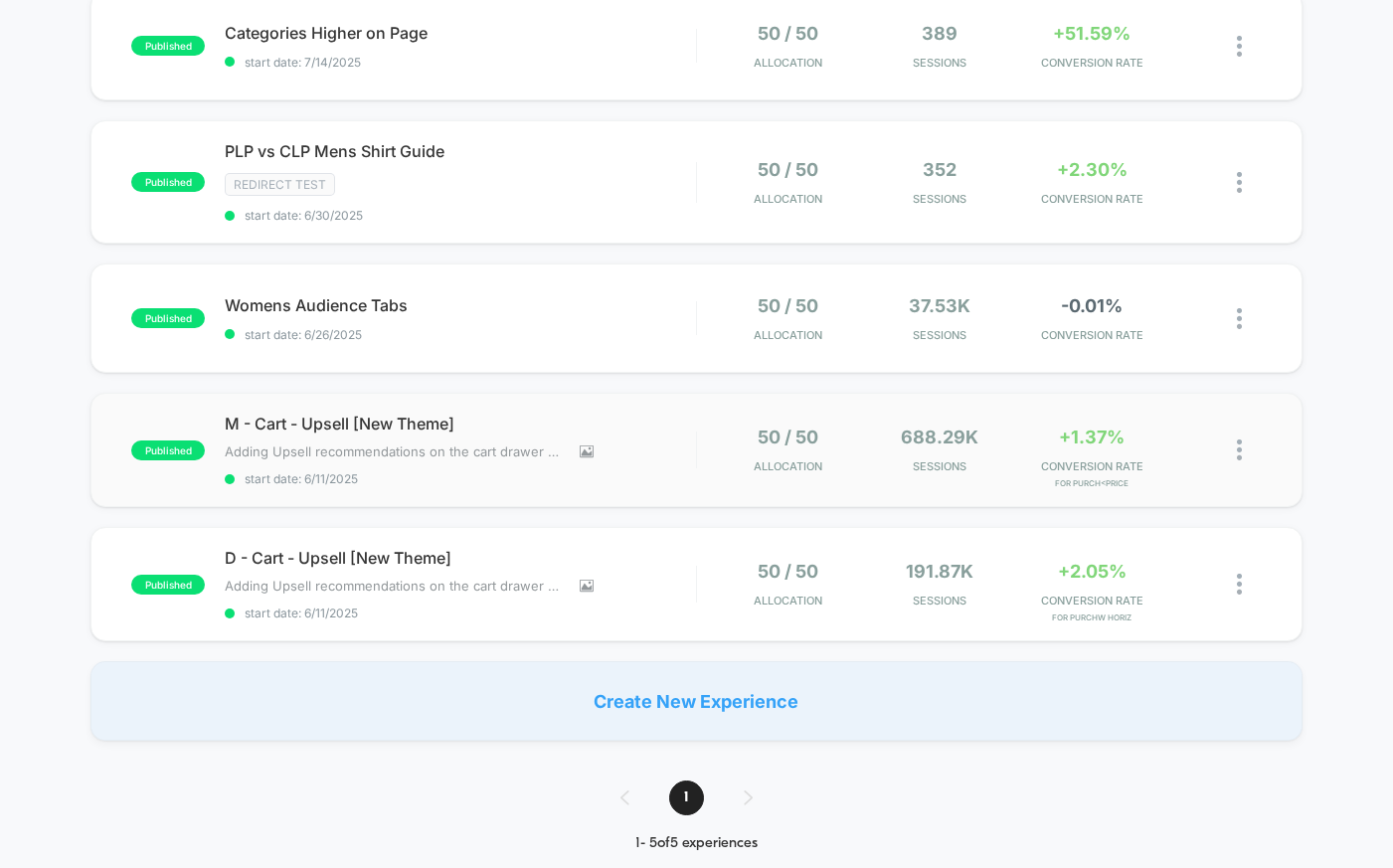 click on "published M - Cart - Upsell [New Theme] Adding Upsell recommendations on the cart drawer on mobile. Click to view images Click to edit experience details Adding Upsell recommendations on the cart drawer on mobile. start date: [DATE]/[YEAR] 50 / 50 Allocation 688.29k Sessions +1.37% CONVERSION RATE for Purch<Price>" at bounding box center [696, 449] 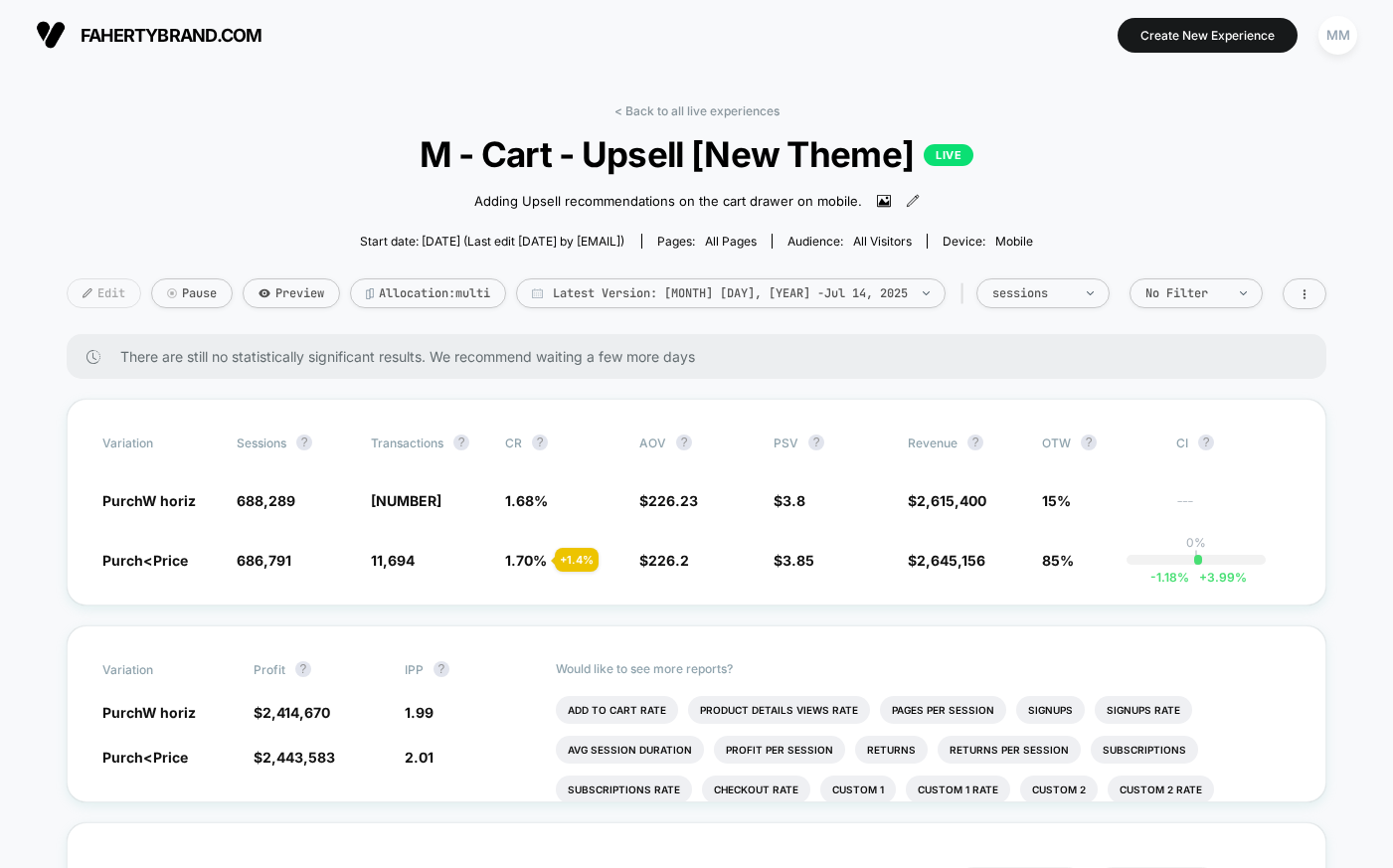 click on "Edit" at bounding box center (103, 293) 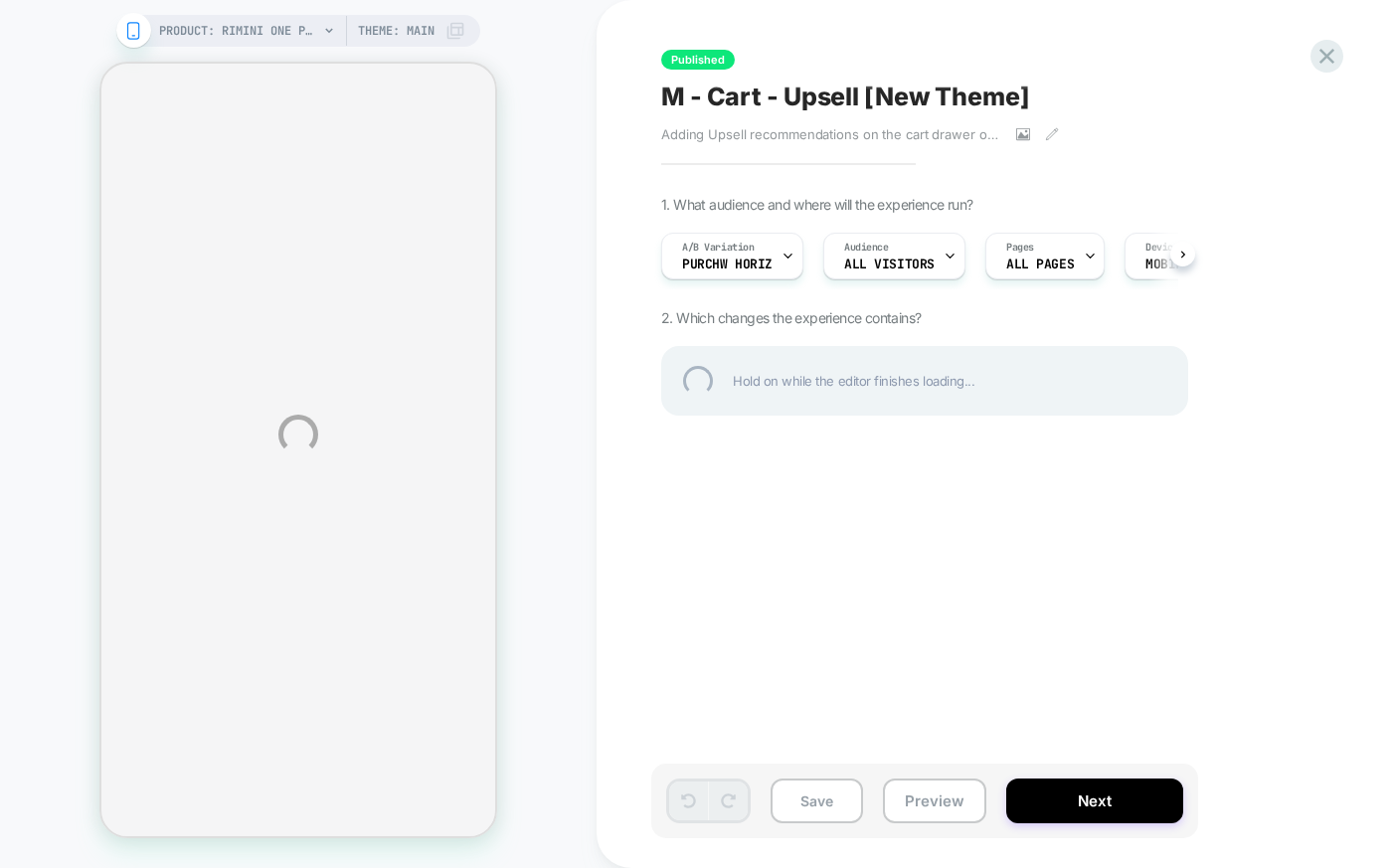 click on "PRODUCT: Rimini One Piece - Strong Blue PRODUCT: Rimini One Piece - Strong Blue Theme: MAIN Published M - Cart - Upsell [New Theme] Adding Upsell recommendations on the cart drawer on mobile. Click to view images Click to edit experience details Adding Upsell recommendations on the cart drawer on mobile. 1. What audience and where will the experience run? A/B Variation PurchW horiz Audience All Visitors Pages ALL PAGES Devices MOBILE Trigger Page Load 2. Which changes the experience contains? Hold on while the editor finishes loading... Save Preview Next" at bounding box center [696, 434] 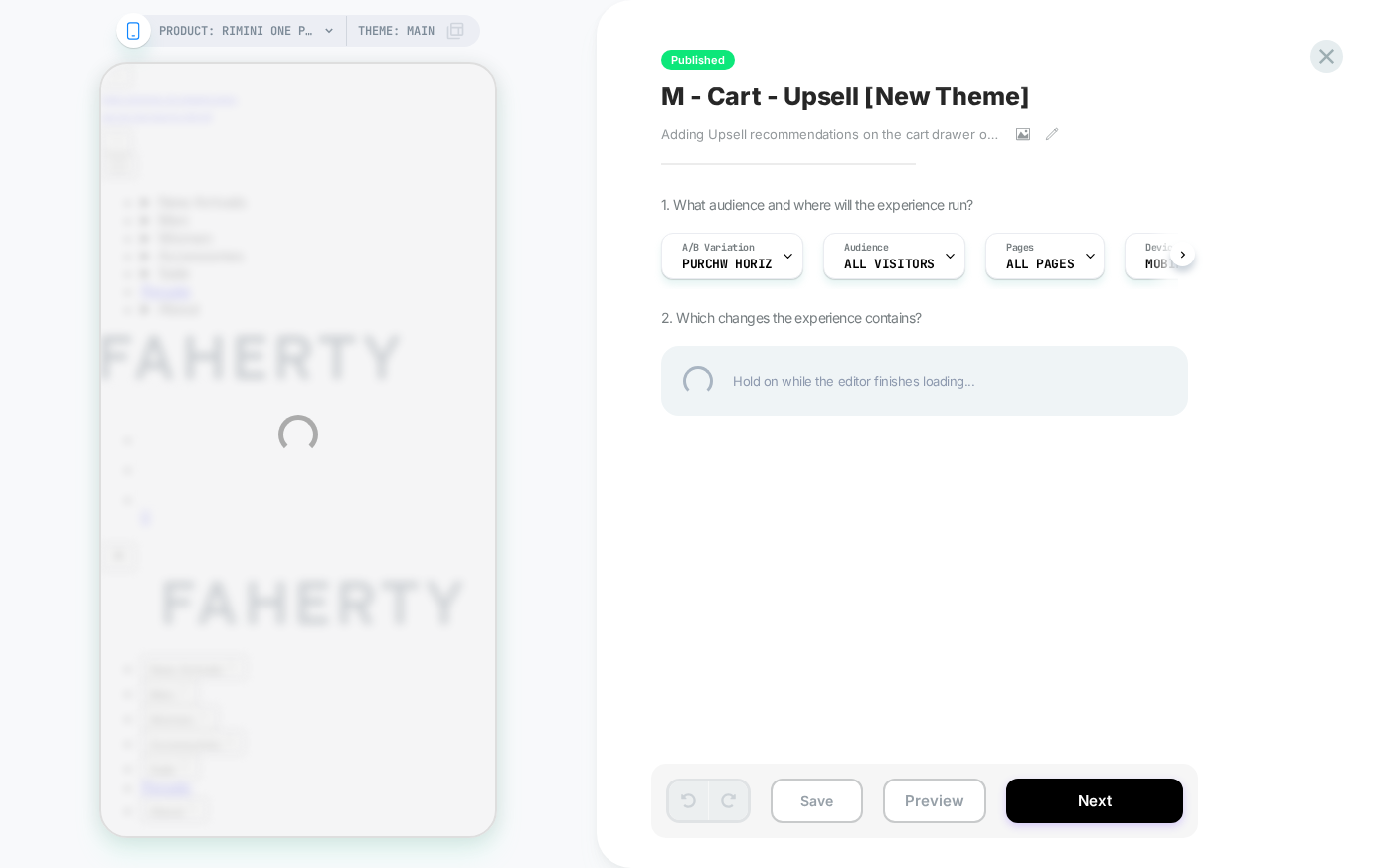 scroll, scrollTop: 0, scrollLeft: 0, axis: both 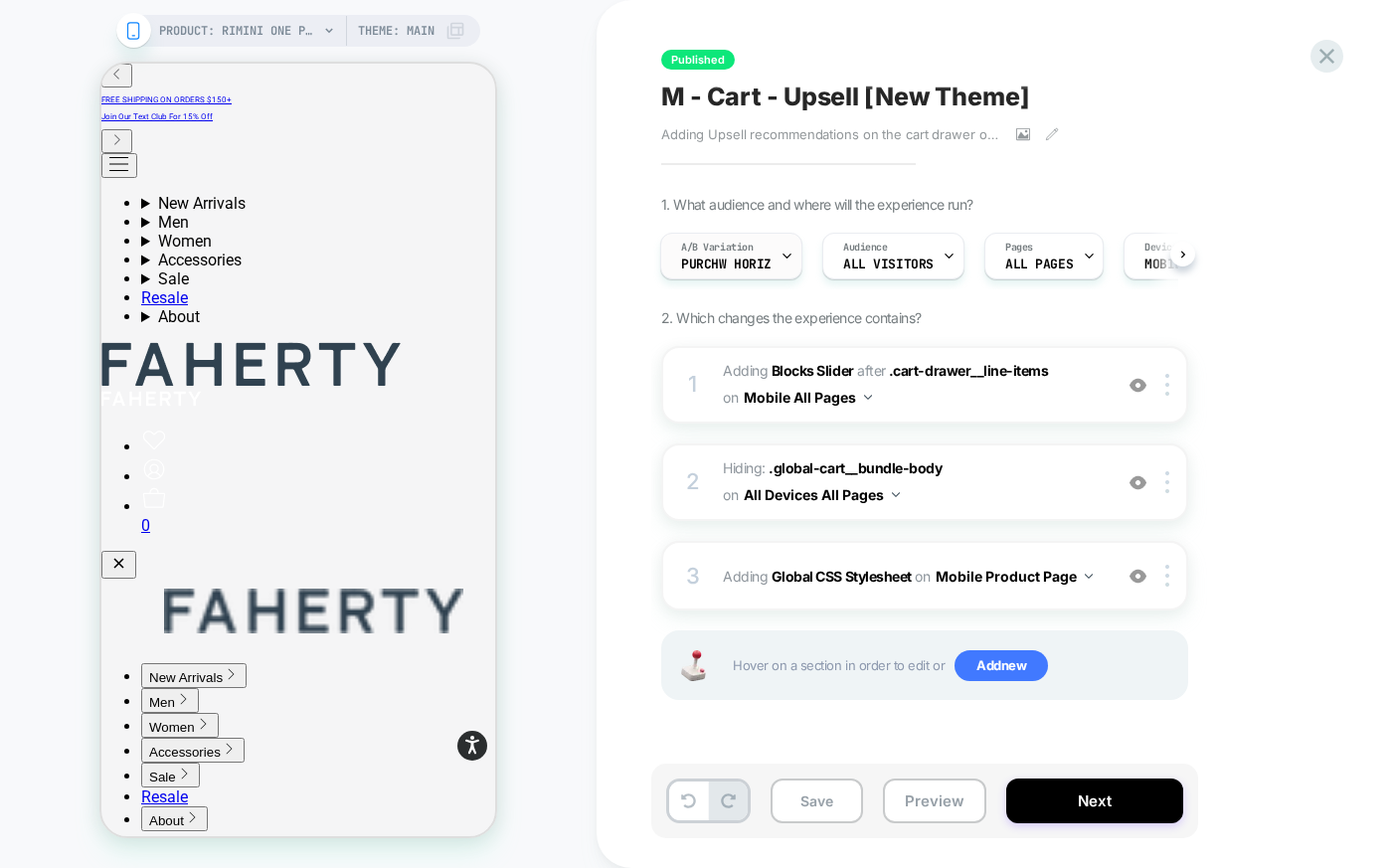 click 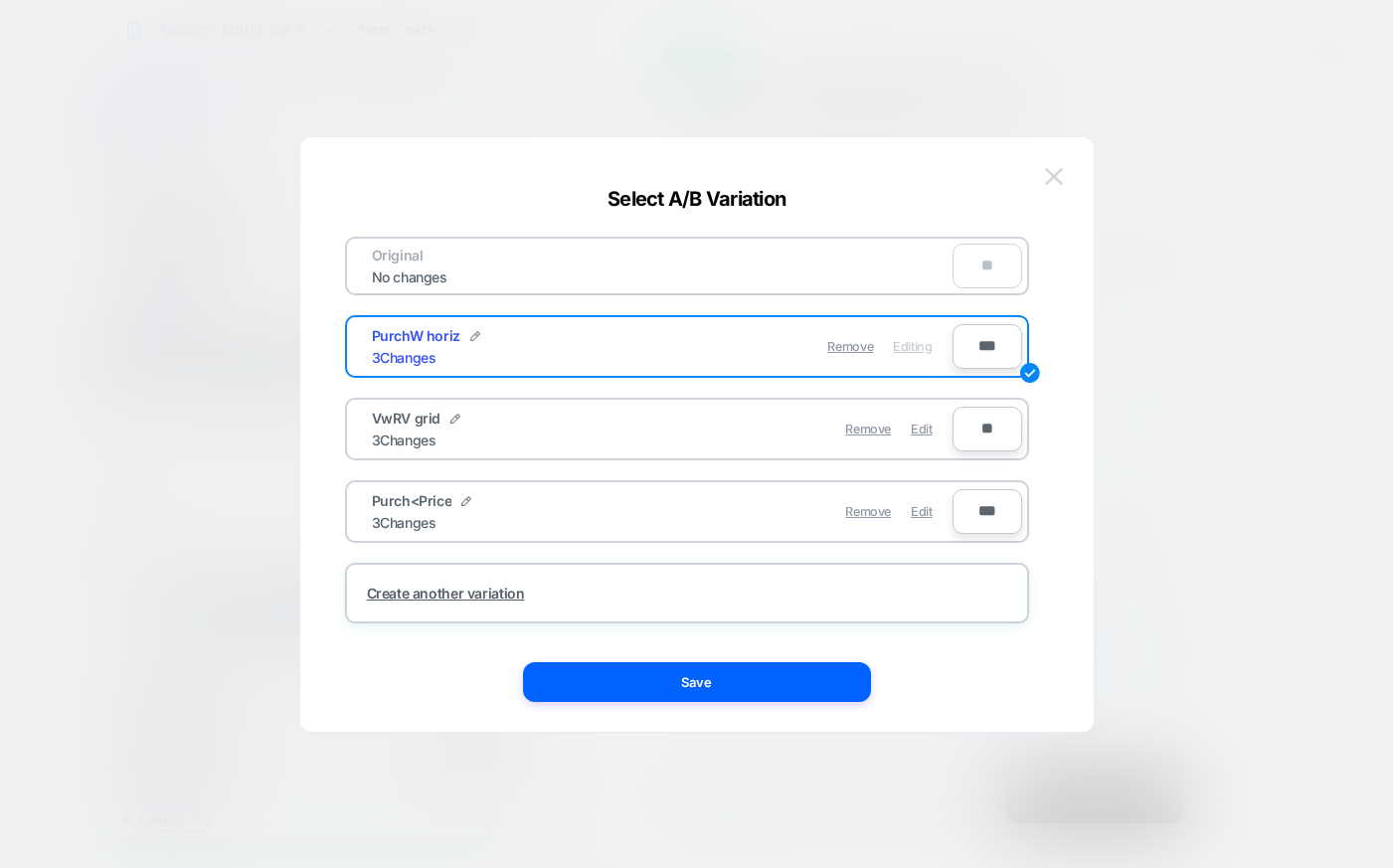 click at bounding box center [1054, 176] 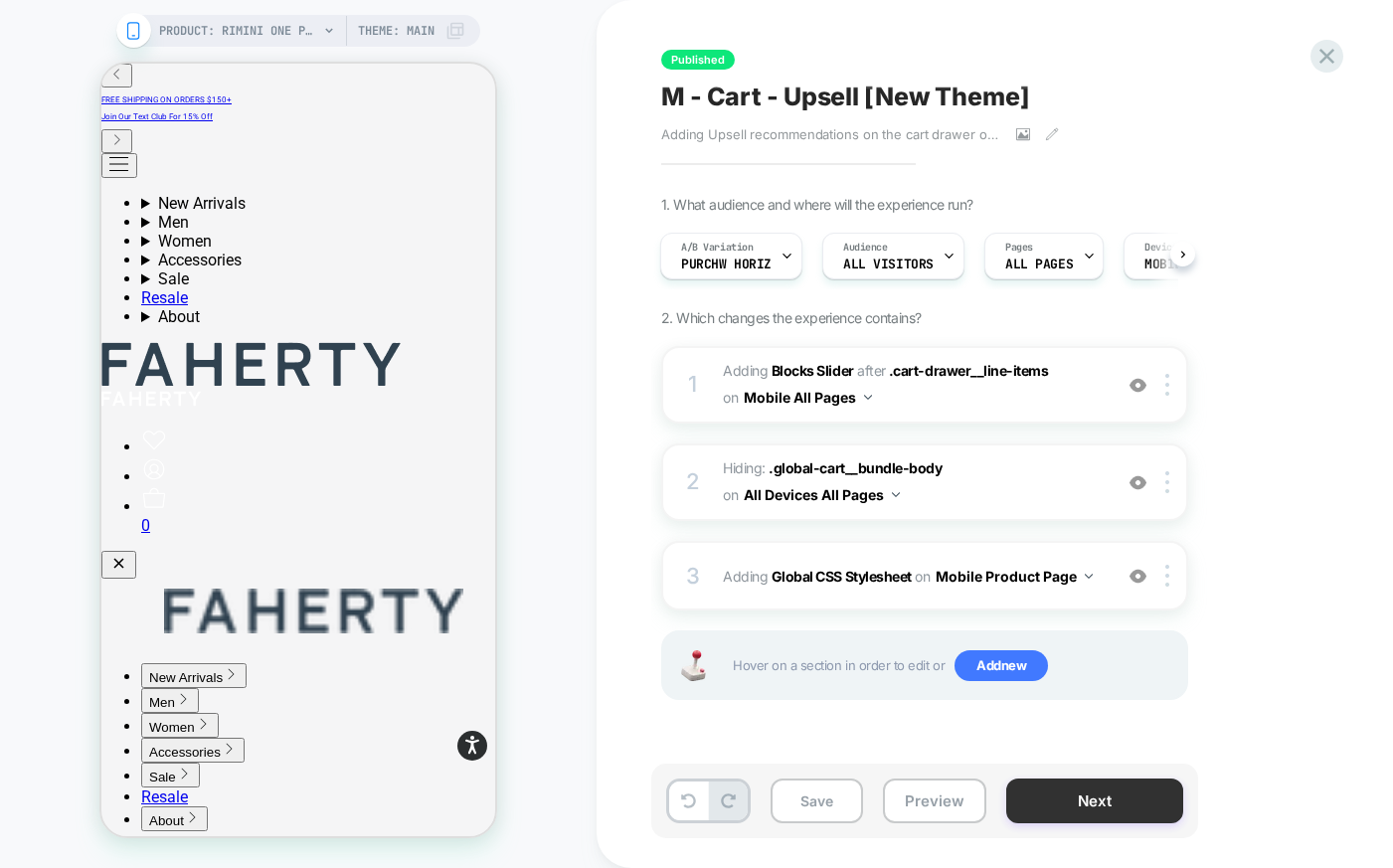 click on "Next" at bounding box center (1095, 800) 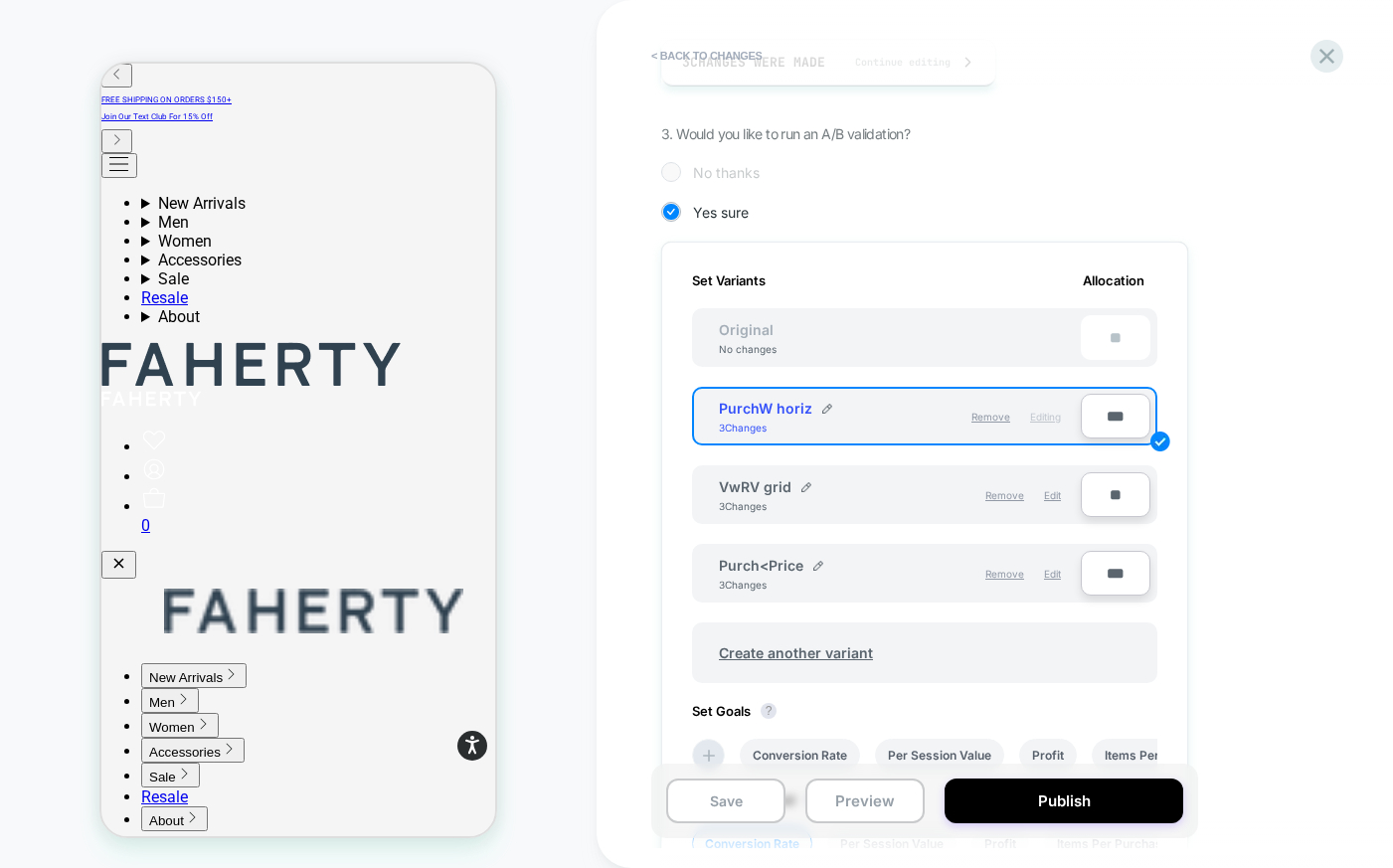 scroll, scrollTop: 434, scrollLeft: 0, axis: vertical 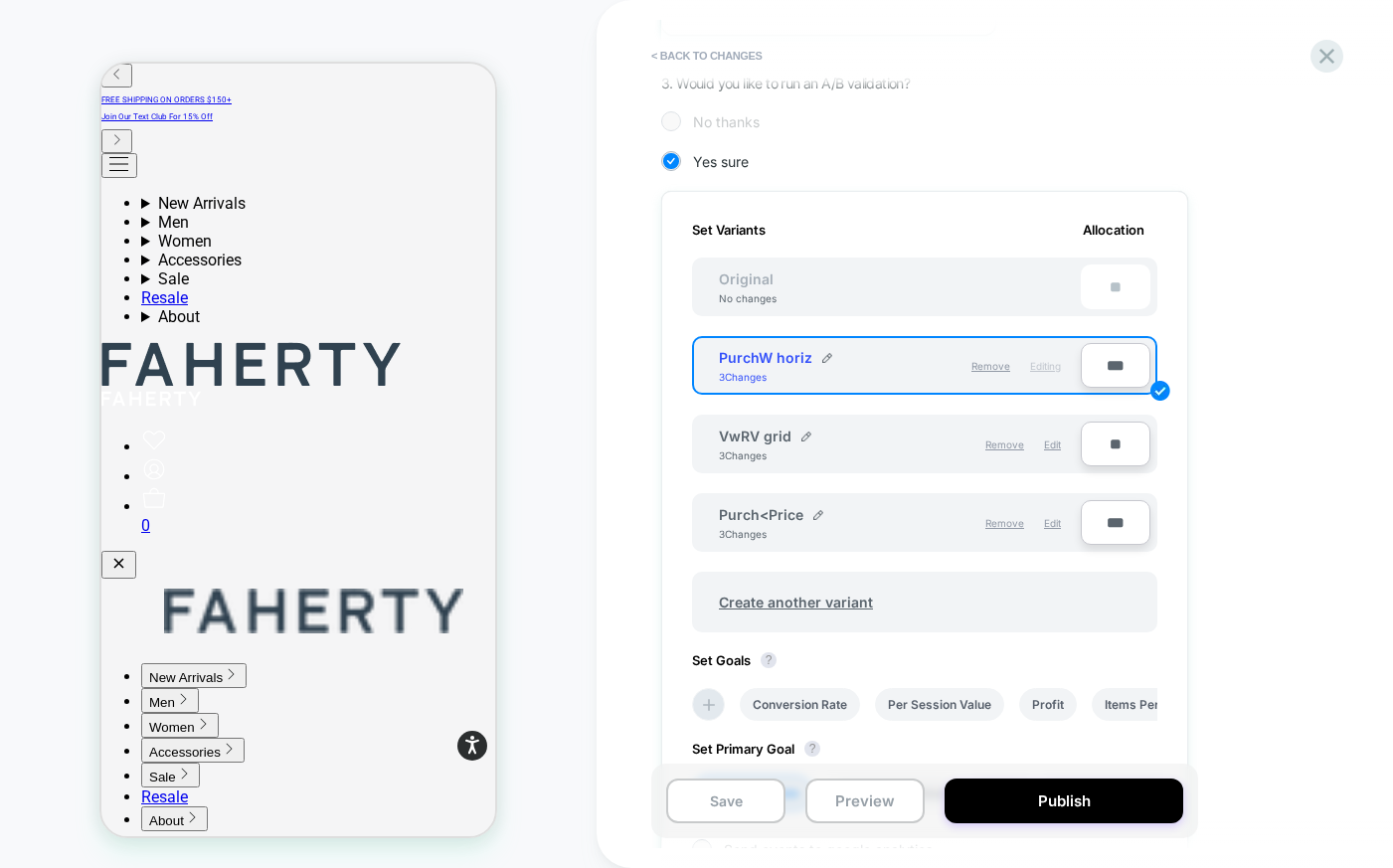 click on "***" at bounding box center [1116, 522] 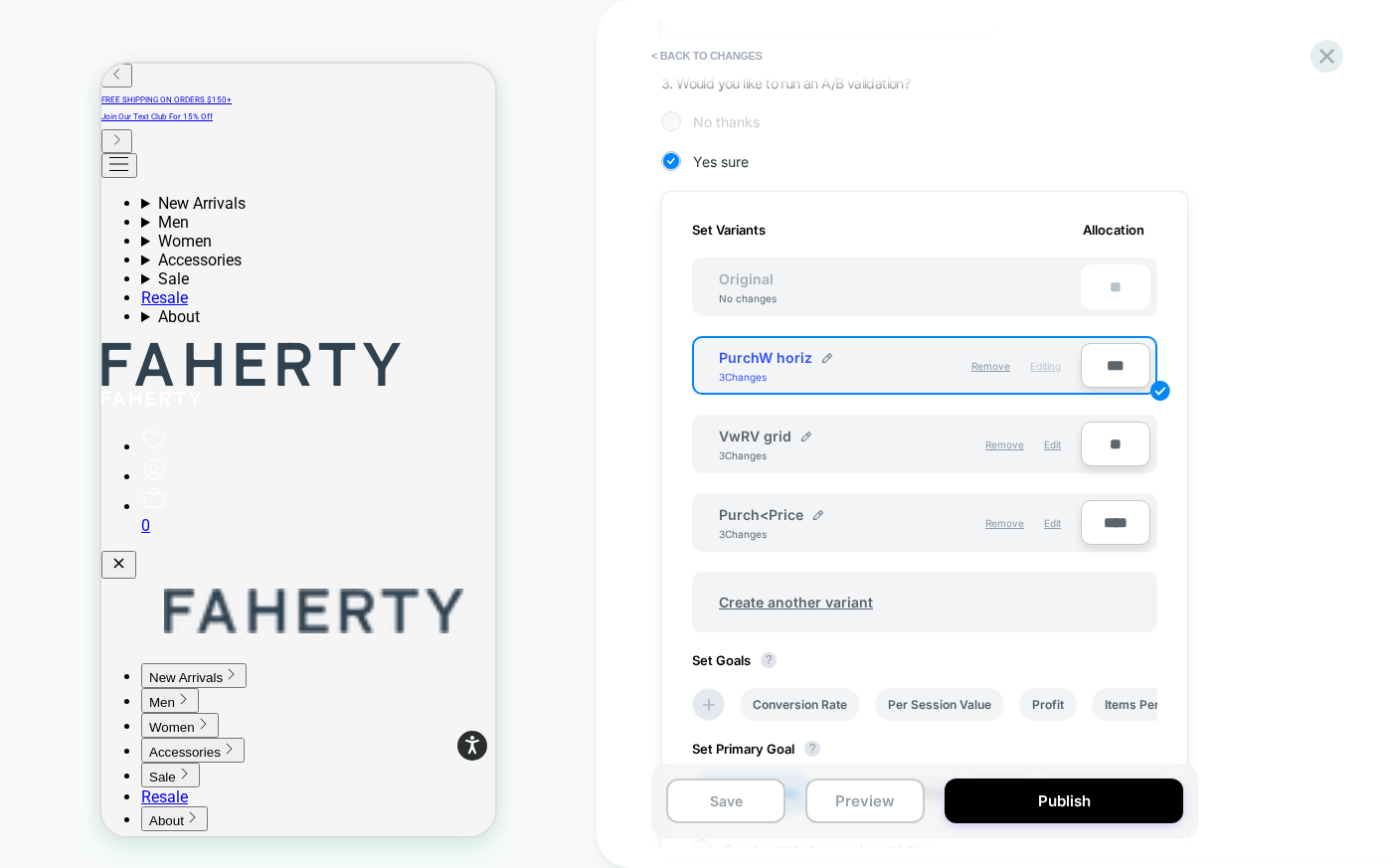 type on "****" 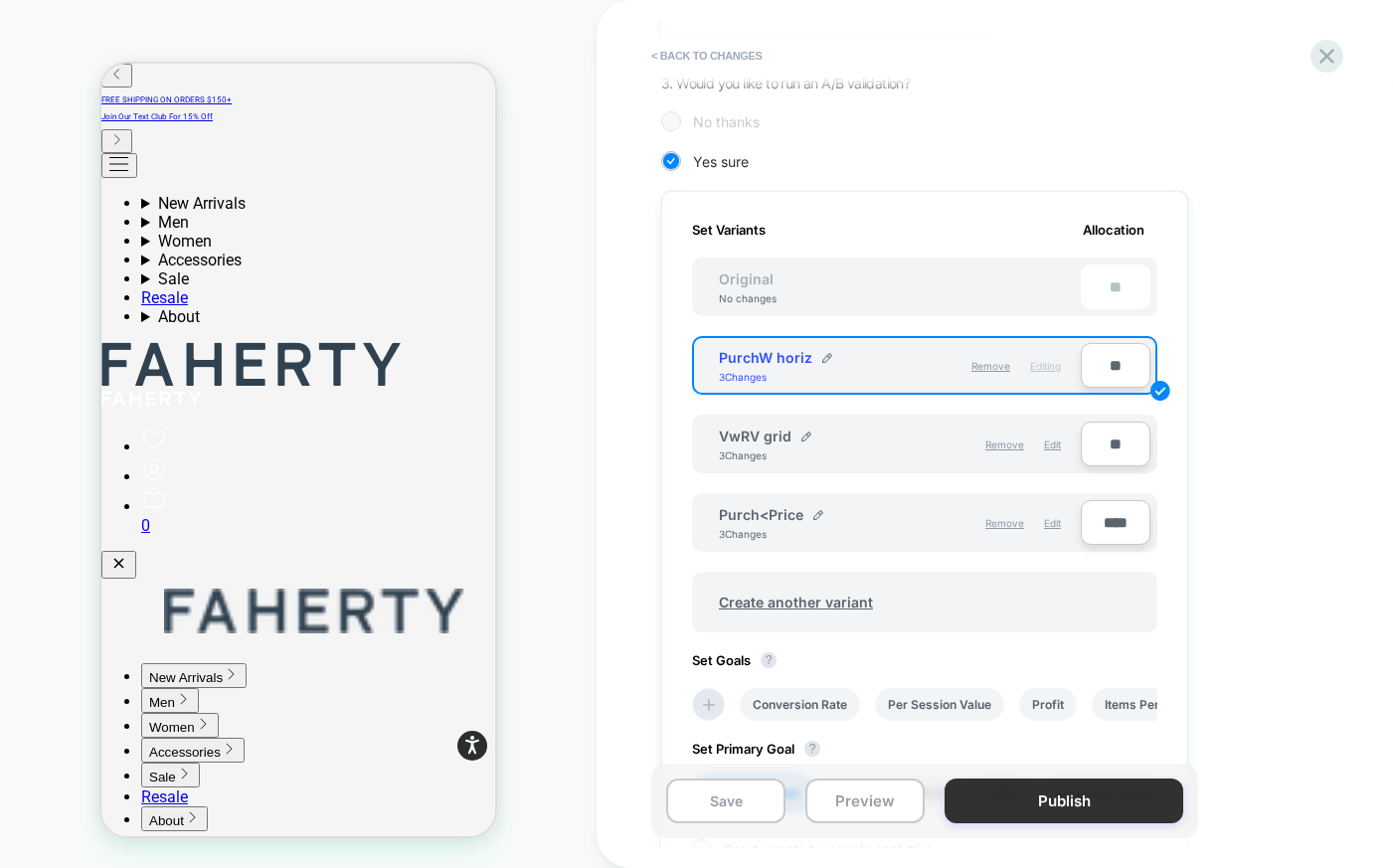 type on "**" 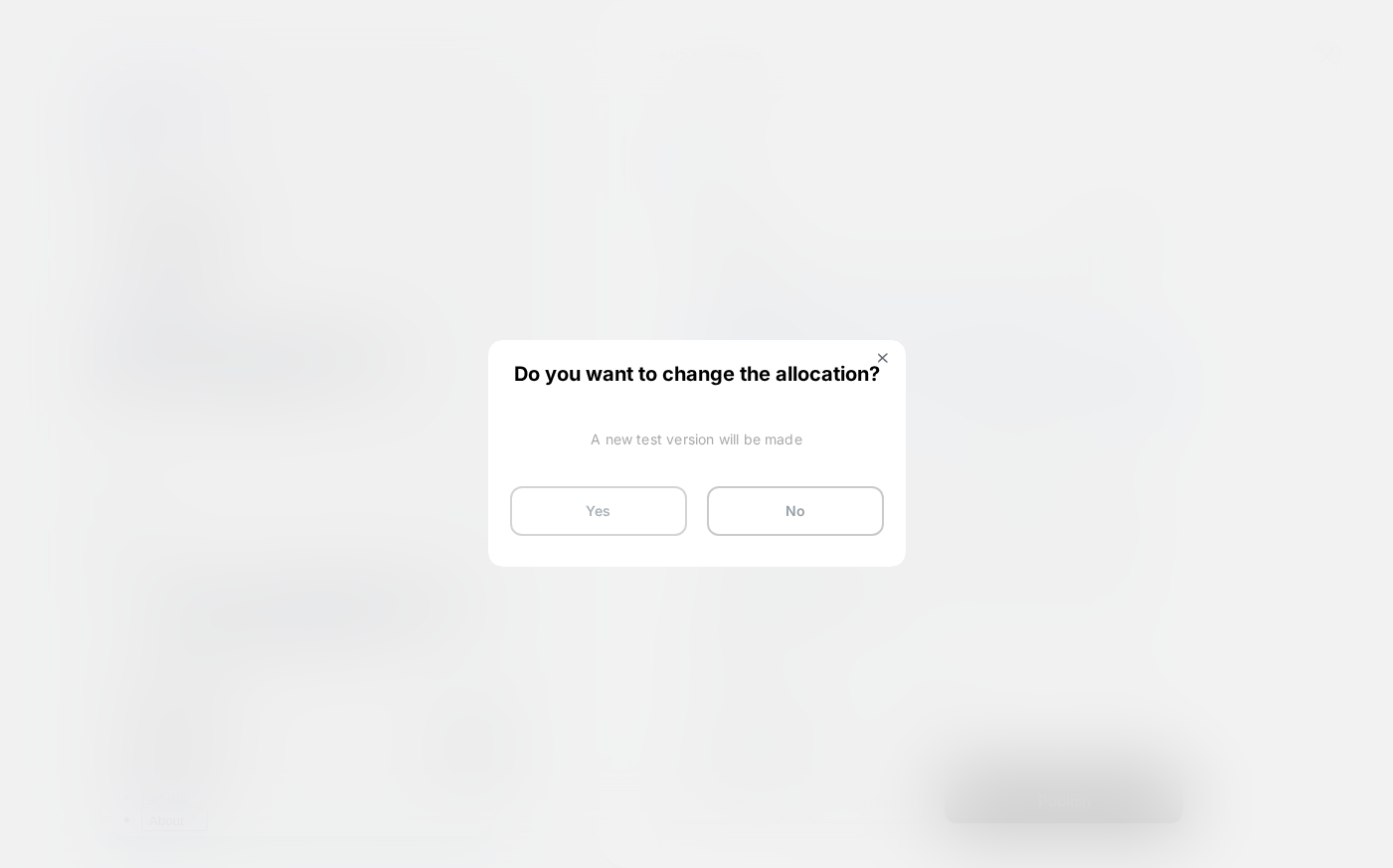 click on "Yes" at bounding box center [599, 511] 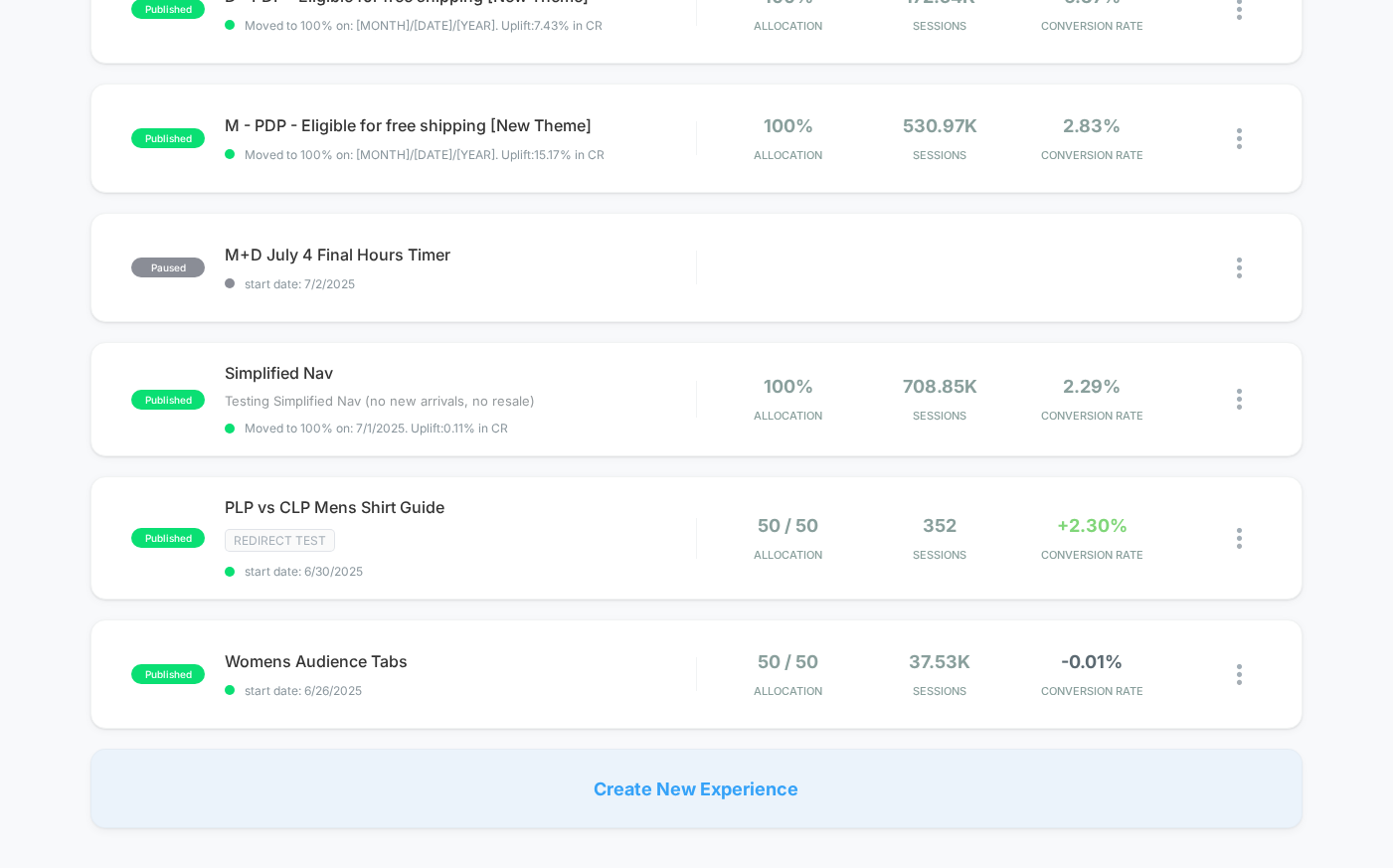 scroll, scrollTop: 1075, scrollLeft: 0, axis: vertical 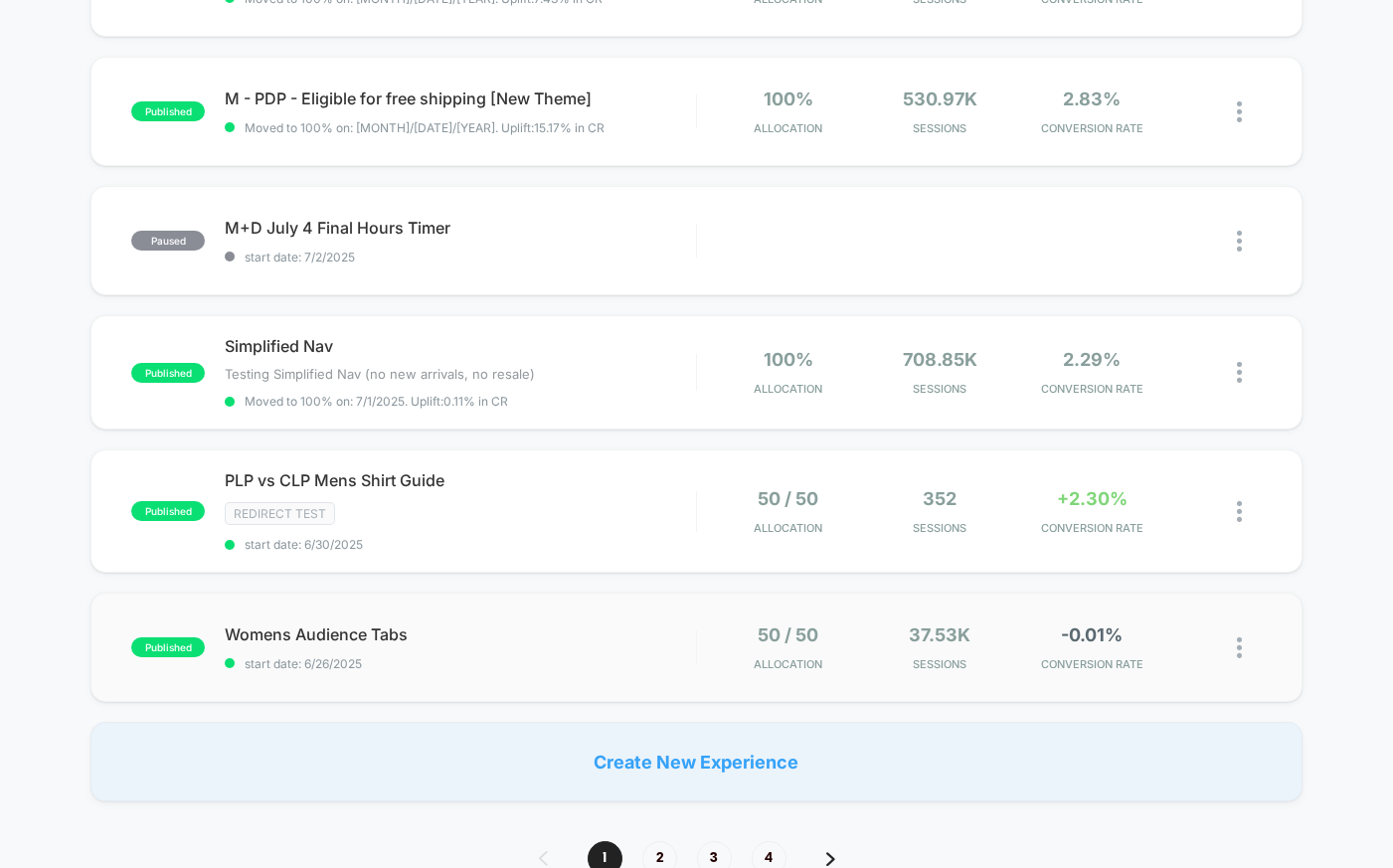click at bounding box center [1239, 647] 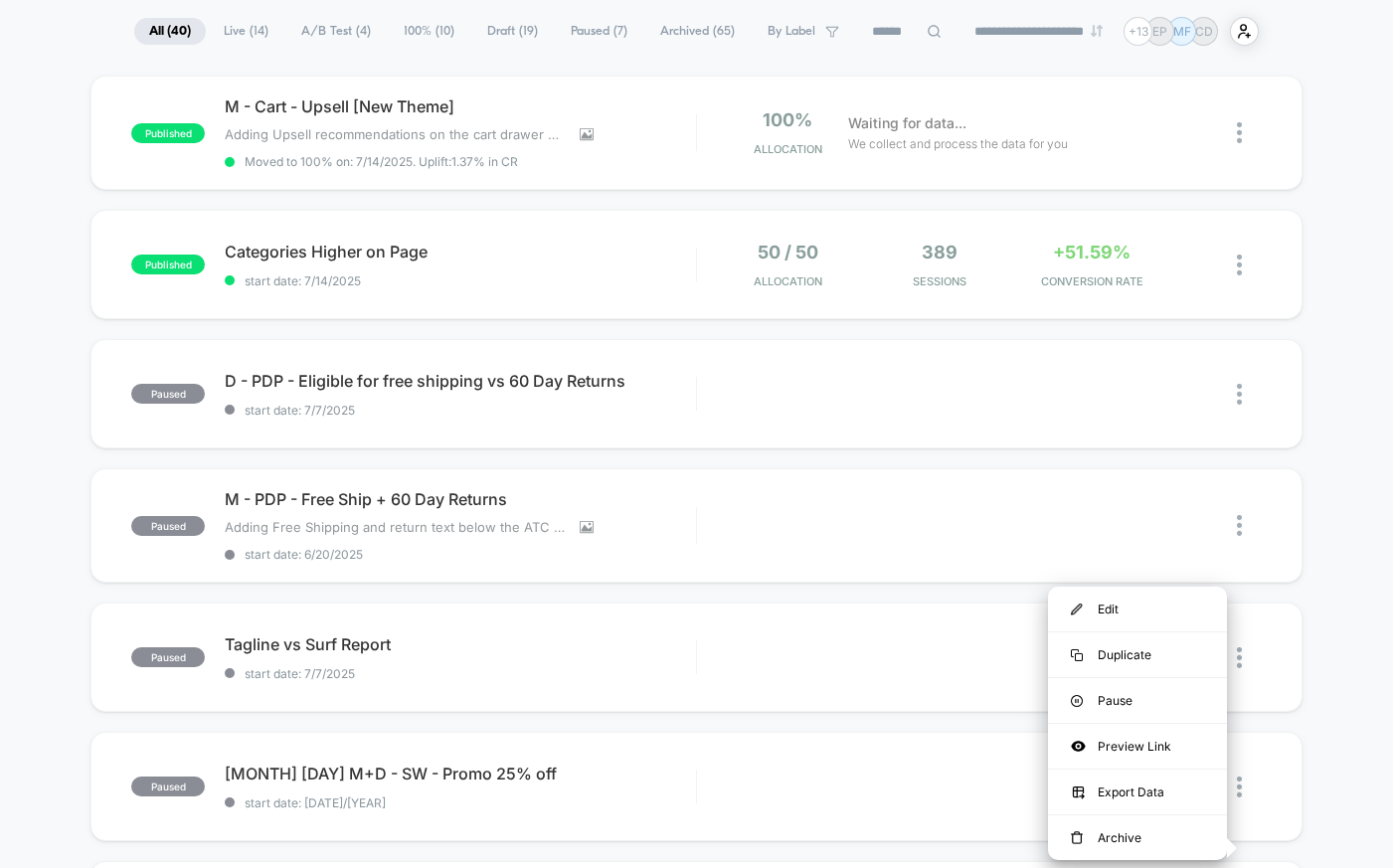 scroll, scrollTop: 55, scrollLeft: 0, axis: vertical 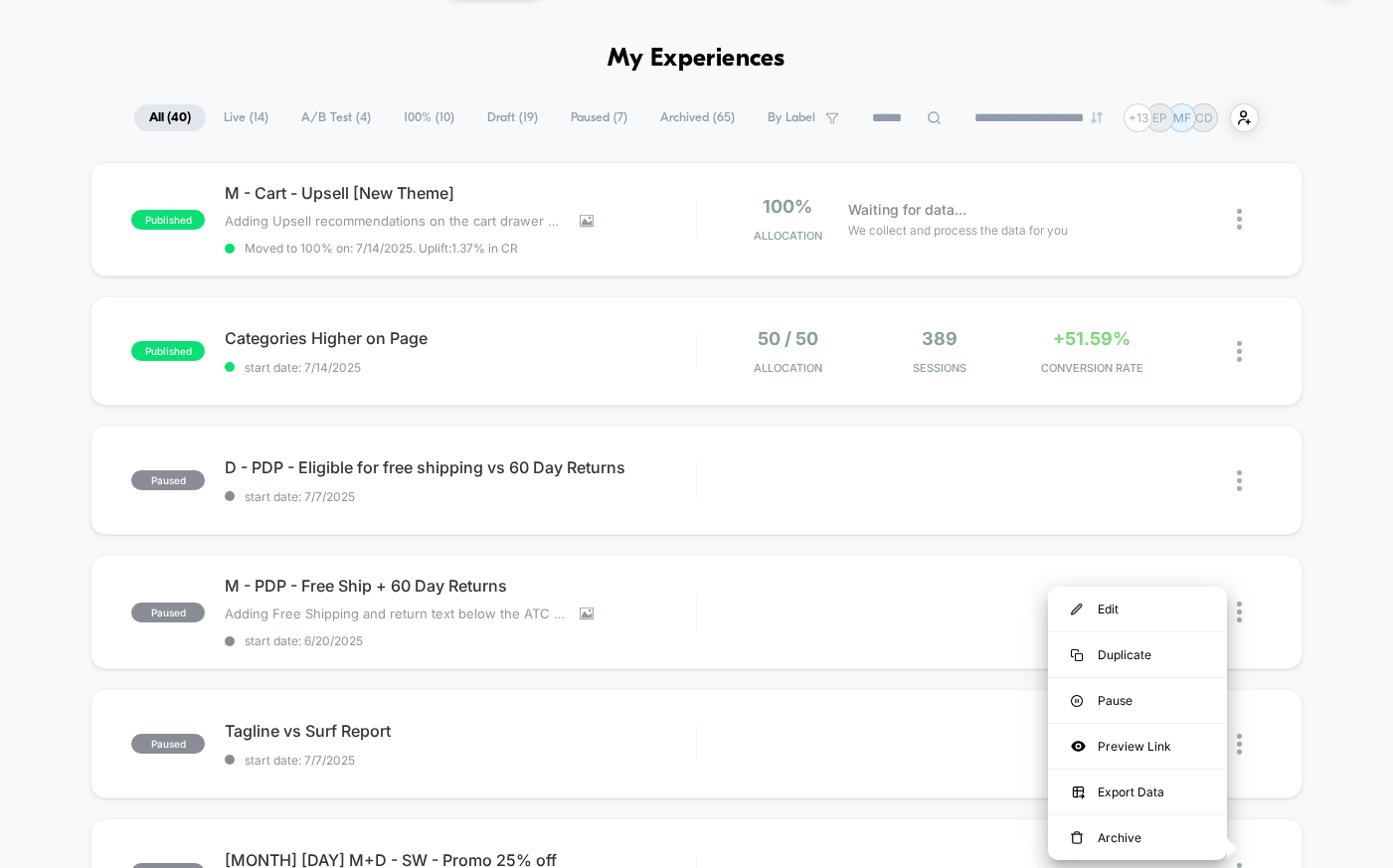 click on "A/B Test ( 4 )" at bounding box center (336, 117) 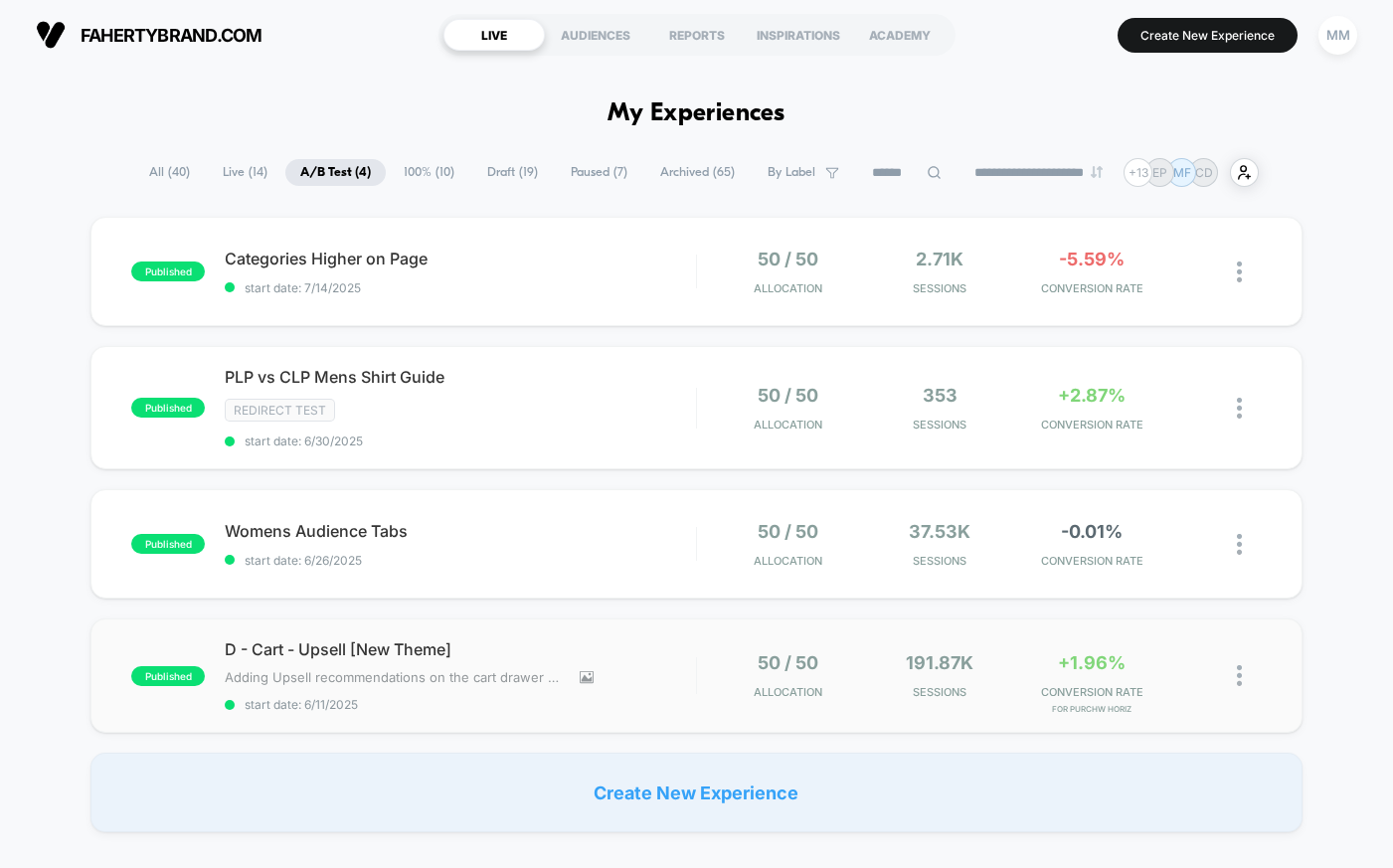 click on "published D - Cart - Upsell [New Theme] Adding Upsell recommendations on the cart drawer on Desktop. Click to view images Click to edit experience details Adding Upsell recommendations on the cart drawer on Desktop. start date: [DATE]/[YEAR] 50 / 50 Allocation 191.87k Sessions +1.96% CONVERSION RATE for PurchW horiz" at bounding box center [696, 675] 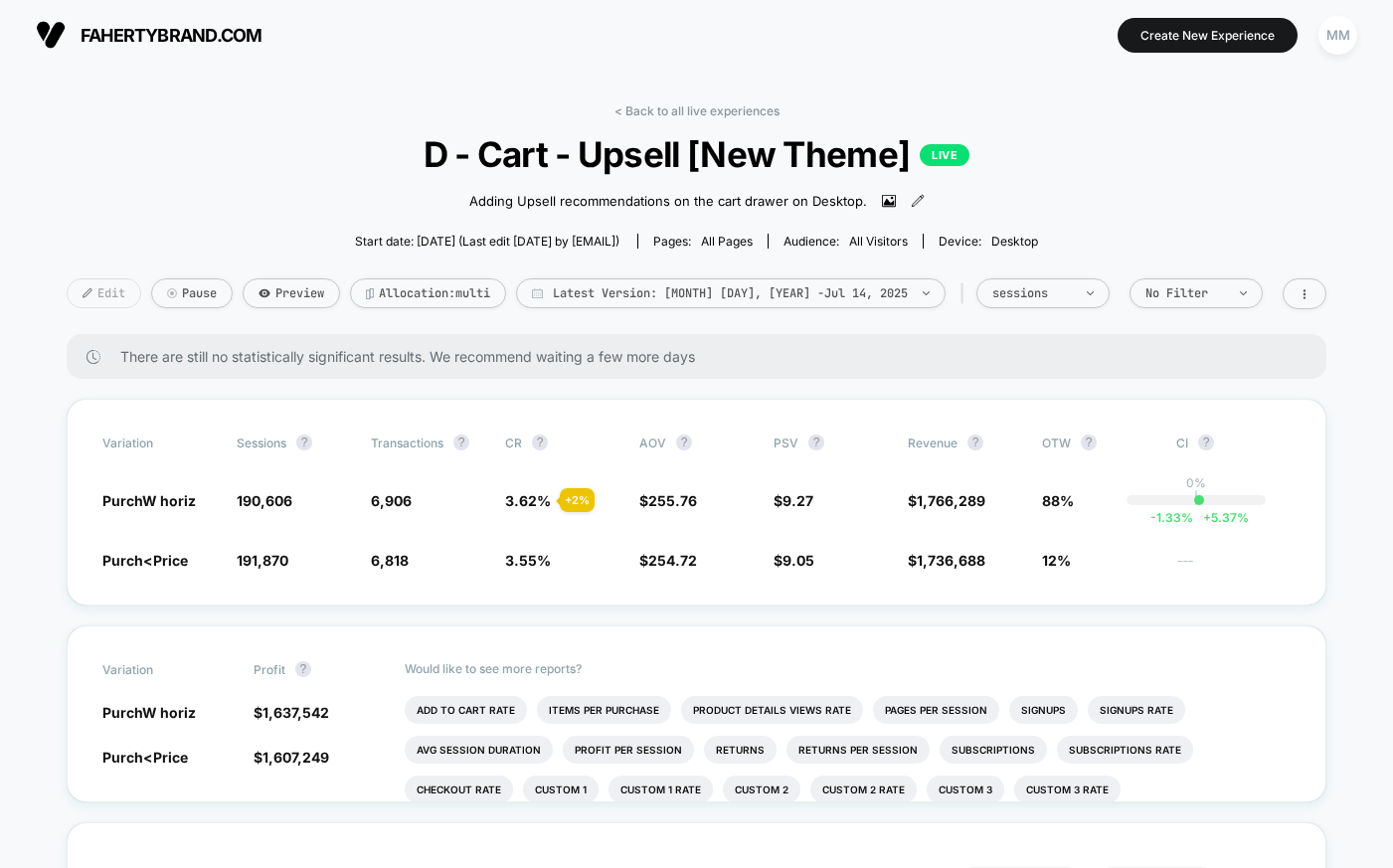 click on "Edit" at bounding box center (103, 293) 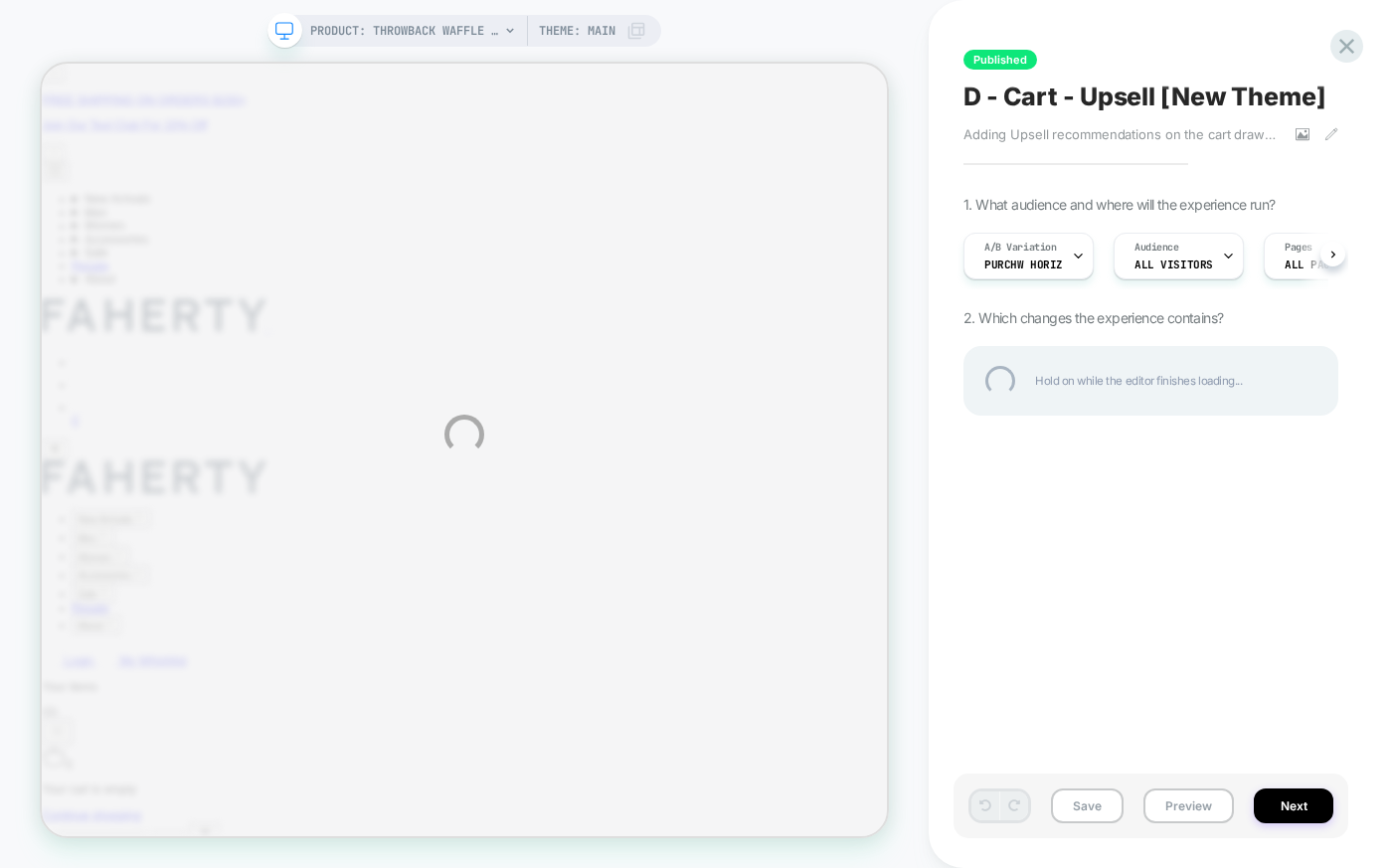 scroll, scrollTop: 0, scrollLeft: 0, axis: both 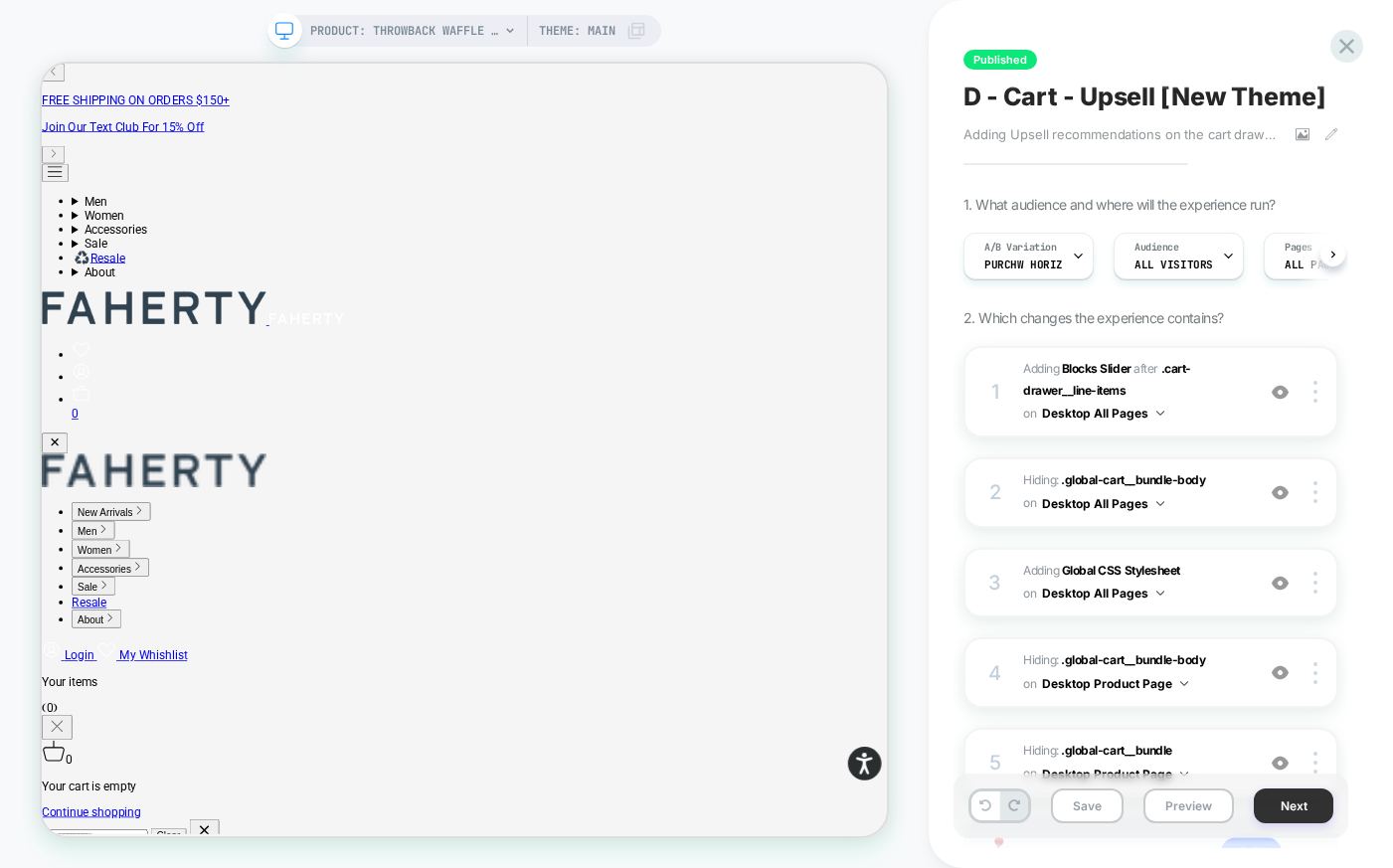 click on "Next" at bounding box center [1294, 805] 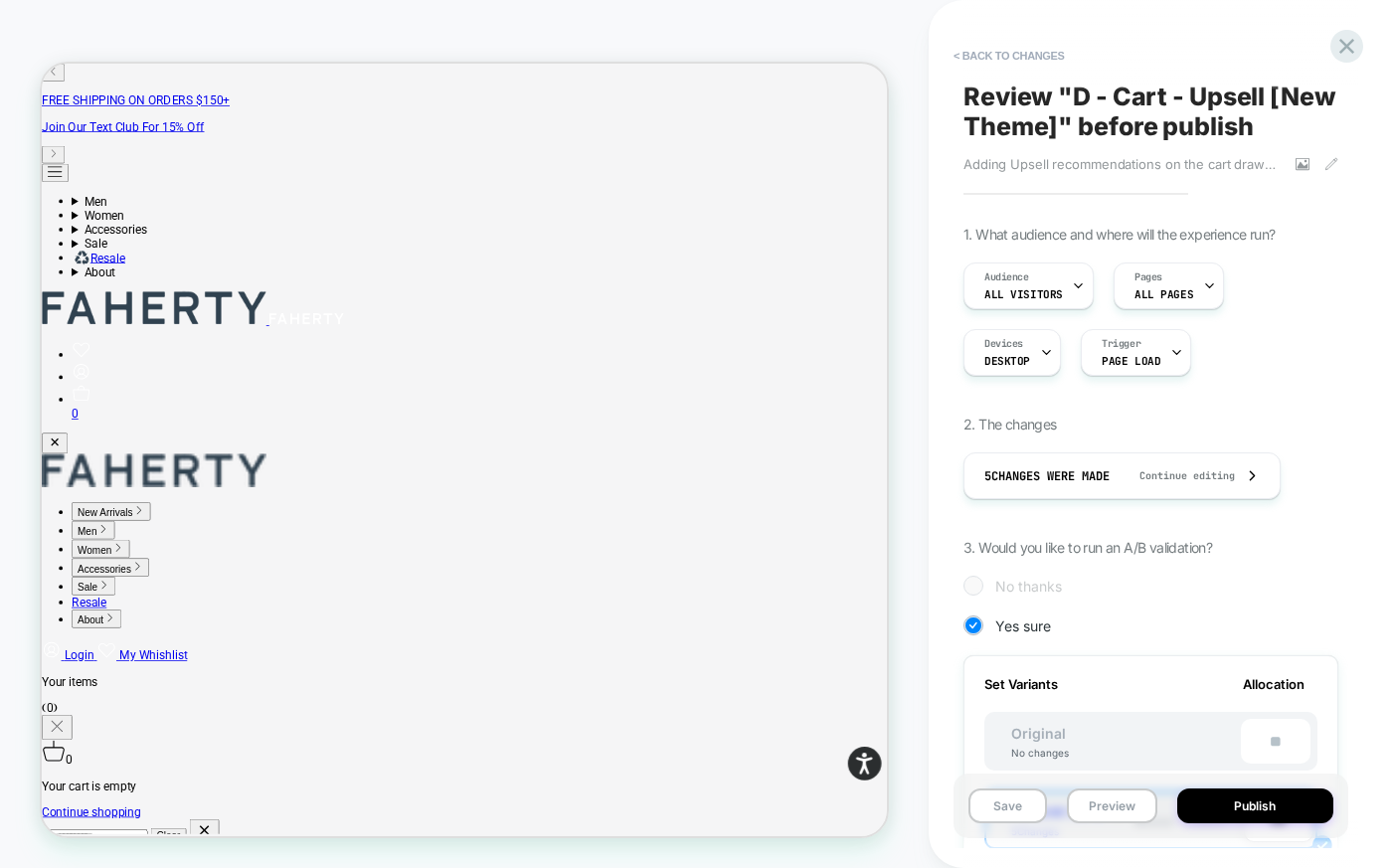 scroll, scrollTop: 387, scrollLeft: 0, axis: vertical 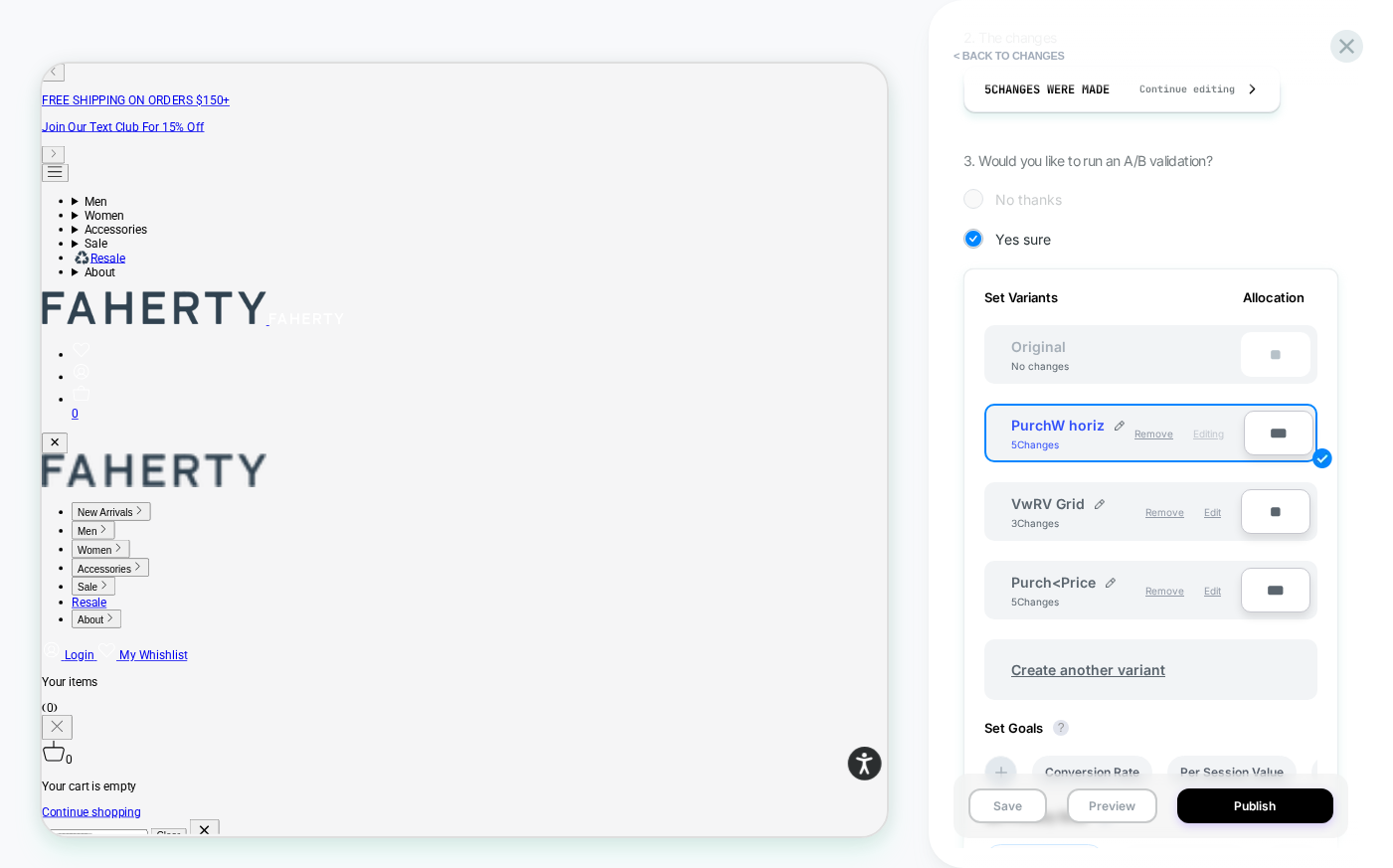 click on "***" at bounding box center (1279, 433) 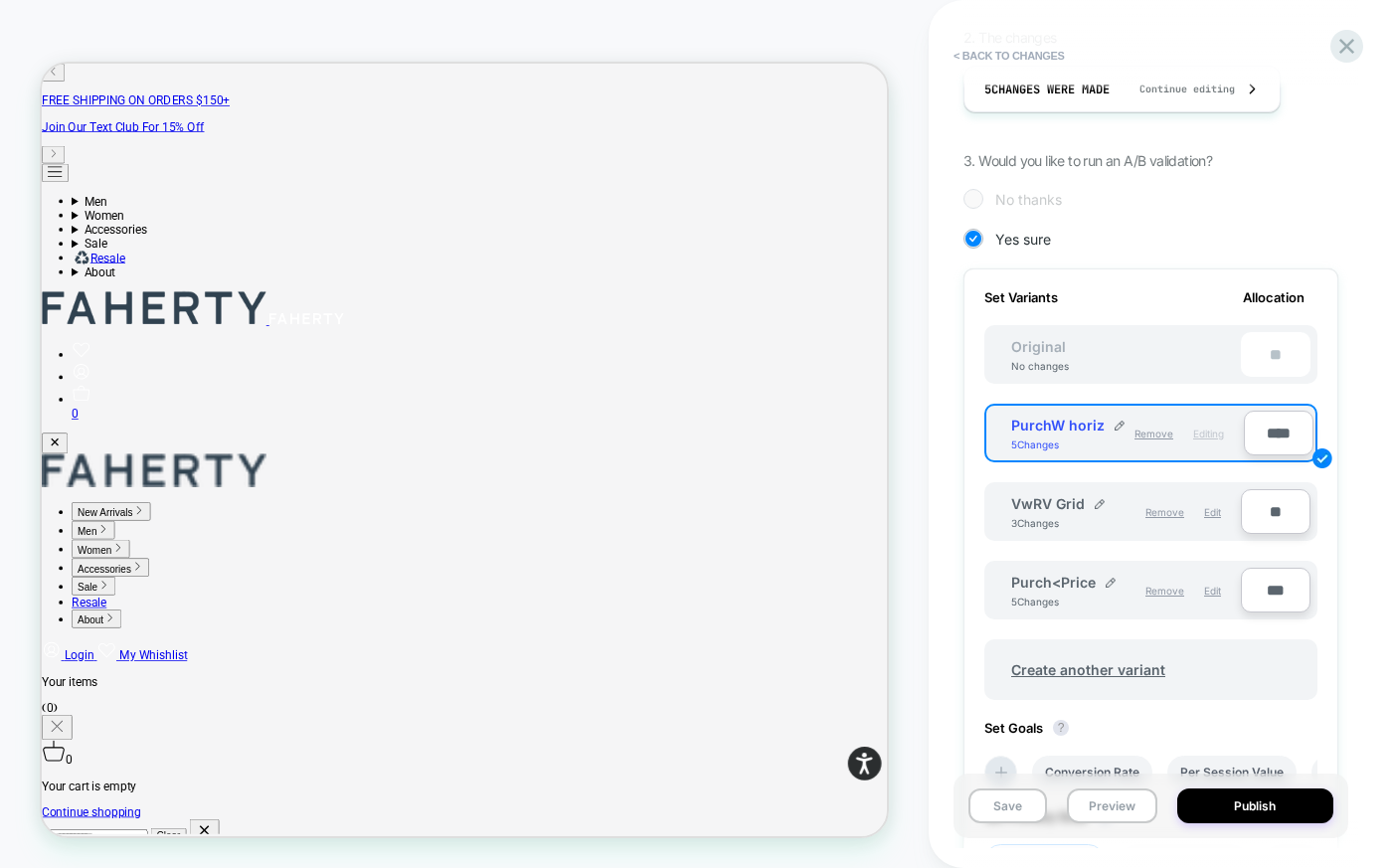 type on "****" 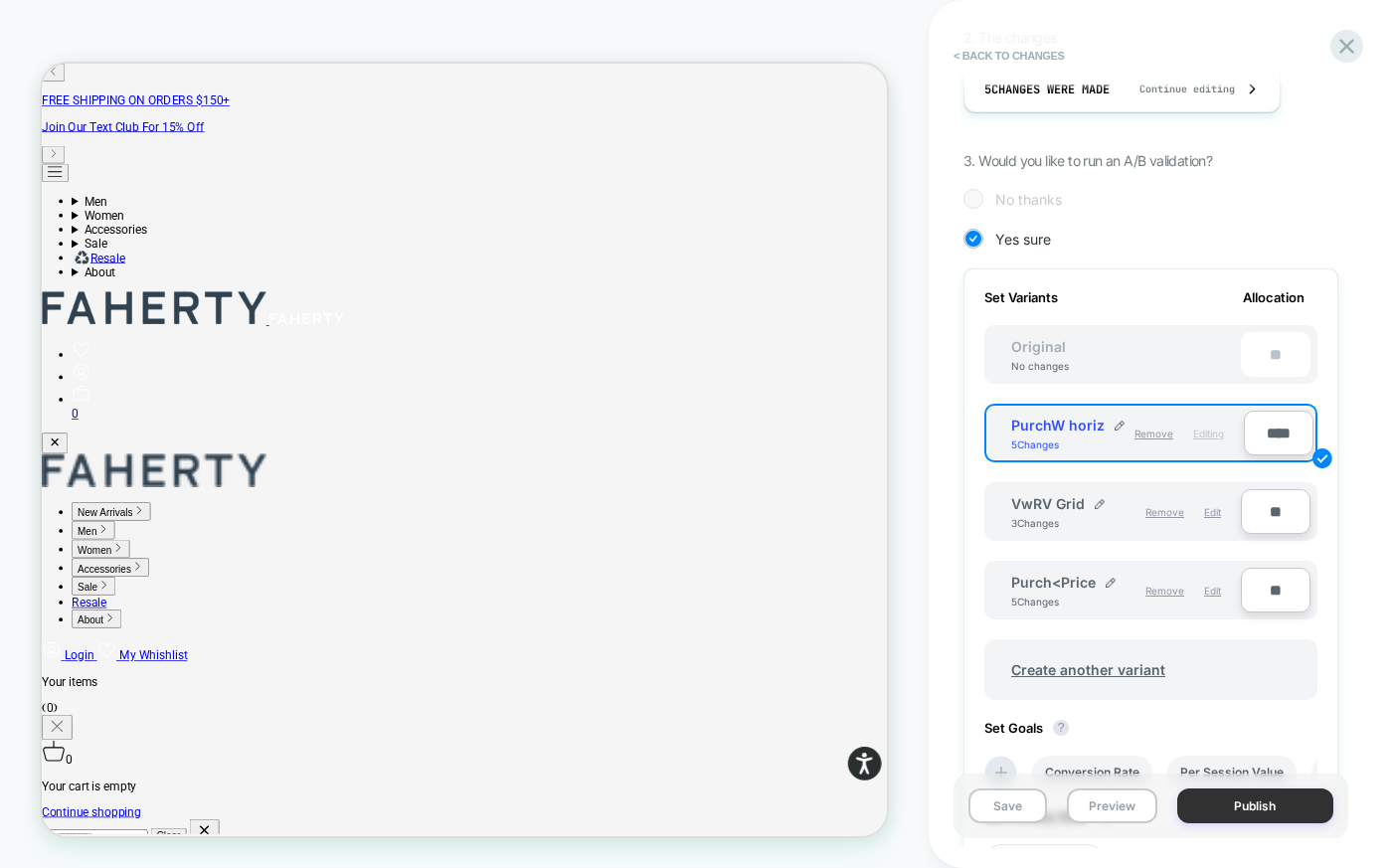 type on "**" 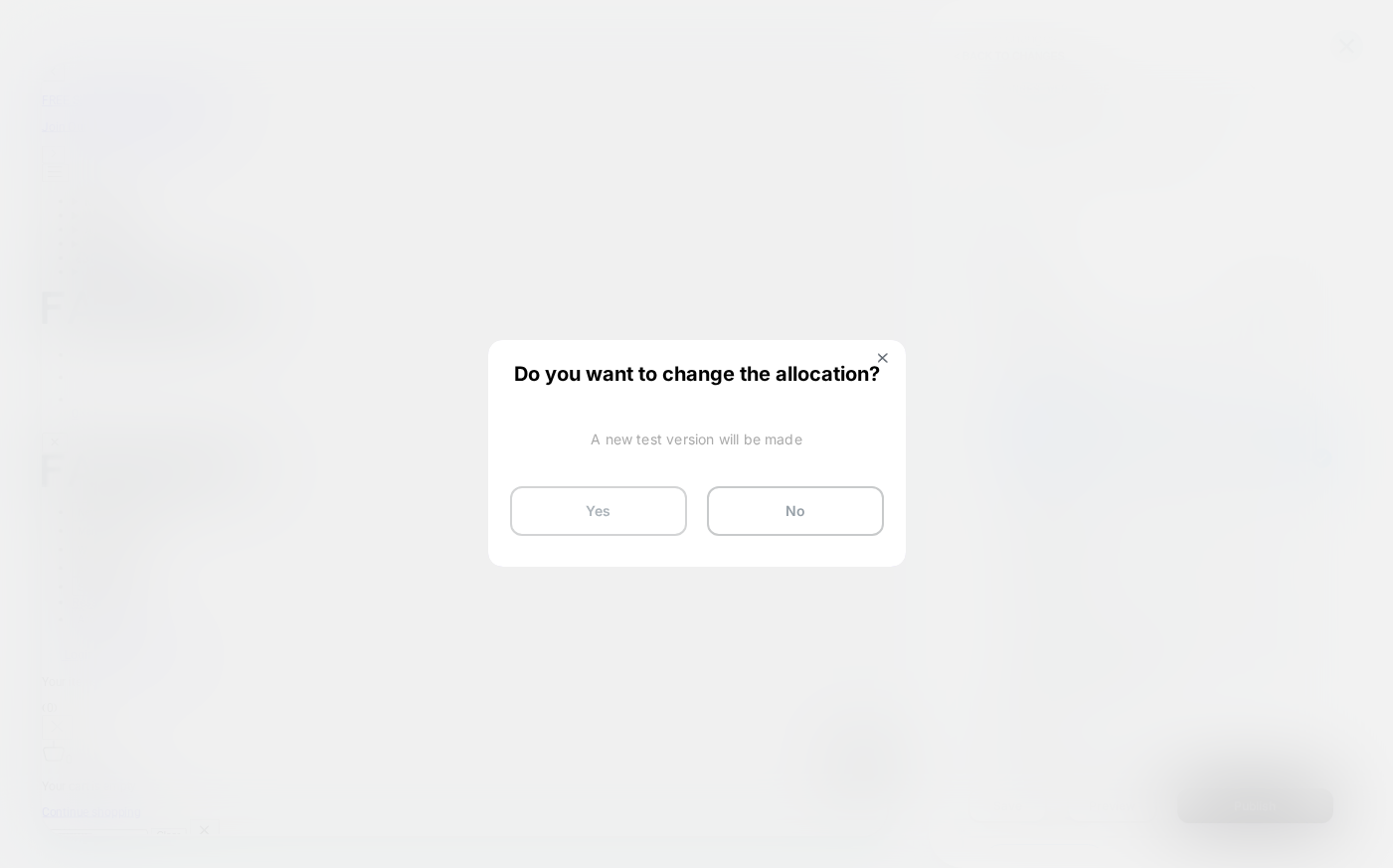 click on "Yes" at bounding box center [599, 511] 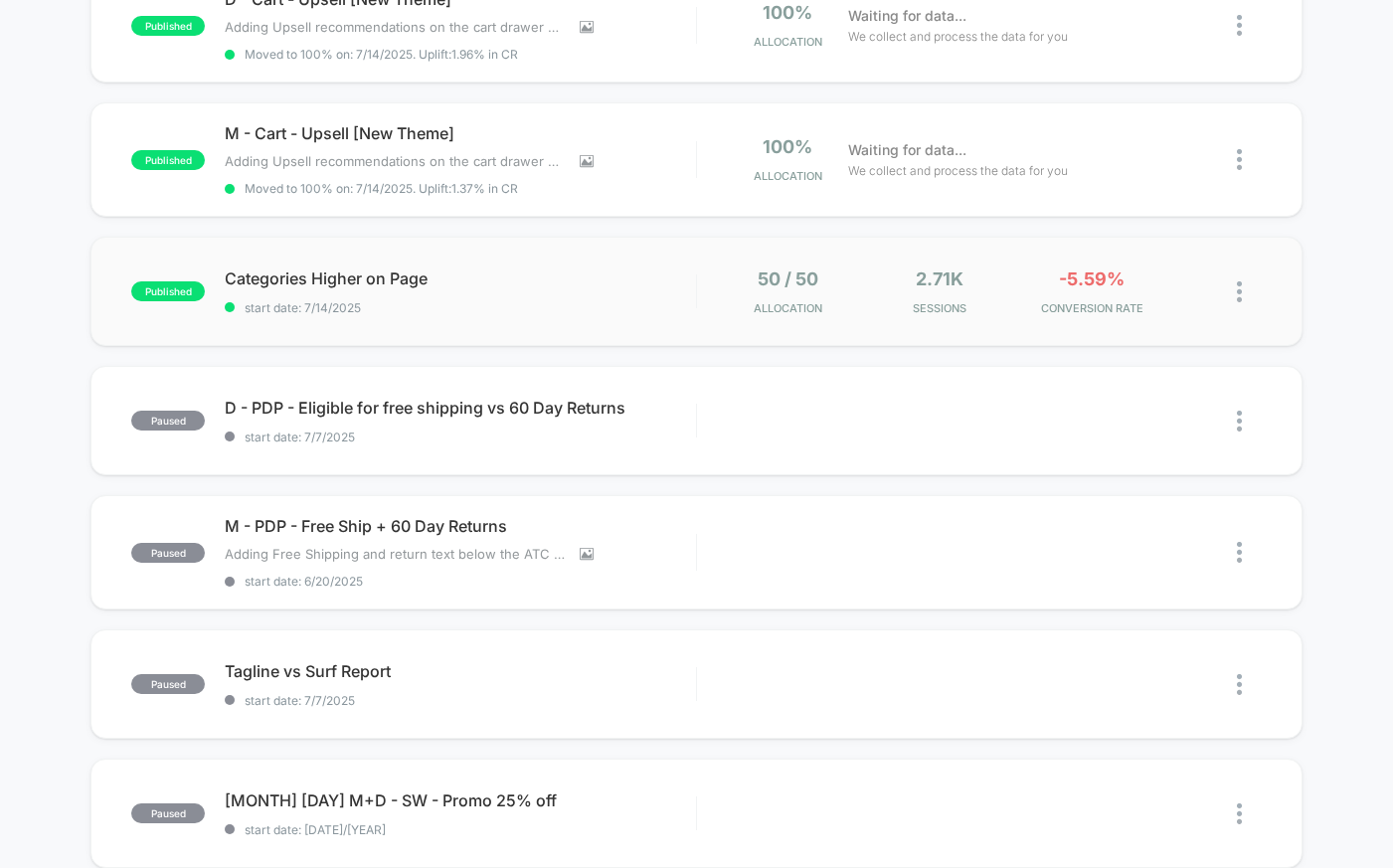 scroll, scrollTop: 255, scrollLeft: 0, axis: vertical 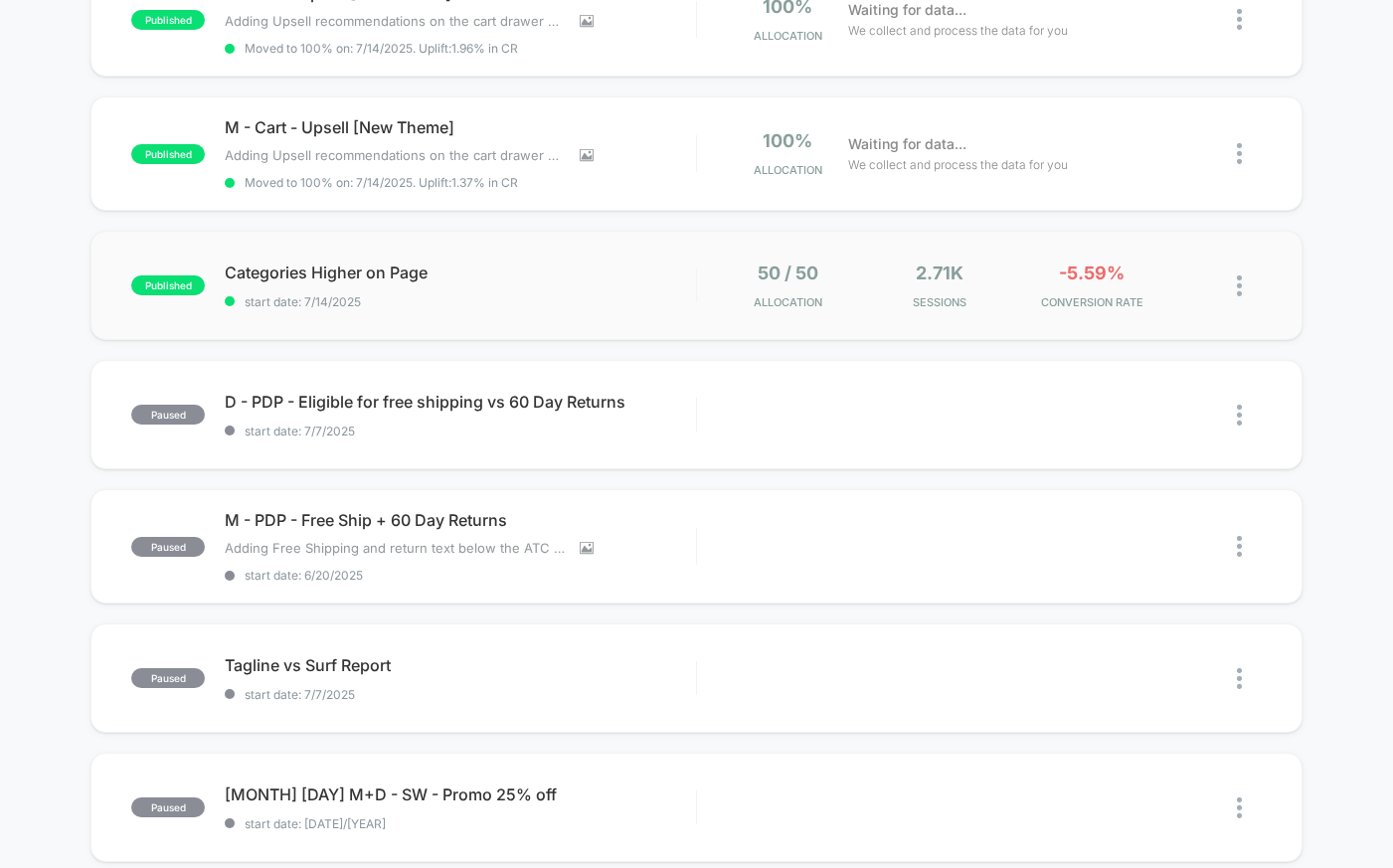 click on "start date: 7/14/2025" at bounding box center (460, 301) 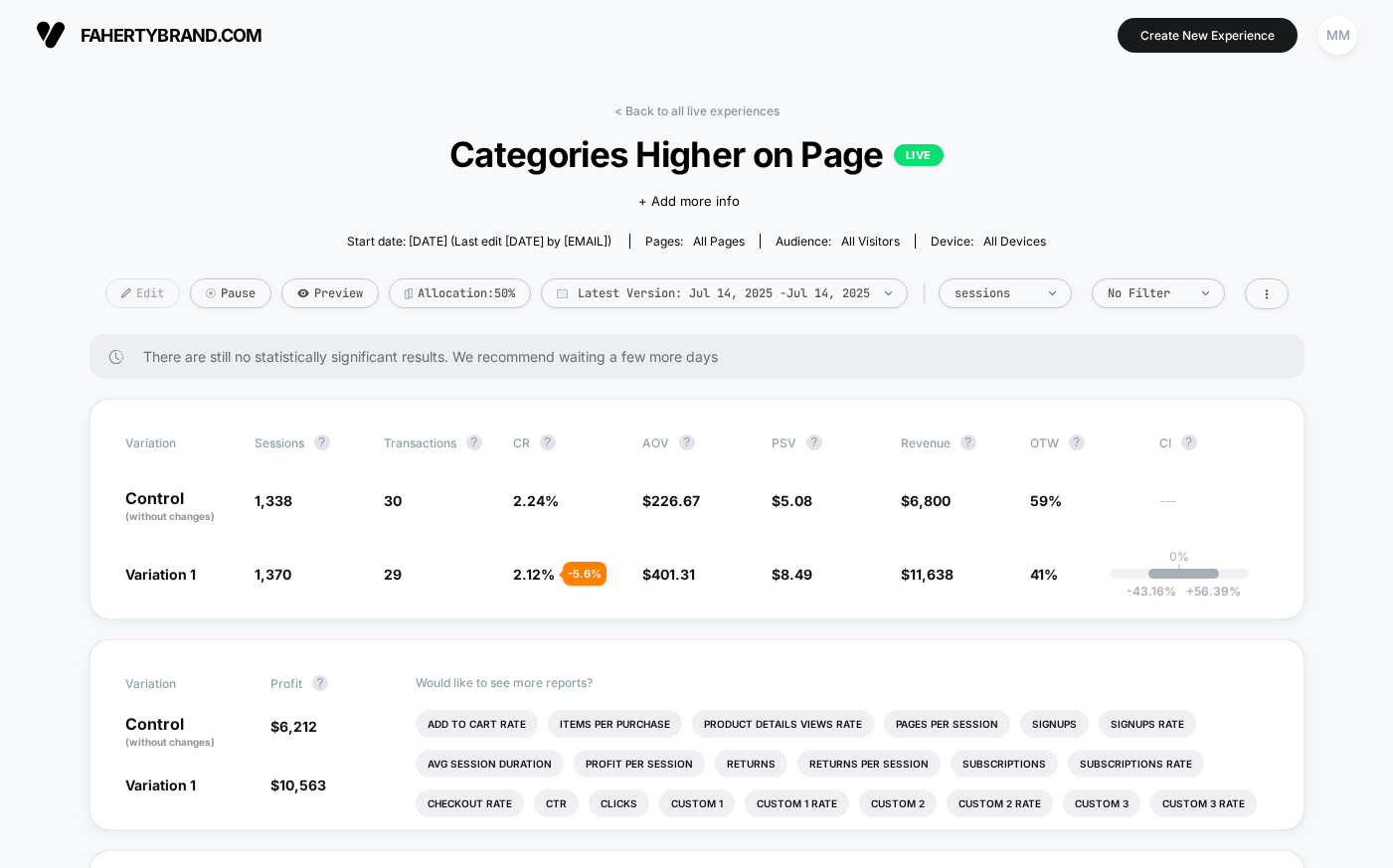 click on "Edit" at bounding box center (142, 293) 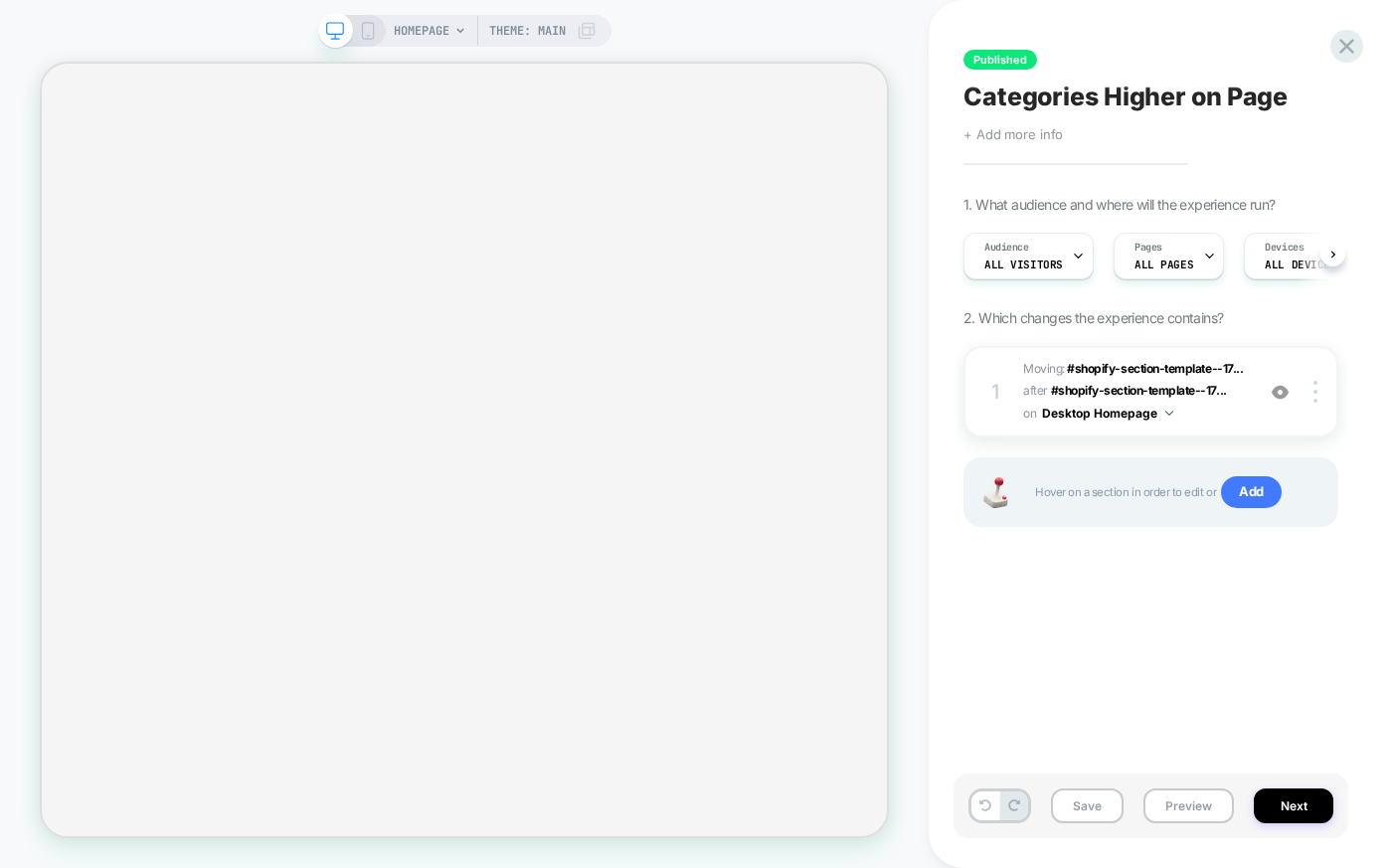 scroll, scrollTop: 0, scrollLeft: 1, axis: horizontal 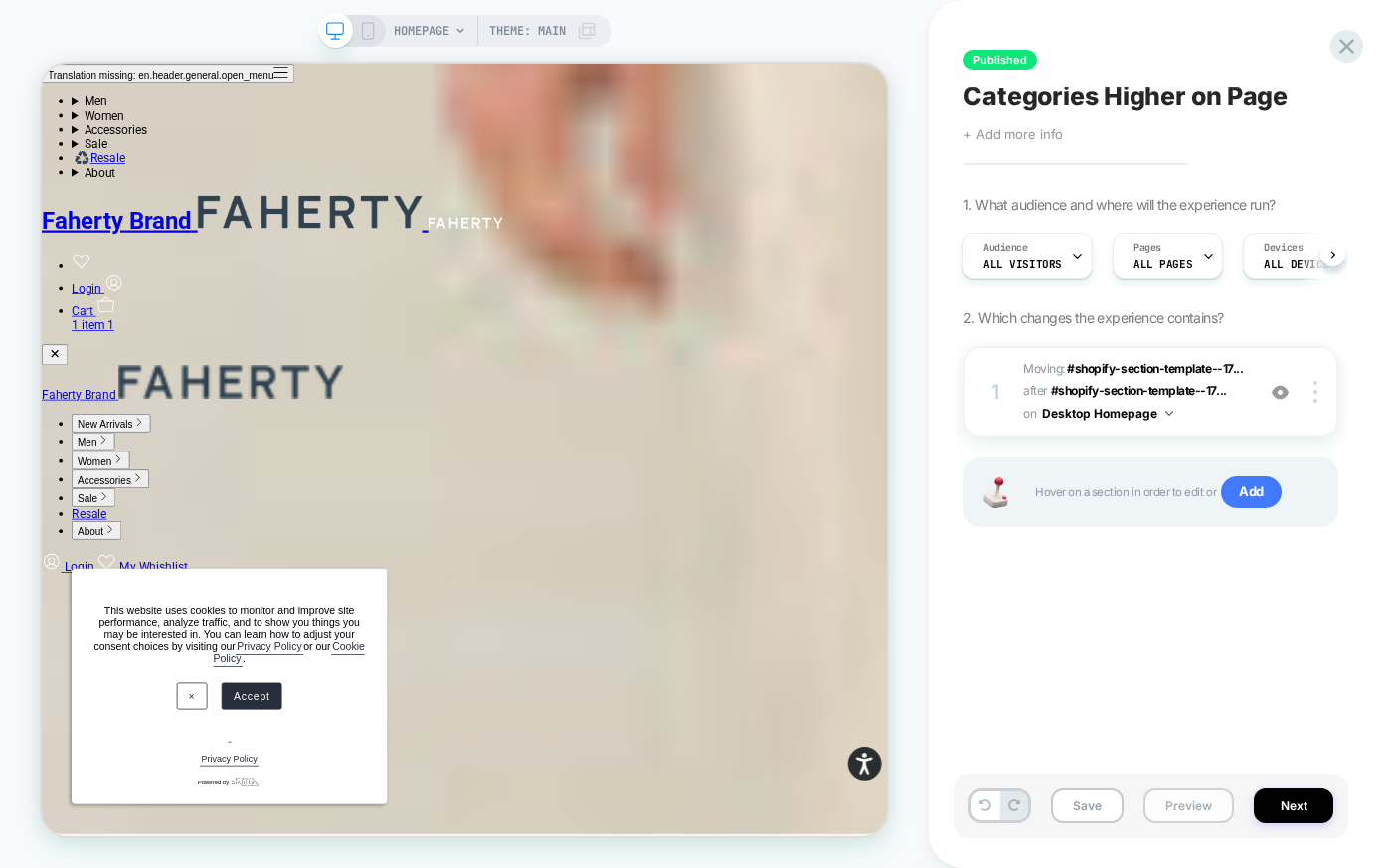 click on "Preview" at bounding box center [1188, 805] 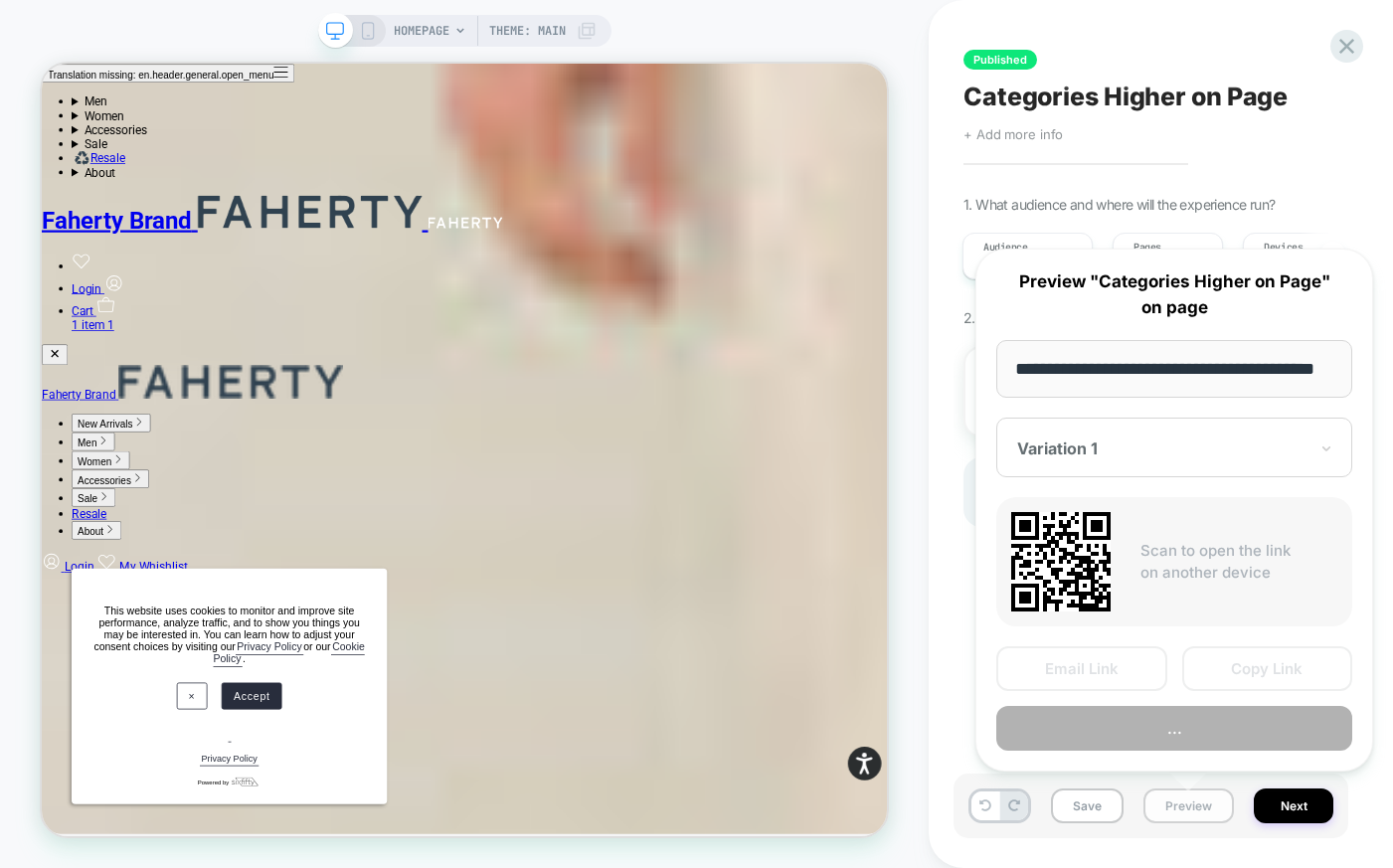 scroll, scrollTop: 0, scrollLeft: 44, axis: horizontal 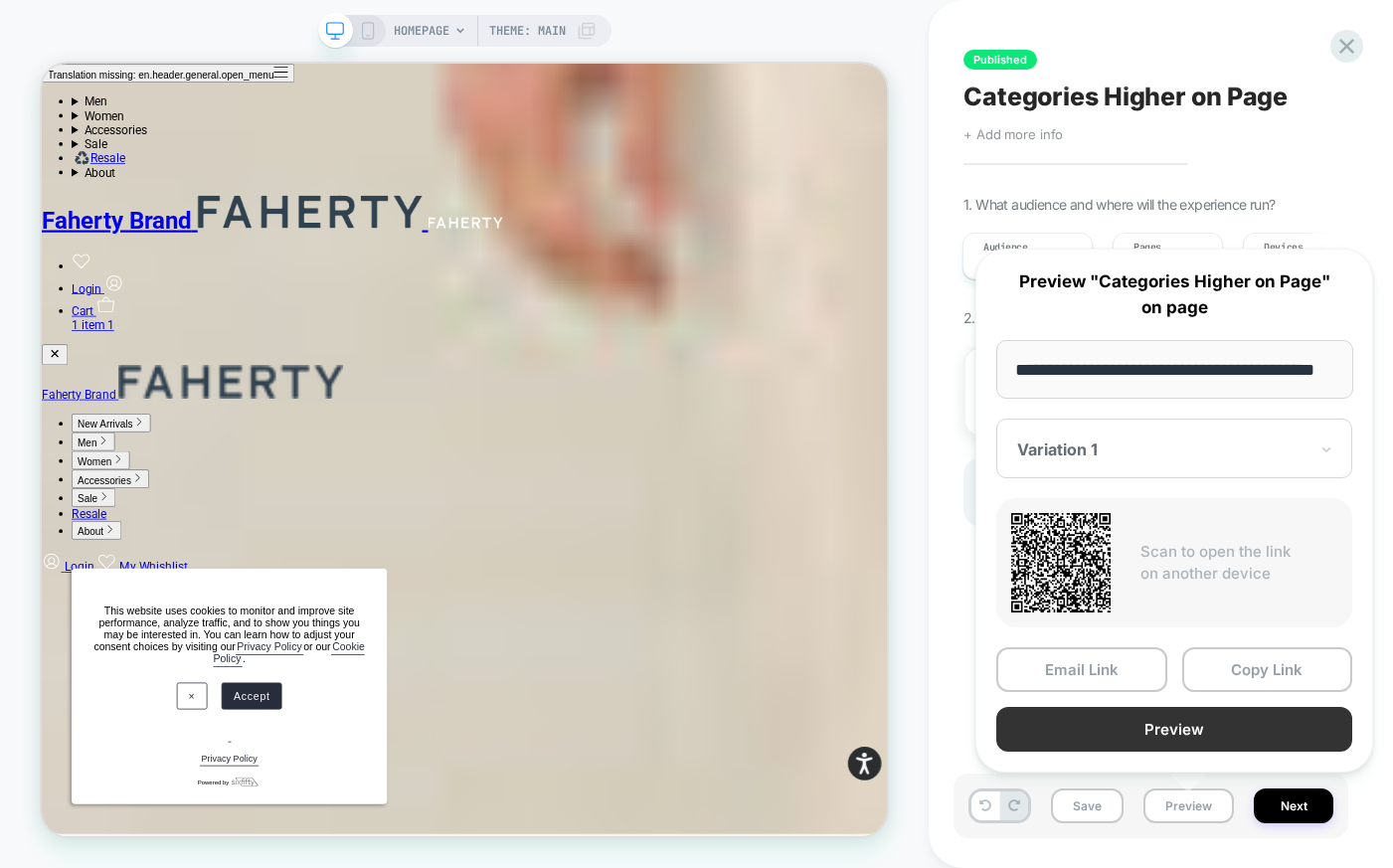 click on "Preview" at bounding box center [1174, 729] 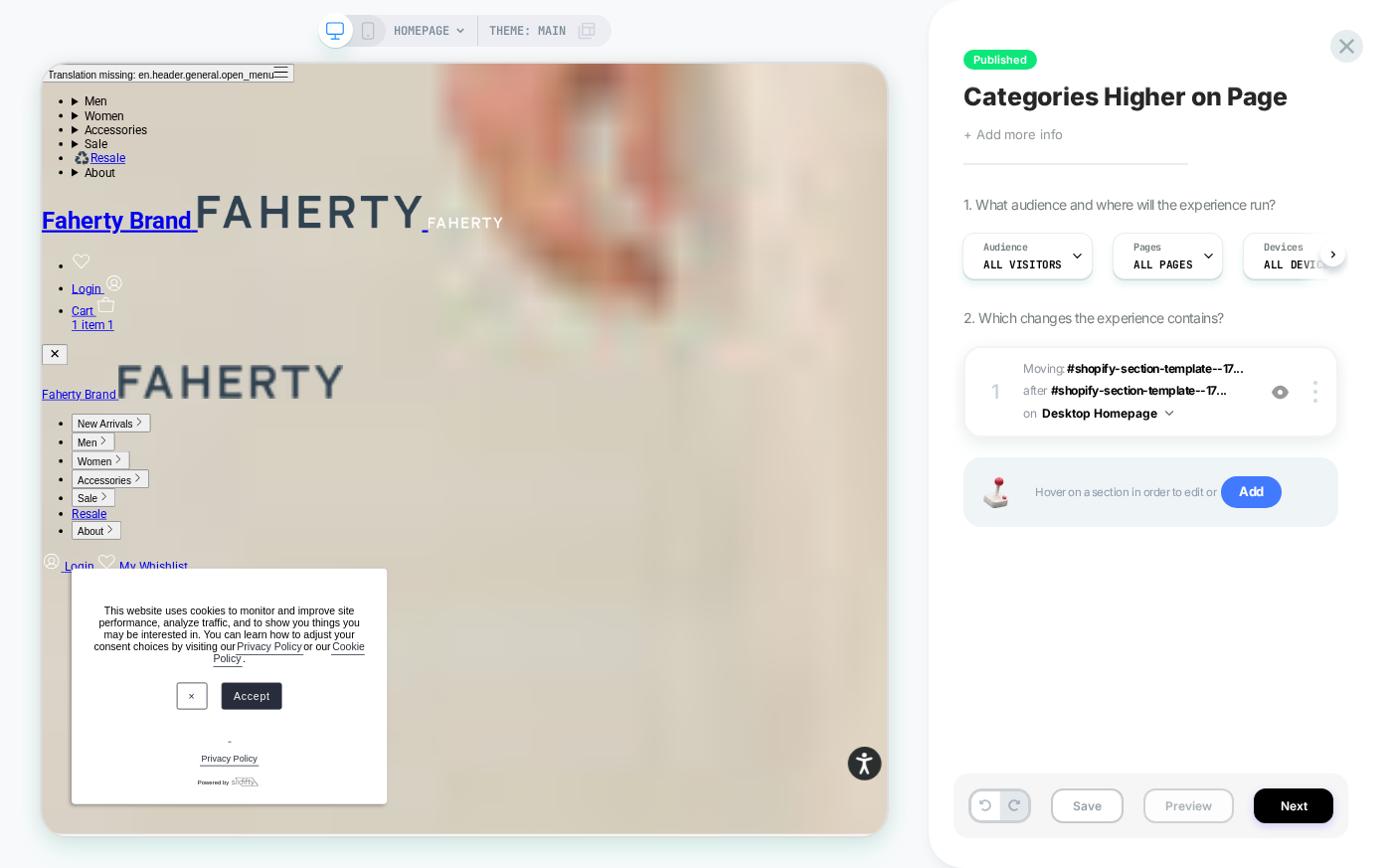 click on "Preview" at bounding box center (1188, 805) 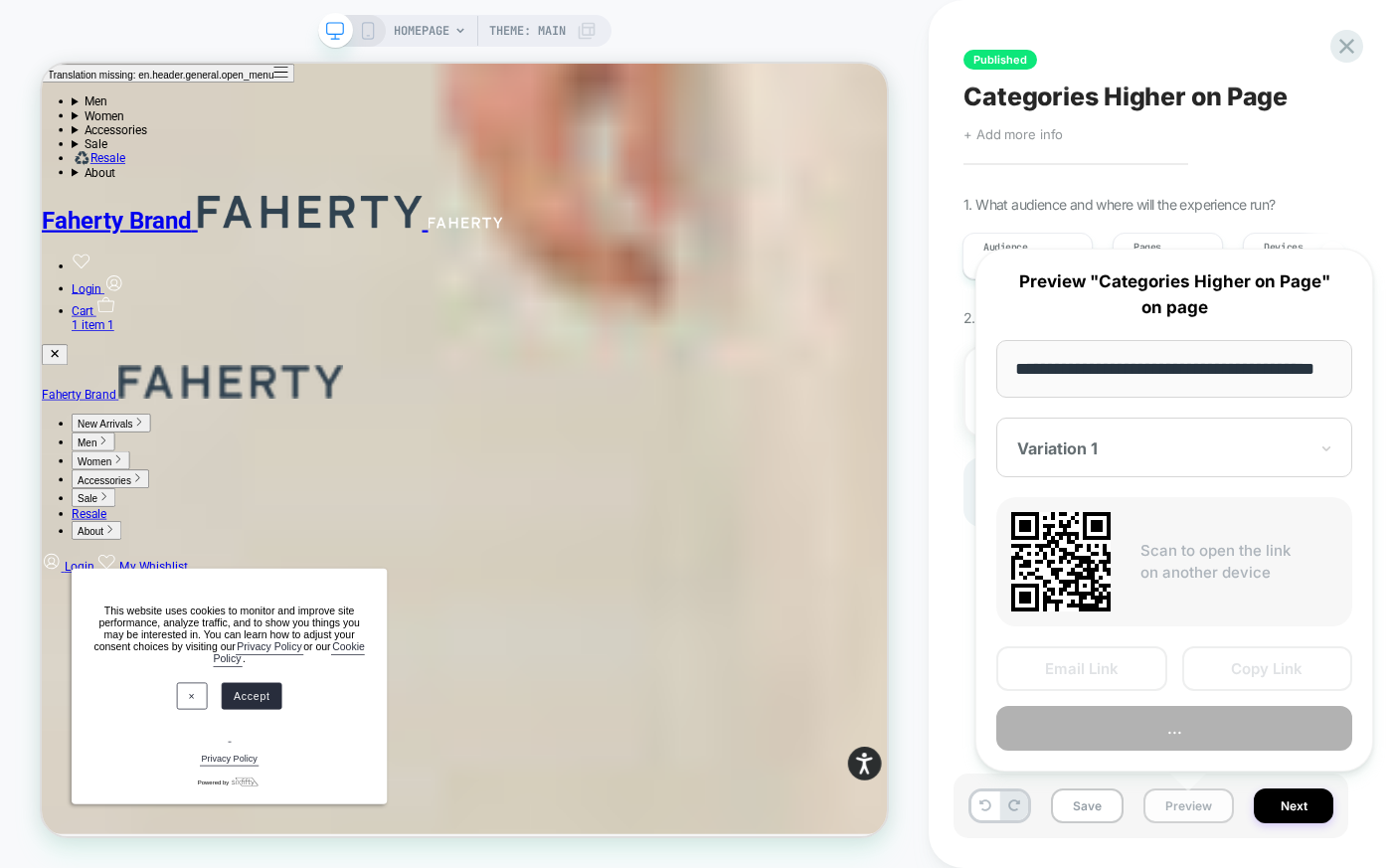 scroll, scrollTop: 0, scrollLeft: 44, axis: horizontal 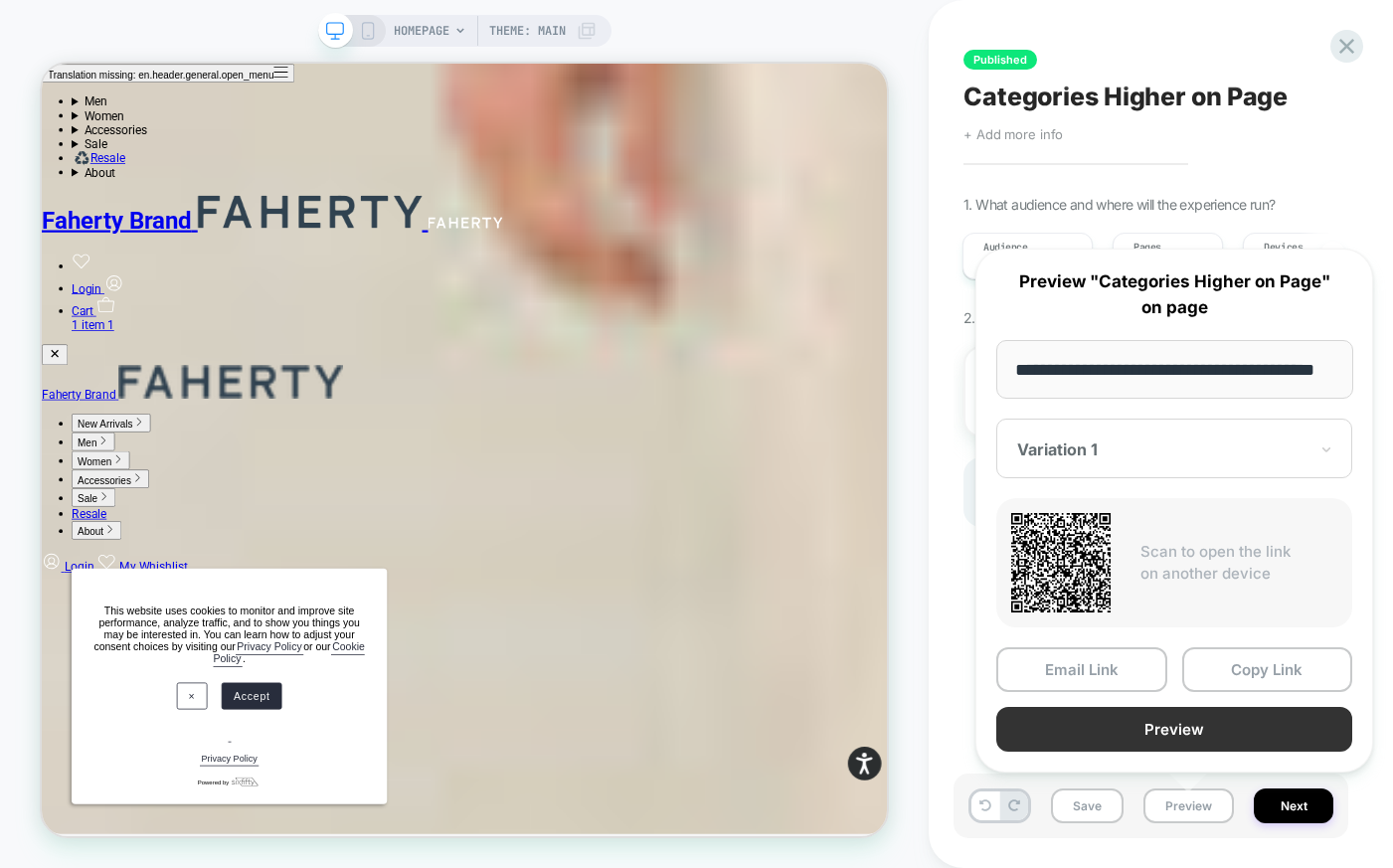 click on "Preview" at bounding box center (1174, 729) 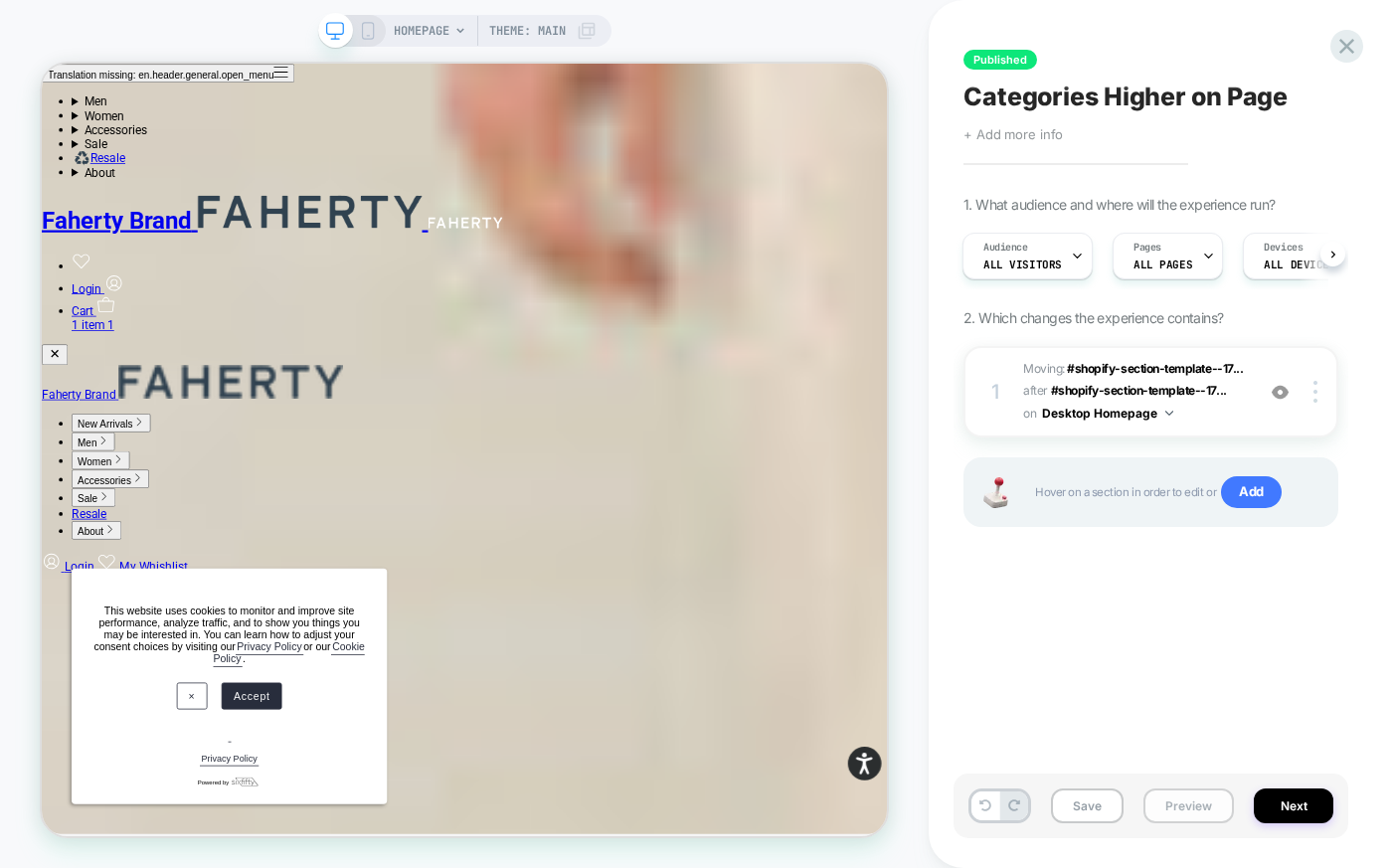 click on "Preview" at bounding box center (1188, 805) 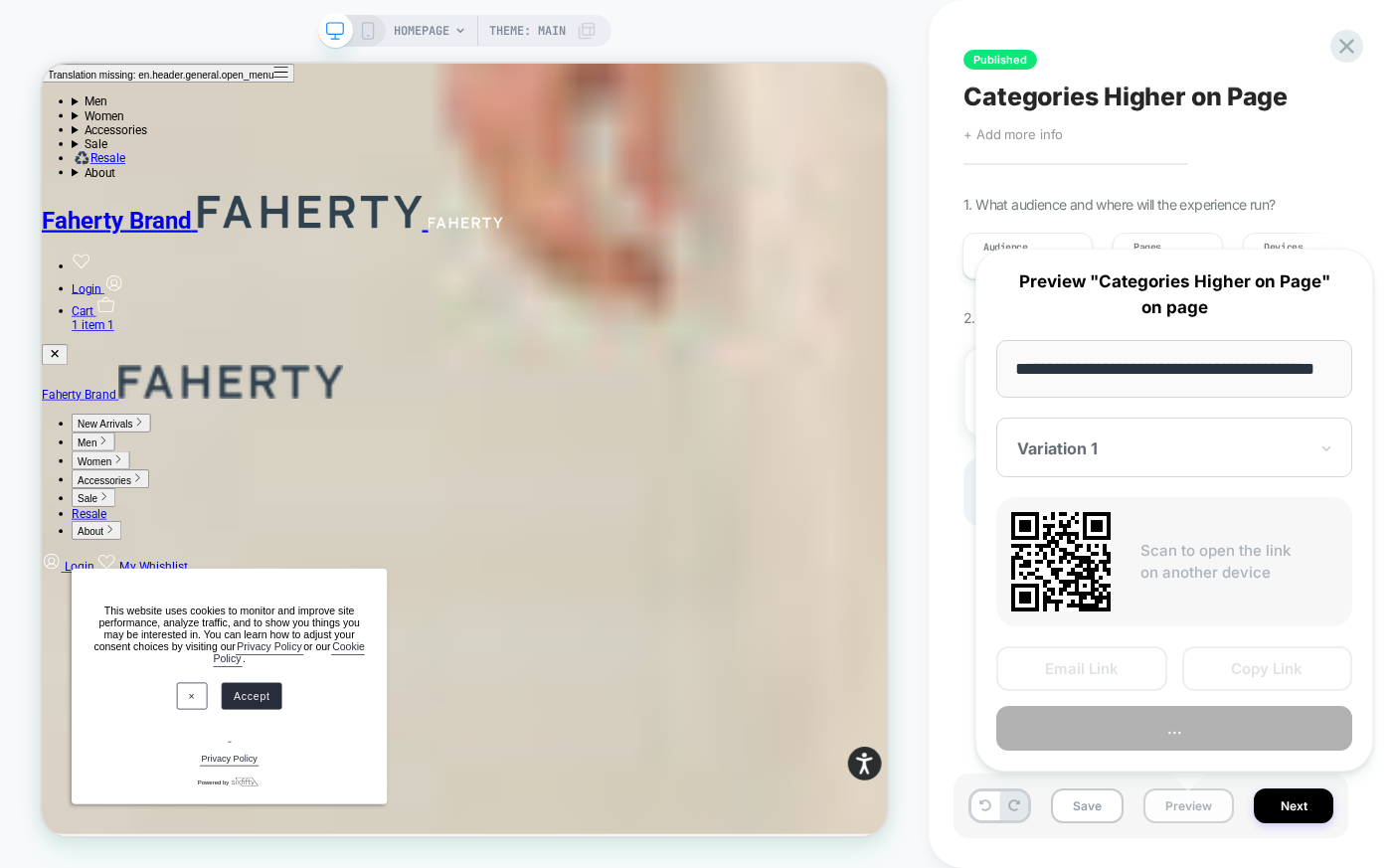 scroll, scrollTop: 0, scrollLeft: 44, axis: horizontal 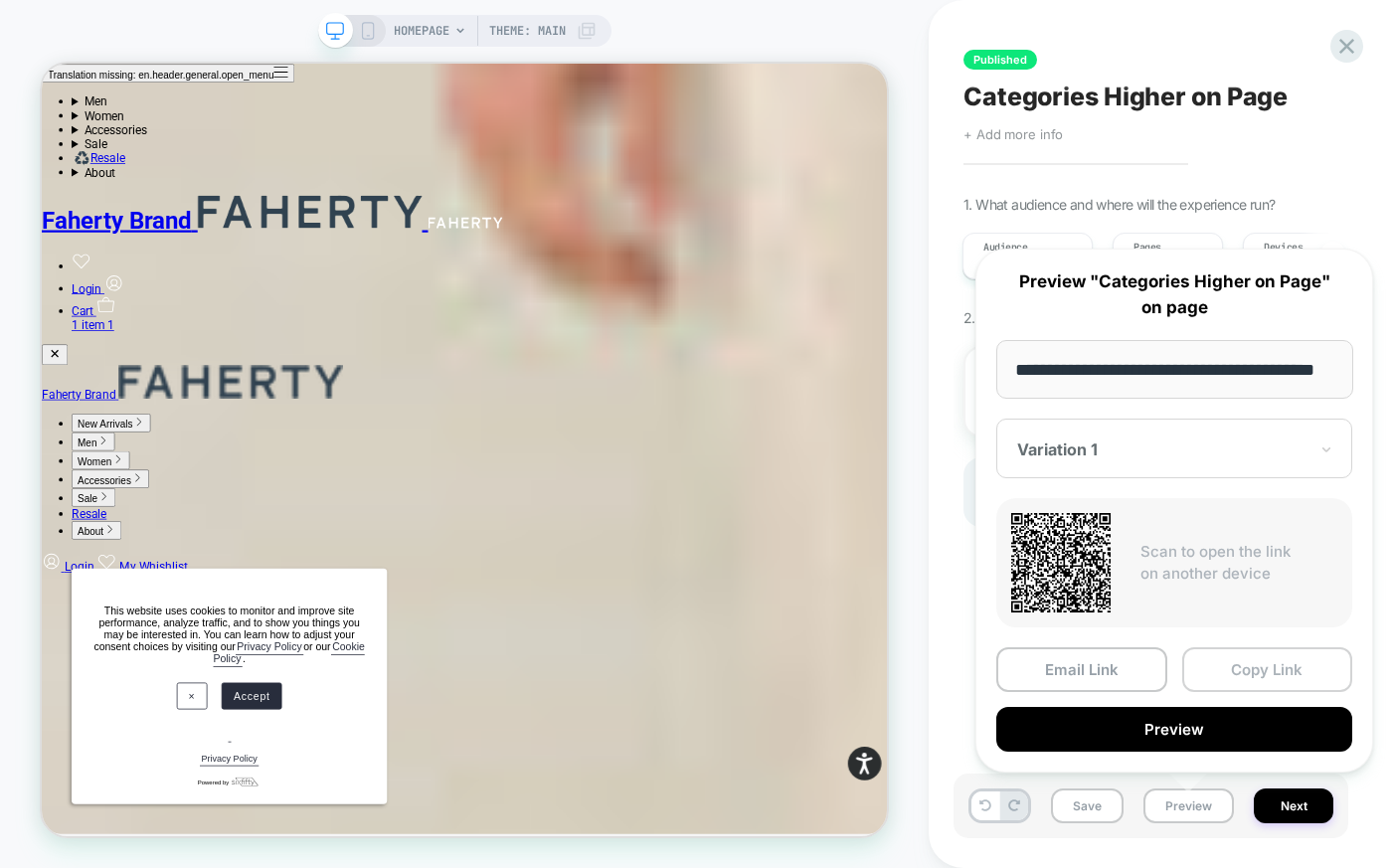 click on "Copy Link" at bounding box center [1268, 669] 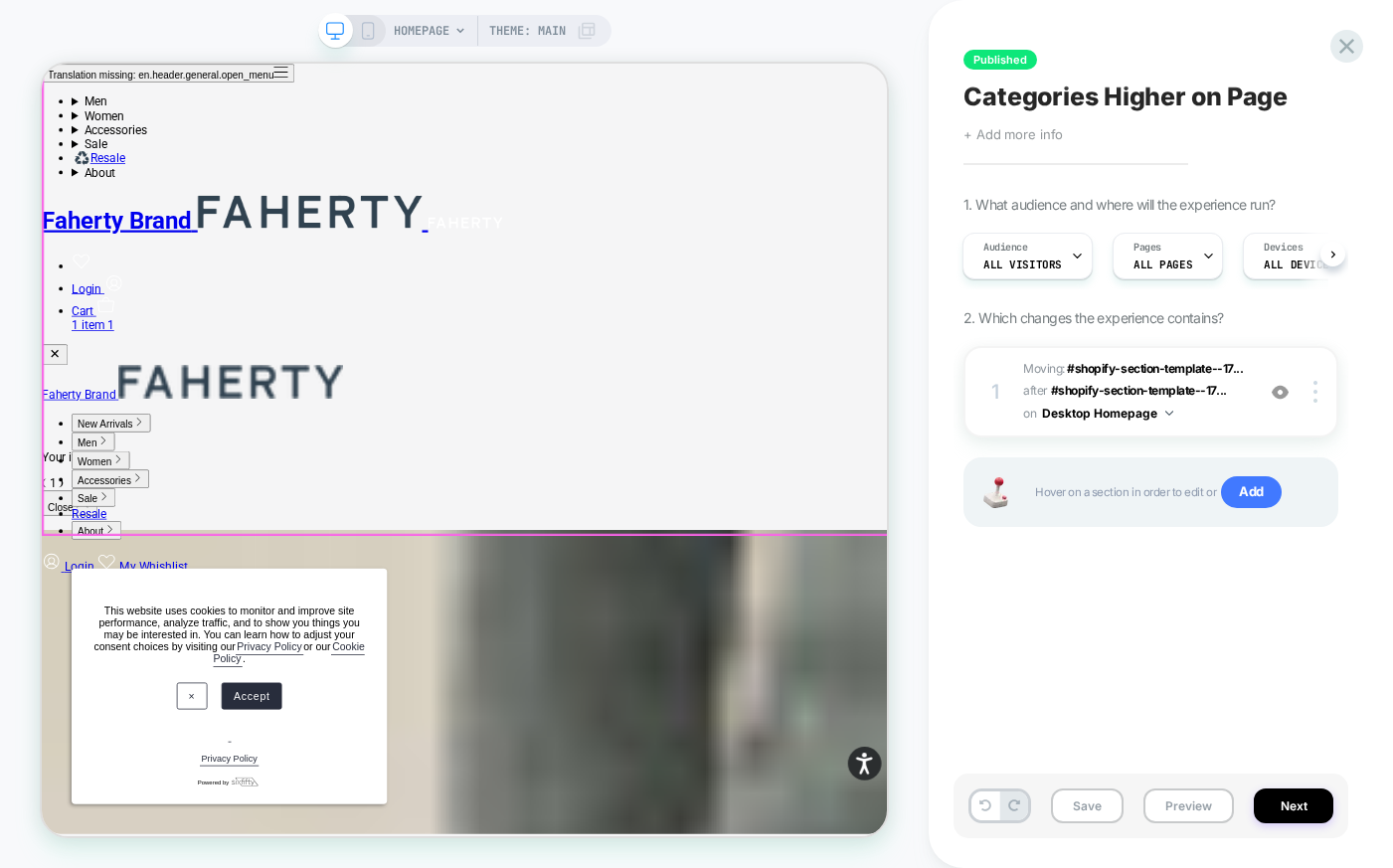 scroll, scrollTop: 347, scrollLeft: 0, axis: vertical 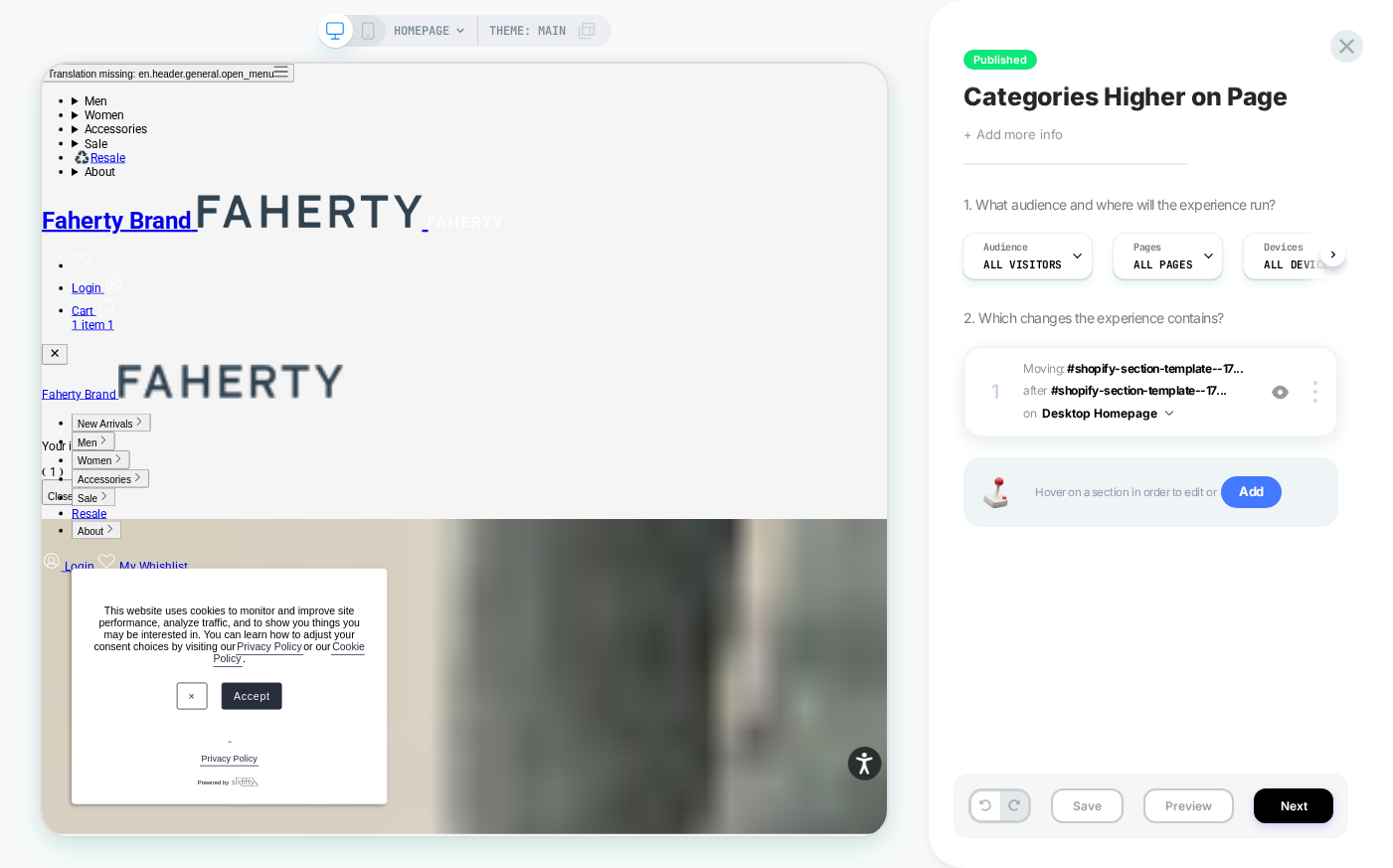 click on "Published Categories Higher on Page Click to edit experience details + Add more info 1. What audience and where will the experience run? Audience All Visitors Pages ALL PAGES Devices ALL DEVICES Trigger Page Load 2. Which changes the experience contains? 1 Moving:   #shopify-section-template--17... #shopify-section-template--17248154517573__collection_list_with_tabs_n887fB   after #shopify-section-template--17... #shopify-section-template--17248154517573__react_slider_LtGqdY   on Desktop Homepage Add Before Add After Delete Hover on a section in order to edit or  Add" at bounding box center [1150, 434] 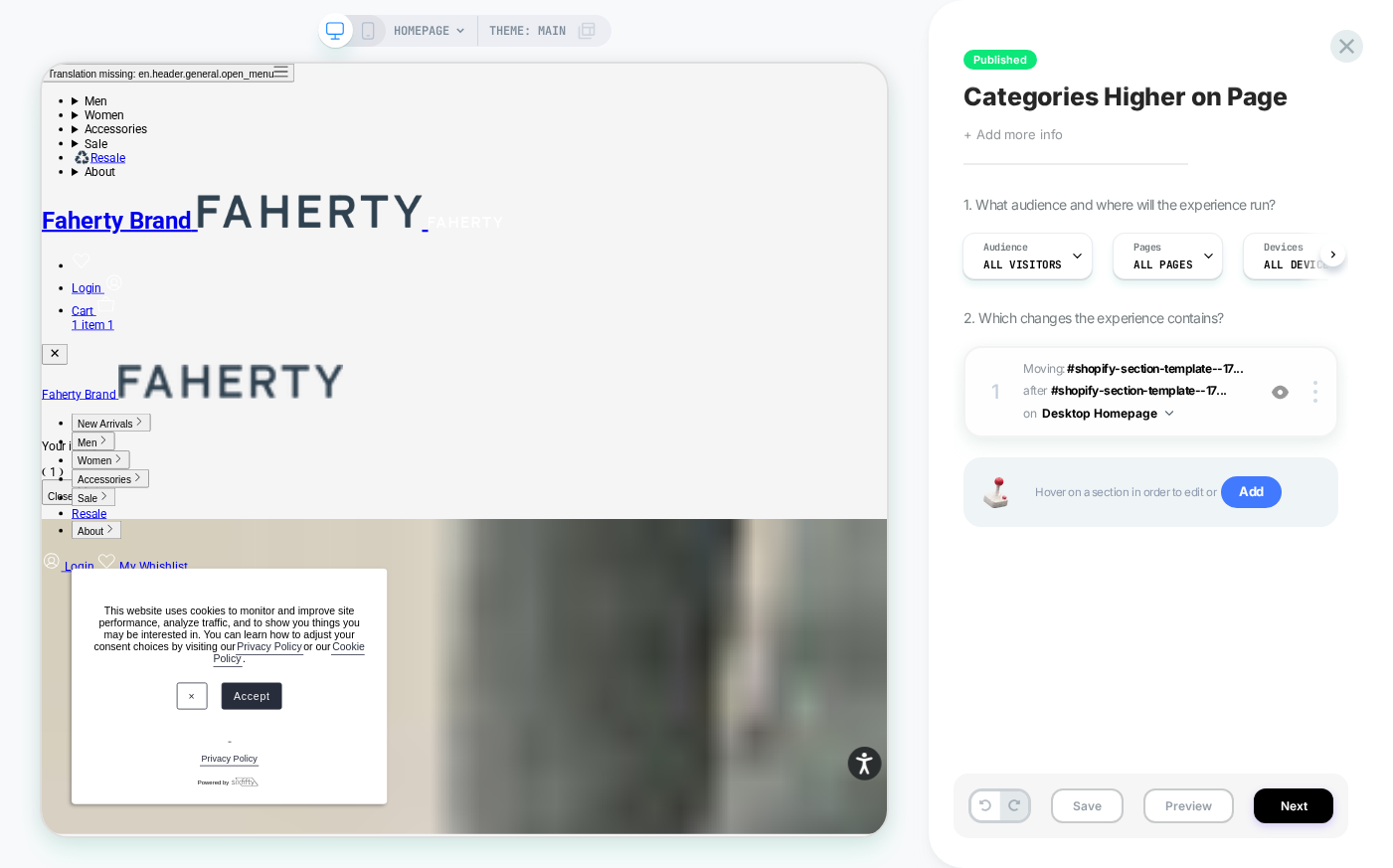 click on "1 Moving:   #shopify-section-template--17... #shopify-section-template--17248154517573__collection_list_with_tabs_n887fB   after #shopify-section-template--17... #shopify-section-template--17248154517573__react_slider_LtGqdY   on Desktop Homepage Add Before Add After Delete" at bounding box center [1150, 392] 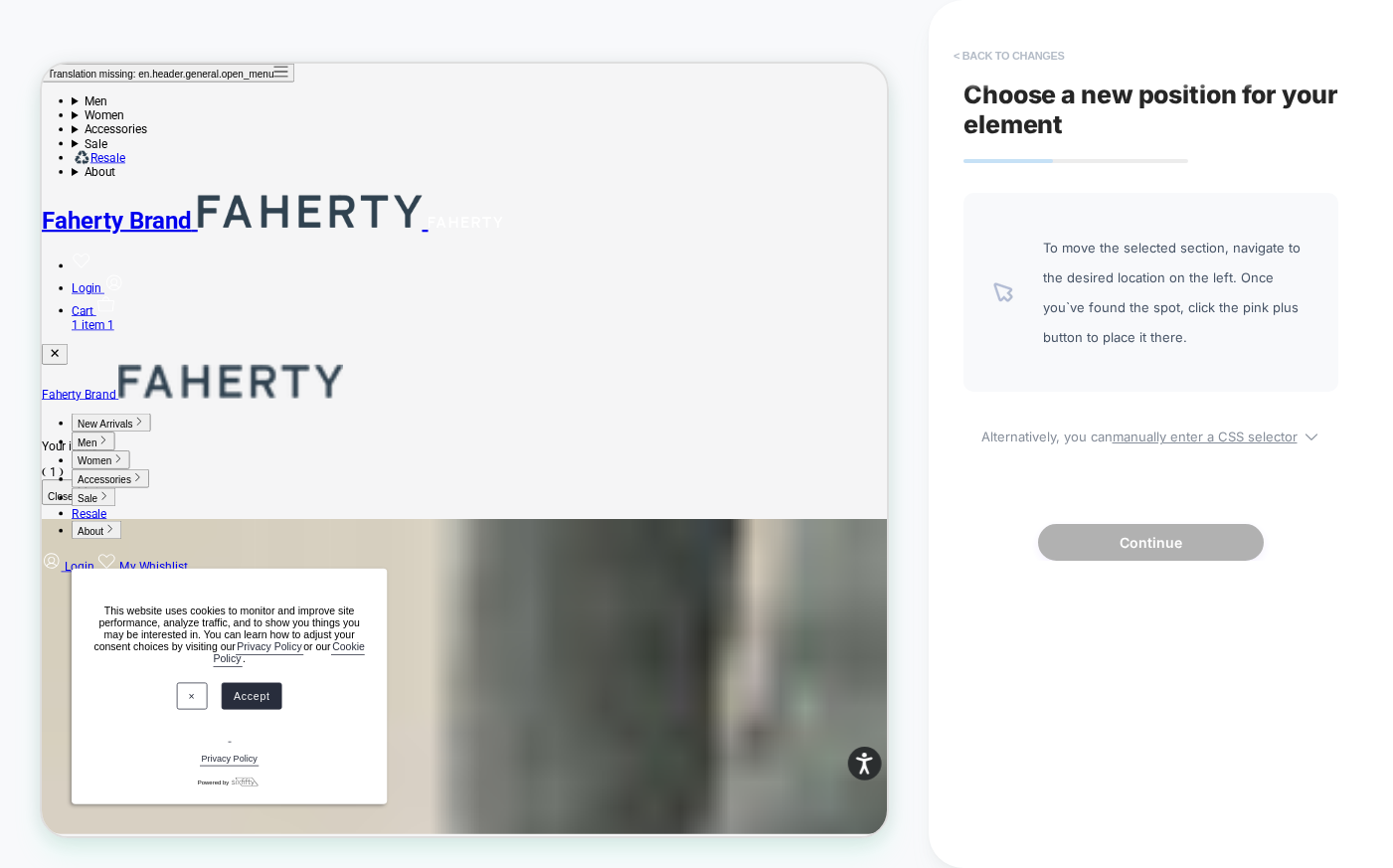 click on "< Back to changes" at bounding box center (1009, 56) 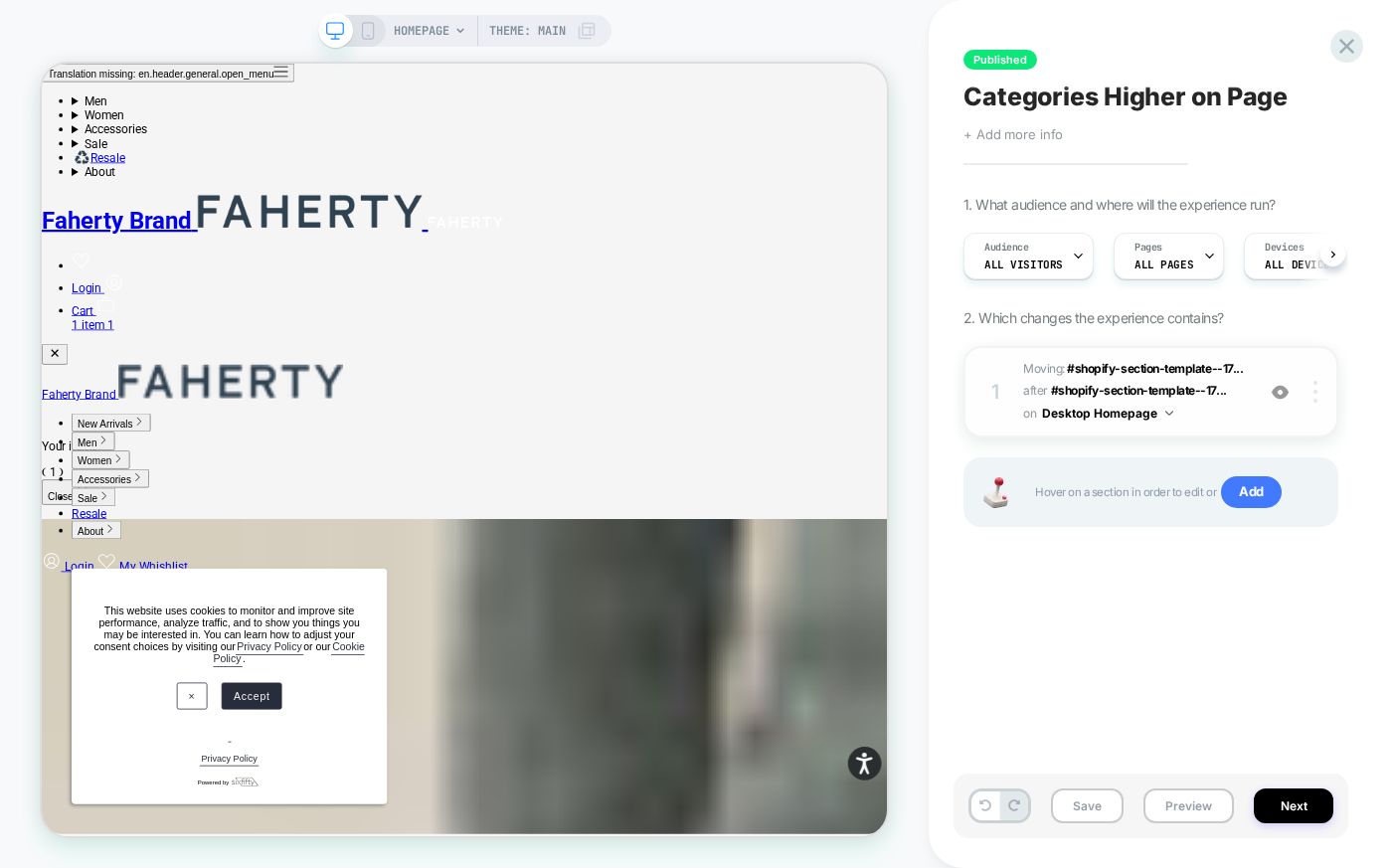 scroll, scrollTop: 0, scrollLeft: 1, axis: horizontal 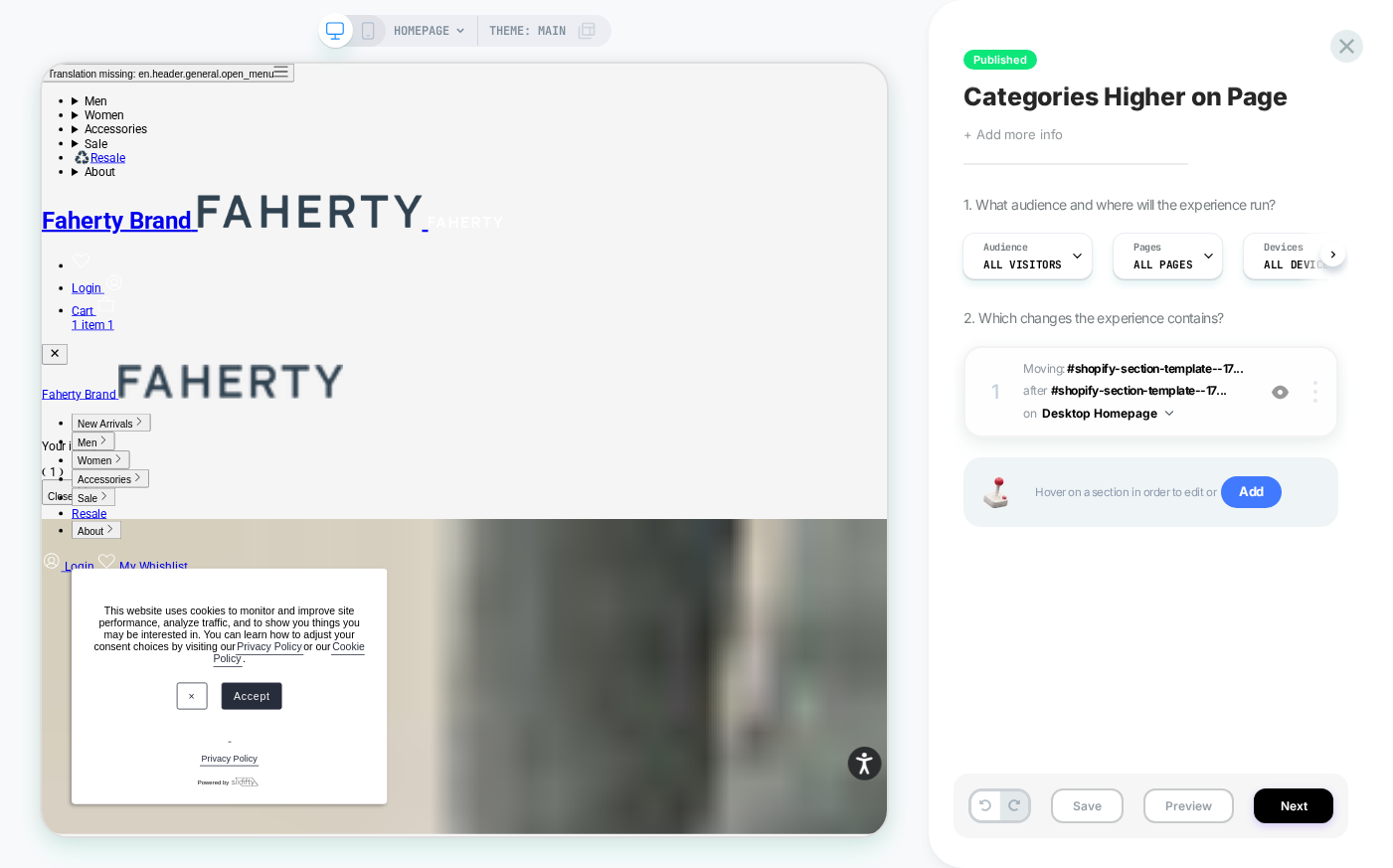 click at bounding box center (1315, 392) 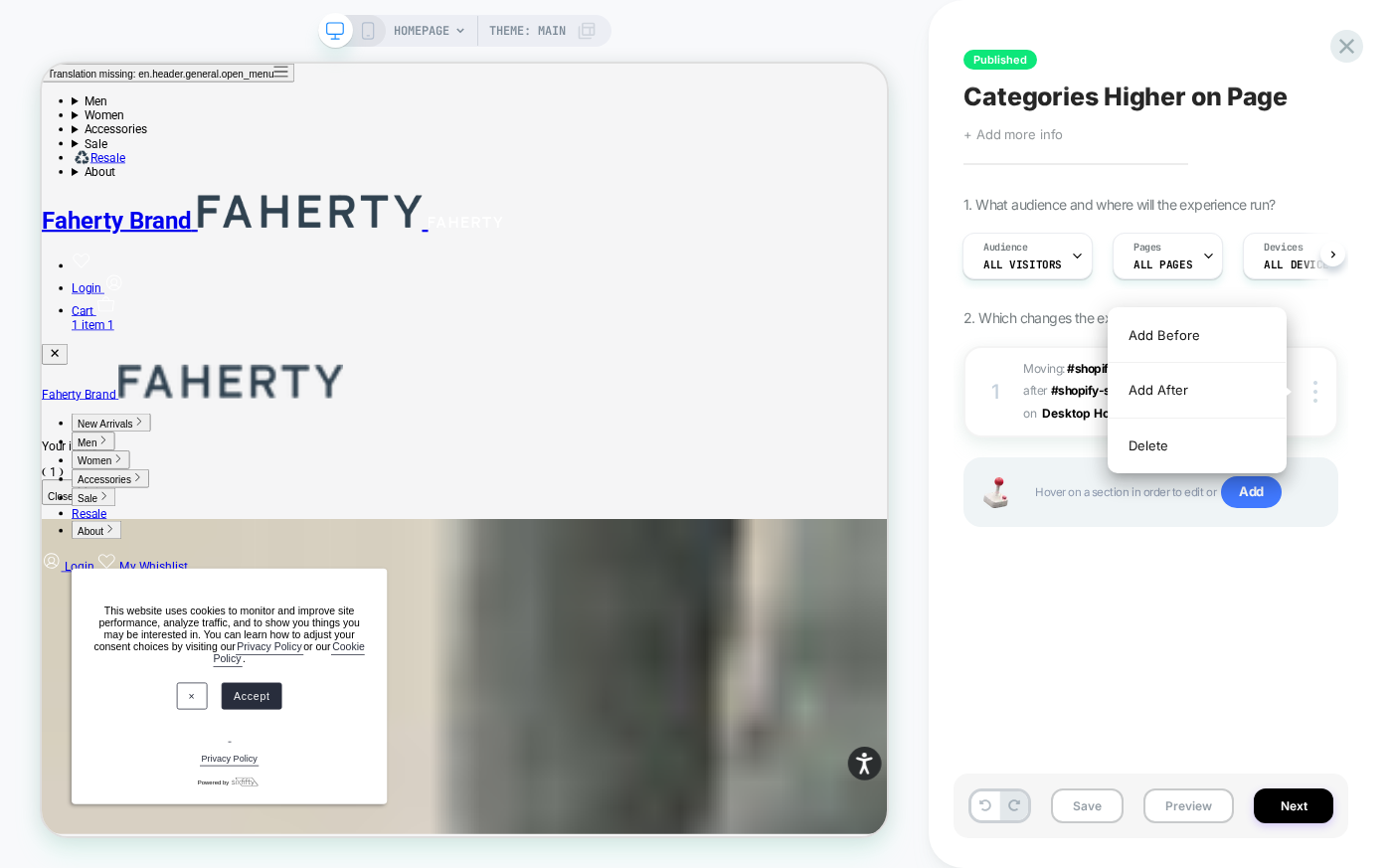 click on "1 Moving:   #shopify-section-template--17... #shopify-section-template--17248154517573__collection_list_with_tabs_n887fB   after #shopify-section-template--17... #shopify-section-template--17248154517573__react_slider_LtGqdY   on Desktop Homepage Add Before Add After Delete Hover on a section in order to edit or  Add" at bounding box center [1150, 461] 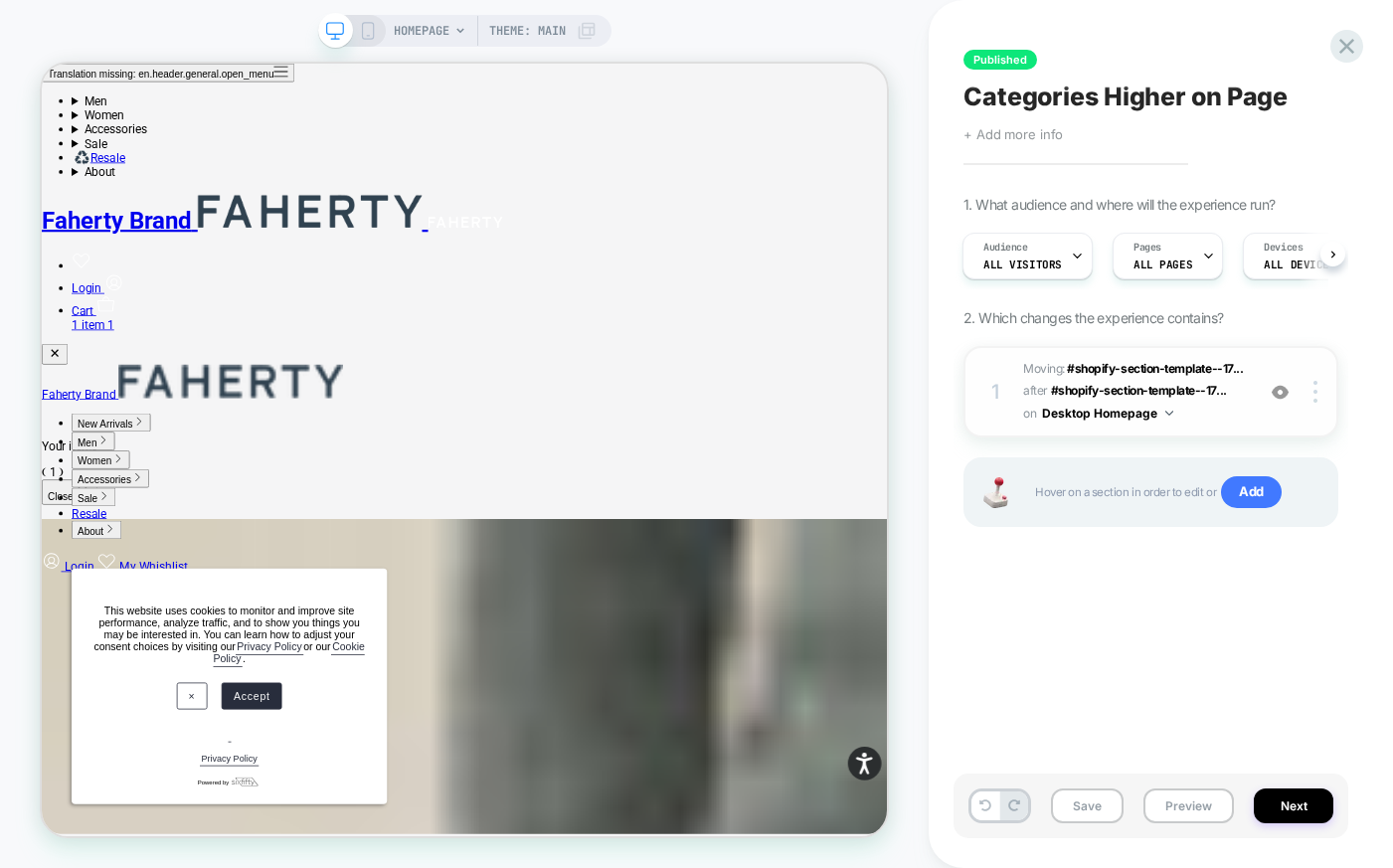 click on "Desktop Homepage" at bounding box center (1108, 413) 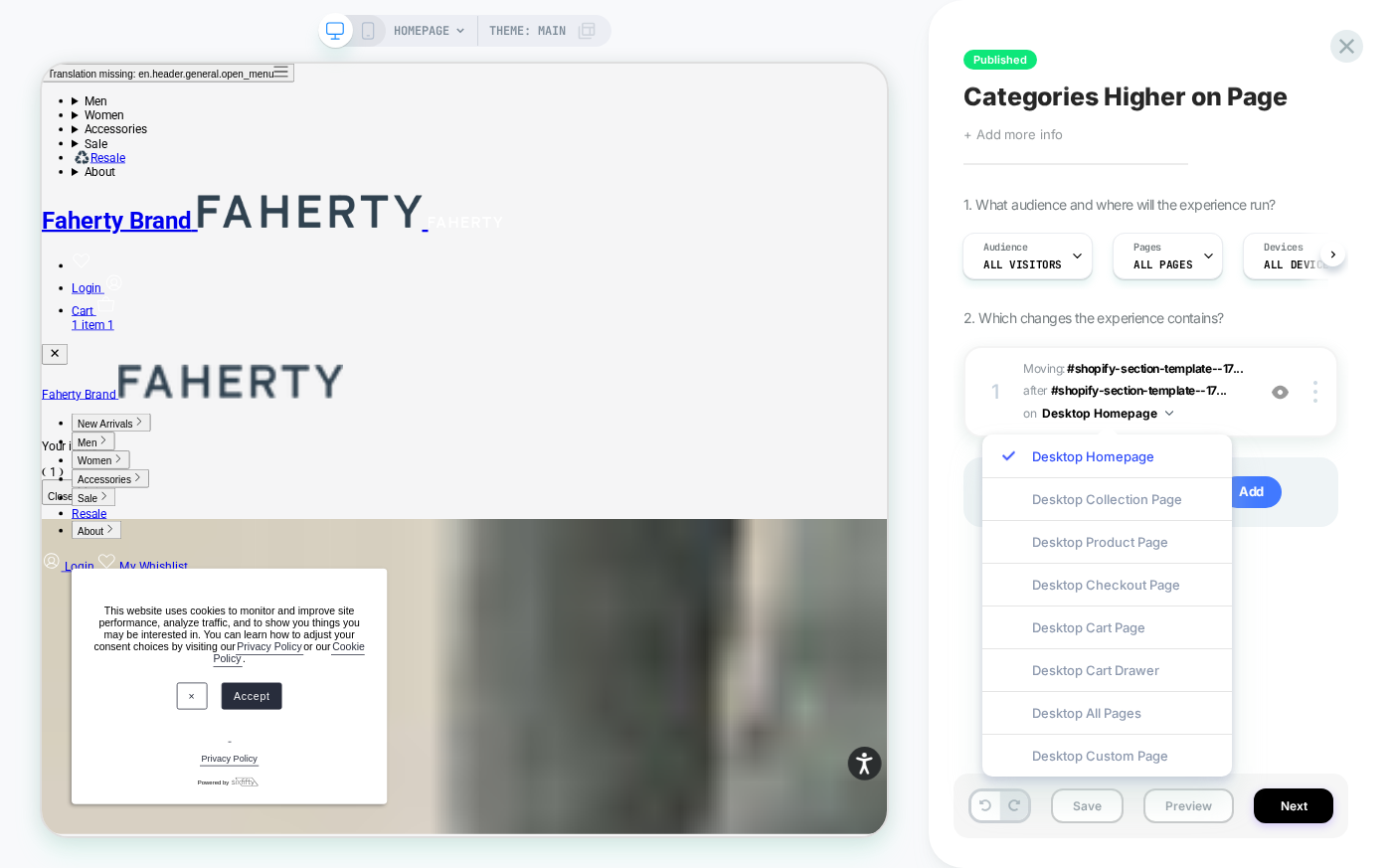 click on "Published Categories Higher on Page Click to edit experience details + Add more info 1. What audience and where will the experience run? Audience All Visitors Pages ALL PAGES Devices ALL DEVICES Trigger Page Load 2. Which changes the experience contains? 1 Moving:   #shopify-section-template--17... #shopify-section-template--17248154517573__collection_list_with_tabs_n887fB   after #shopify-section-template--17... #shopify-section-template--17248154517573__react_slider_LtGqdY   on Desktop Homepage Add Before Add After Delete Hover on a section in order to edit or  Add" at bounding box center [1160, 434] 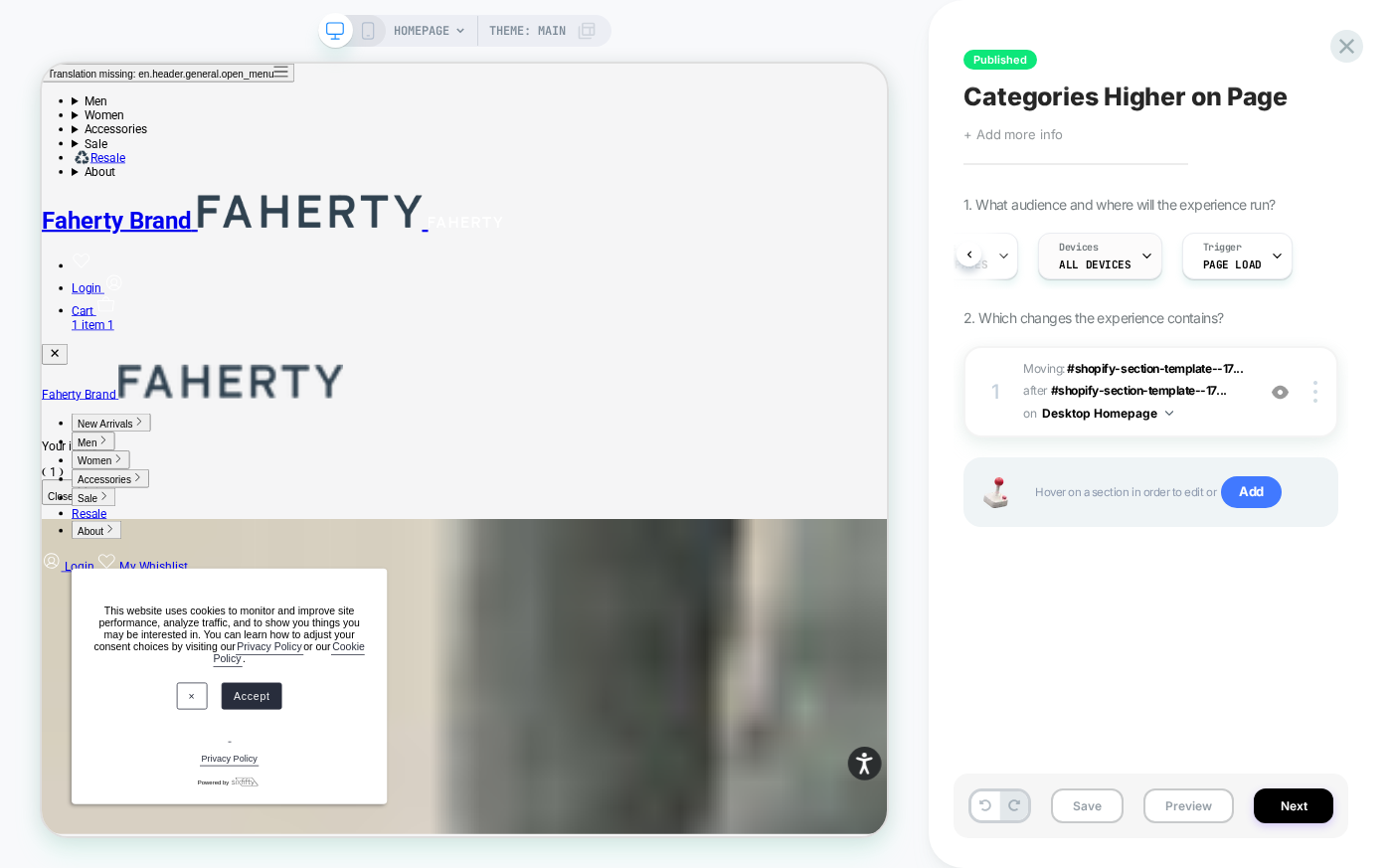 scroll, scrollTop: 0, scrollLeft: 223, axis: horizontal 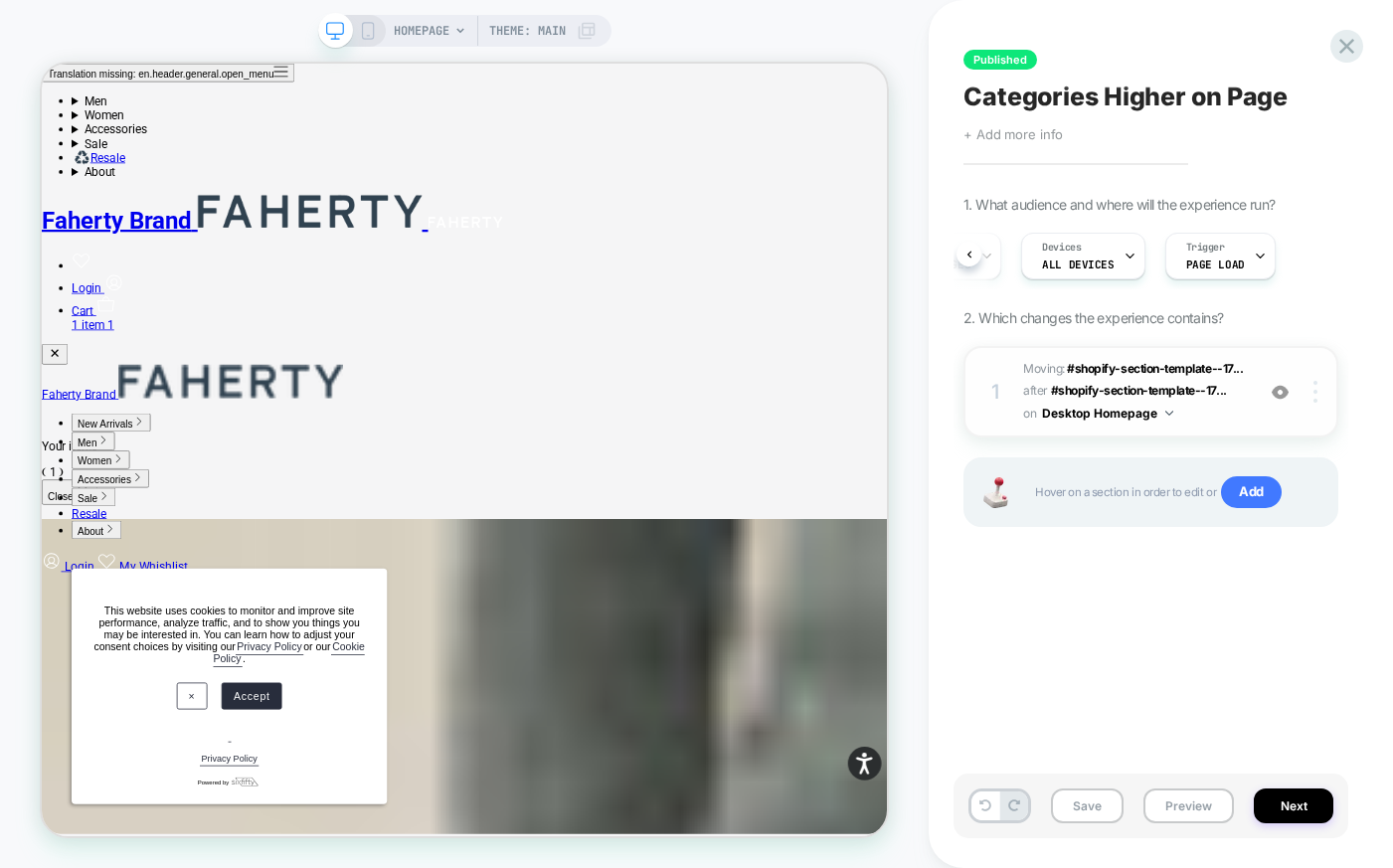 click at bounding box center [1318, 392] 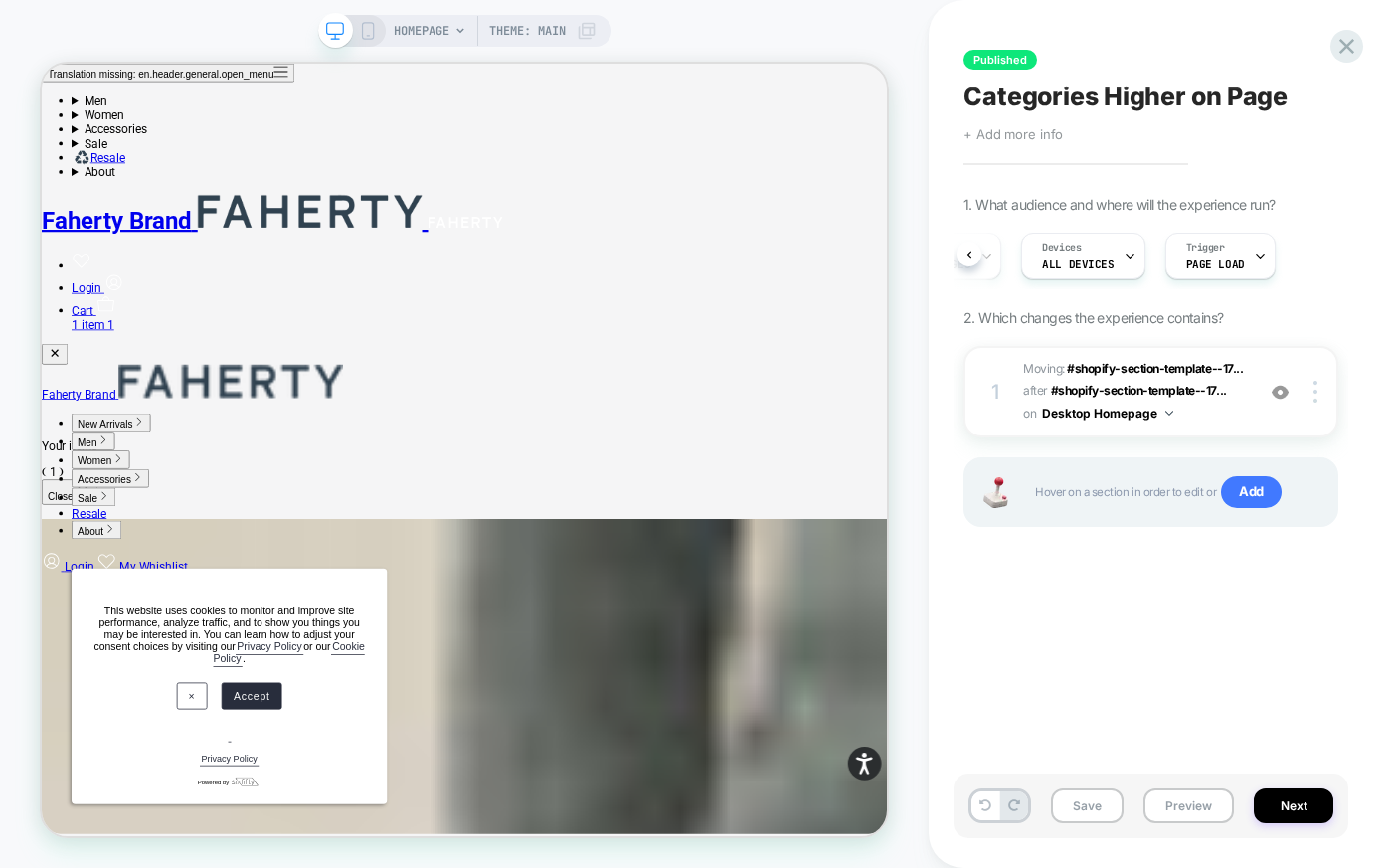 click 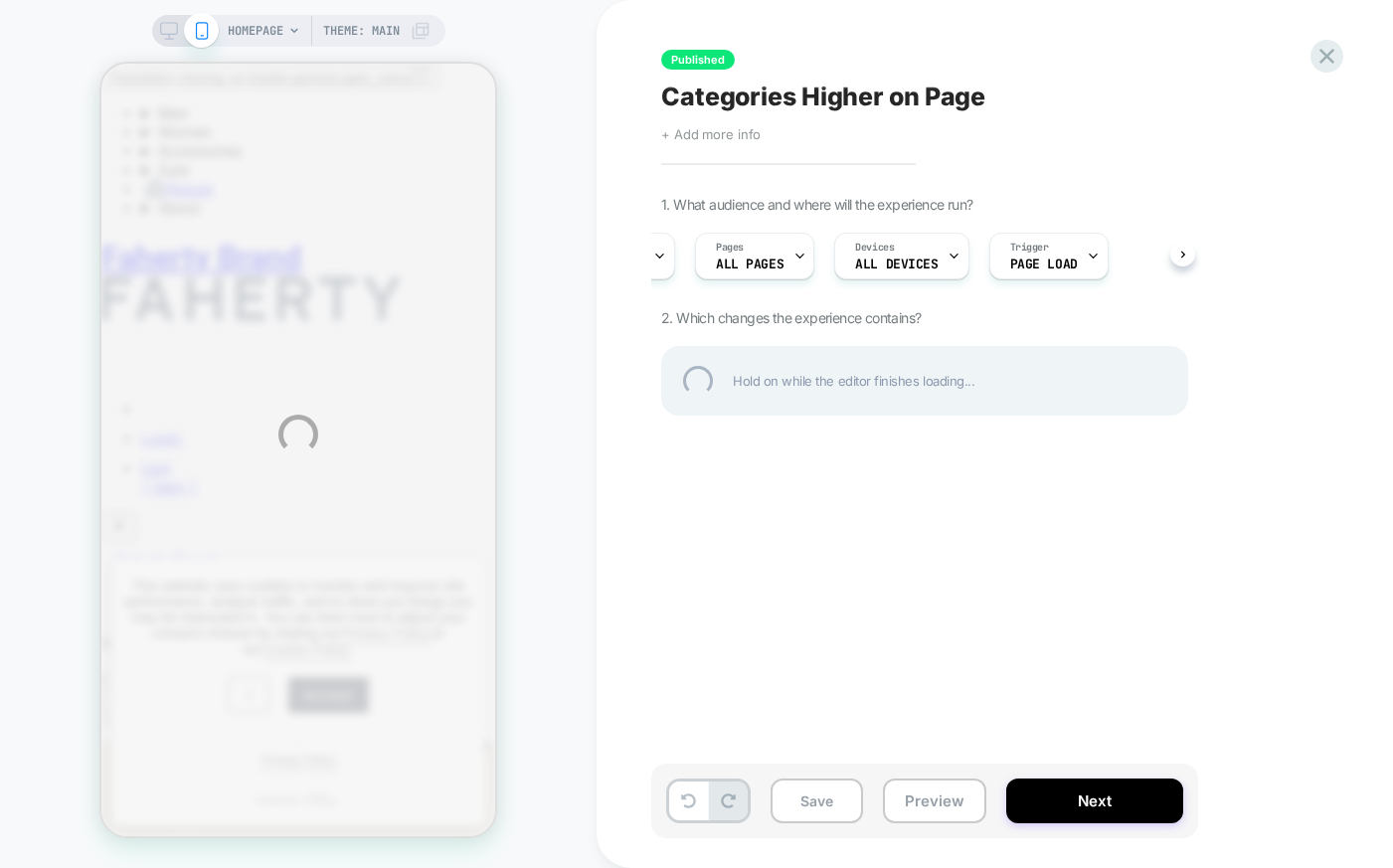 scroll, scrollTop: 0, scrollLeft: 0, axis: both 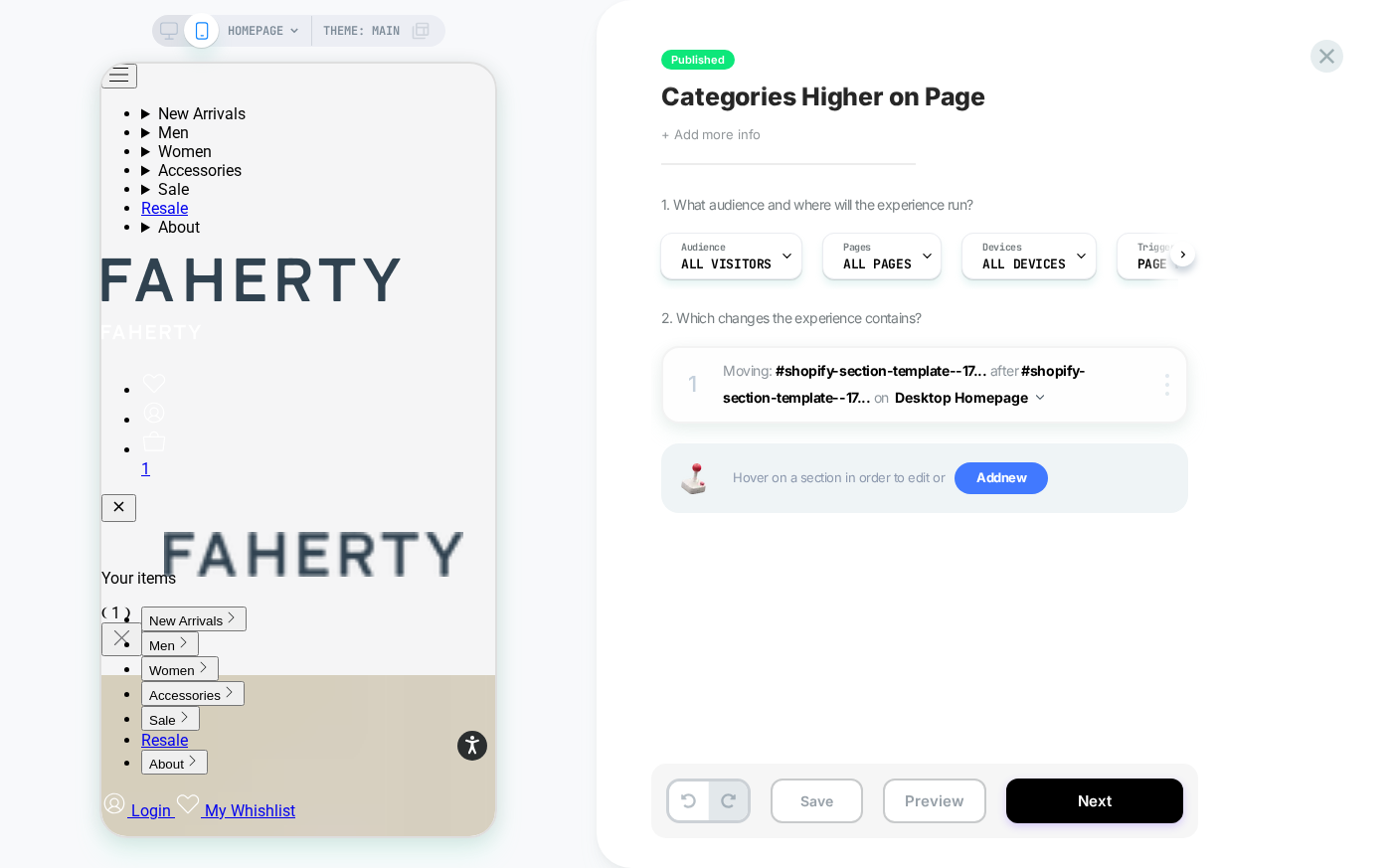 click at bounding box center (1170, 385) 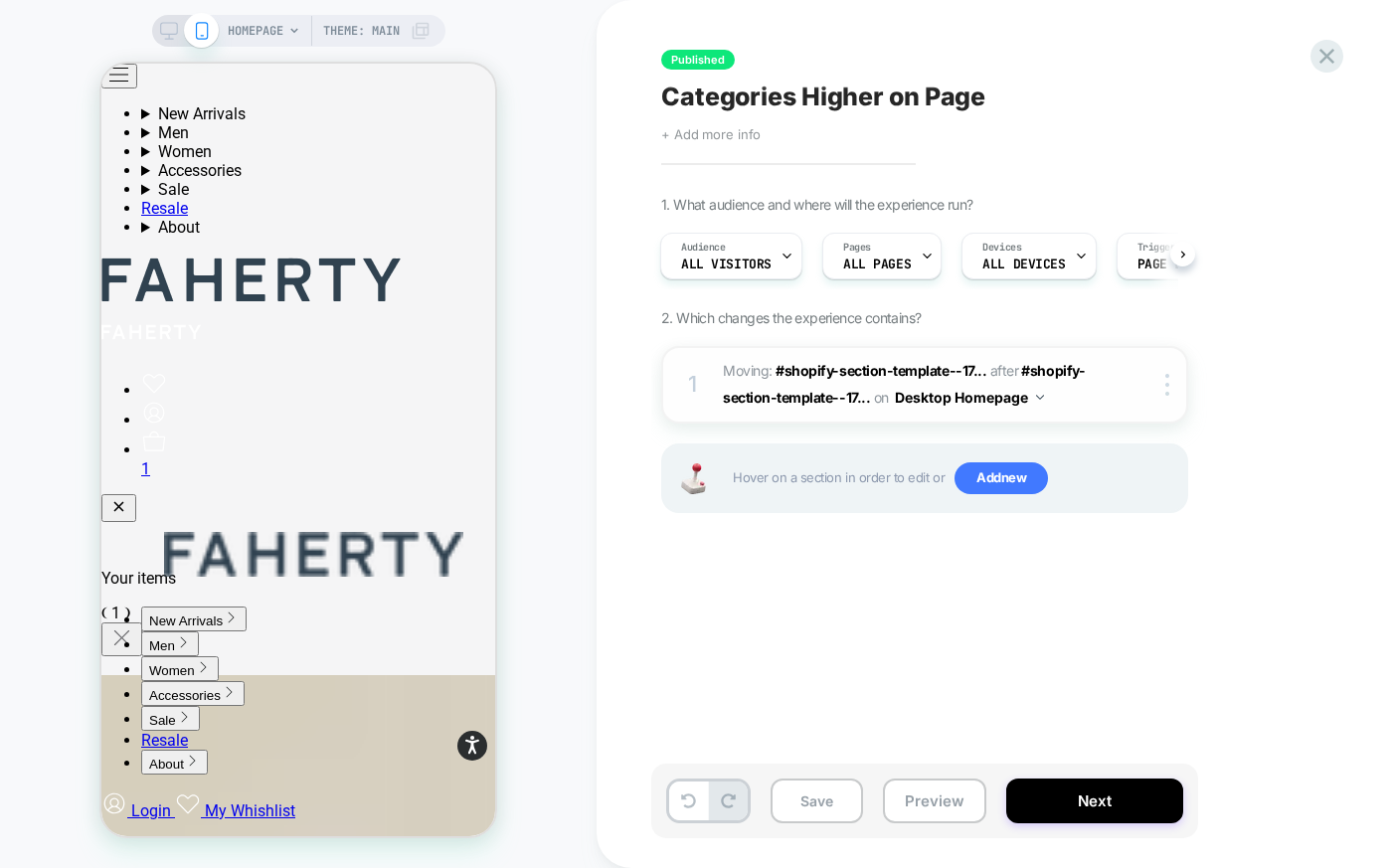 click on "Desktop Homepage" at bounding box center (969, 397) 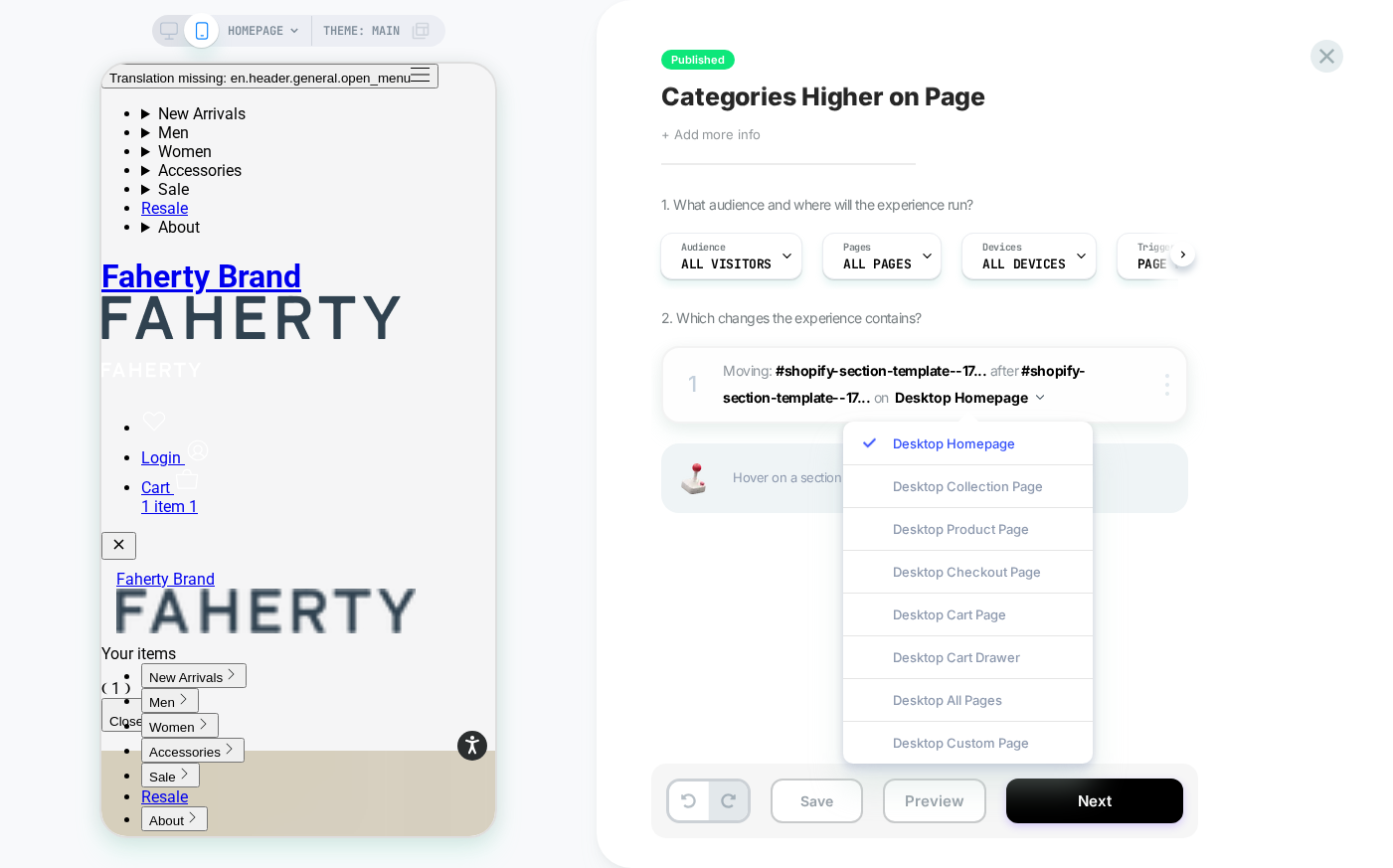 click at bounding box center (1170, 385) 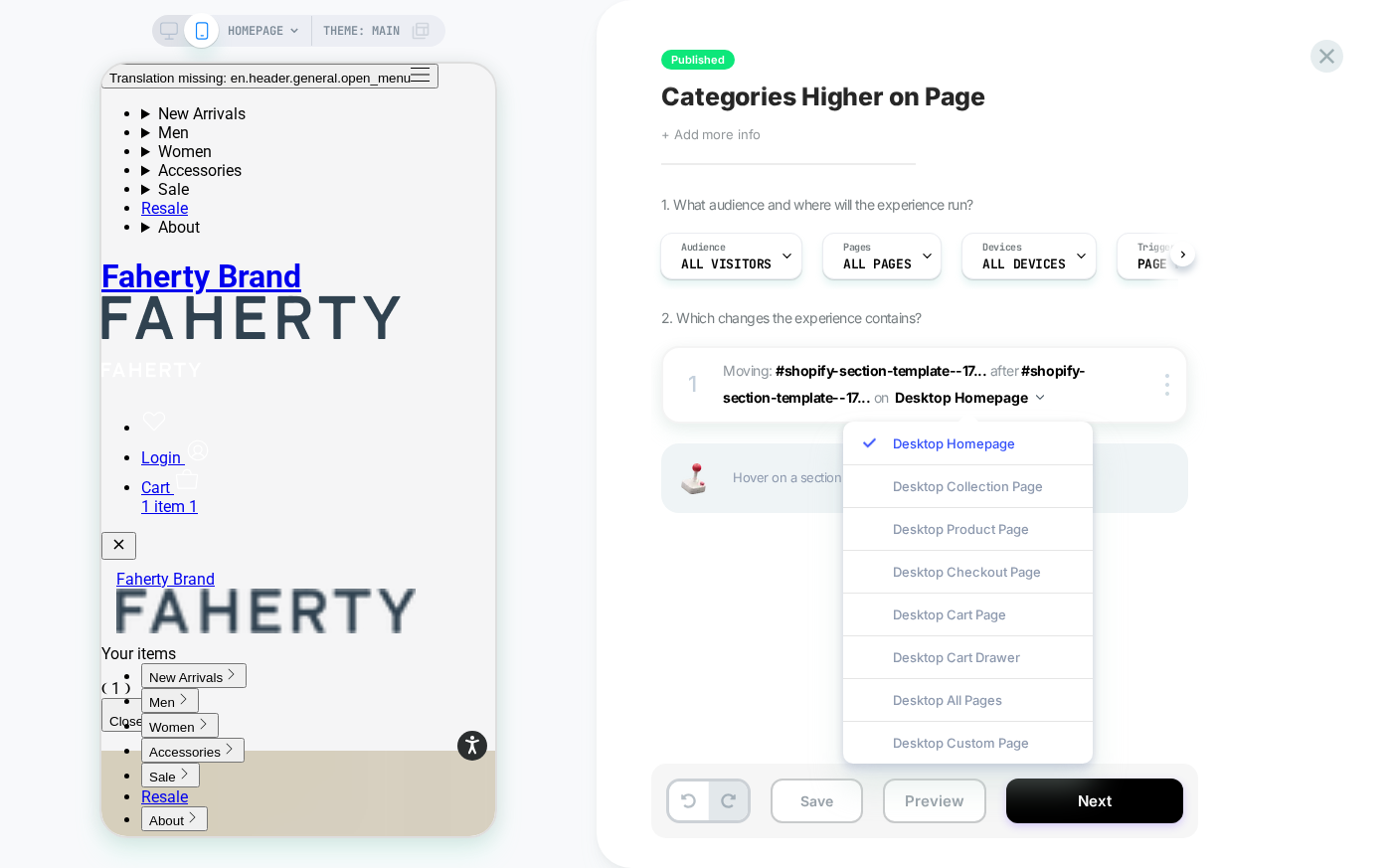 click 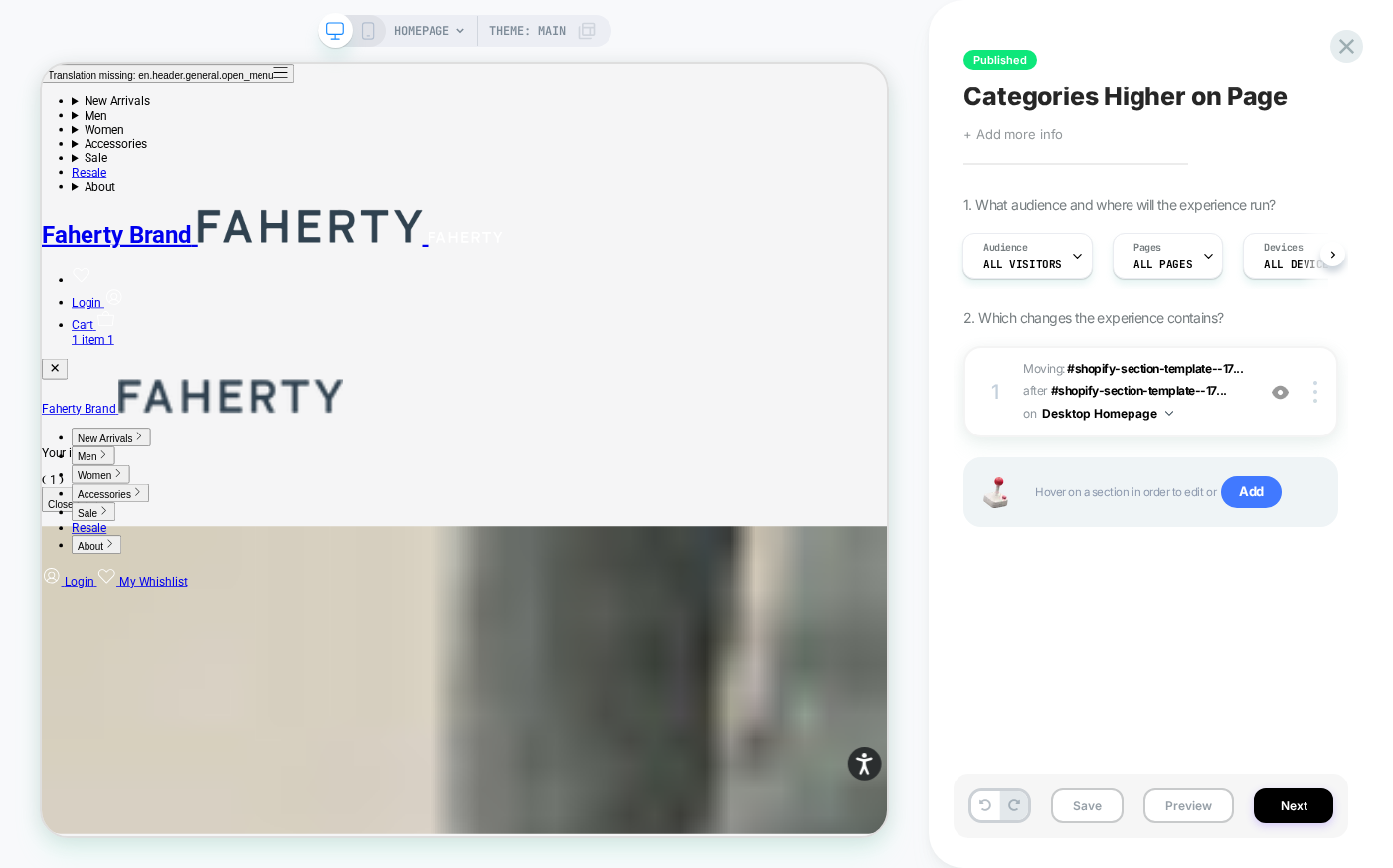 scroll, scrollTop: 0, scrollLeft: 0, axis: both 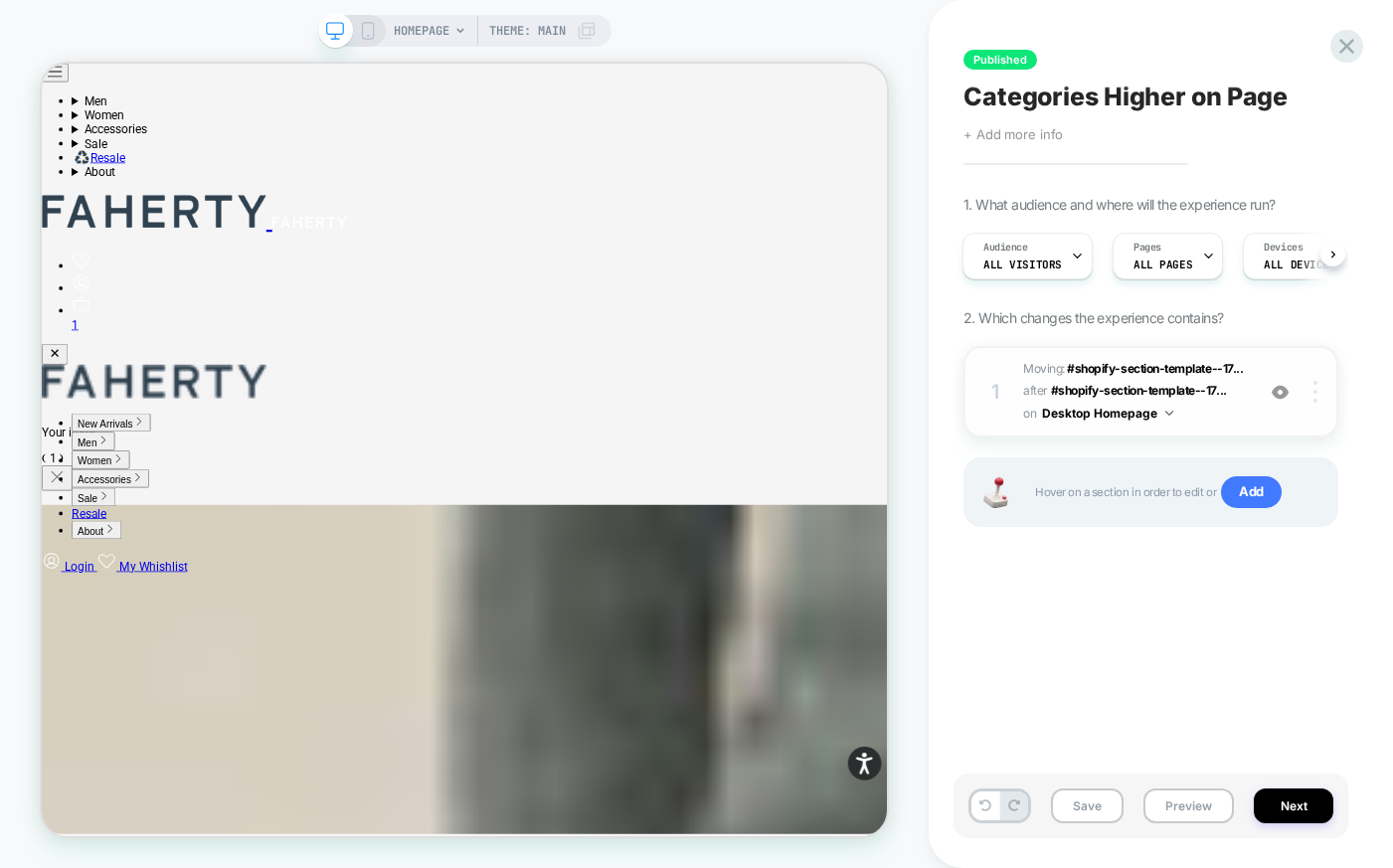 click at bounding box center [1318, 392] 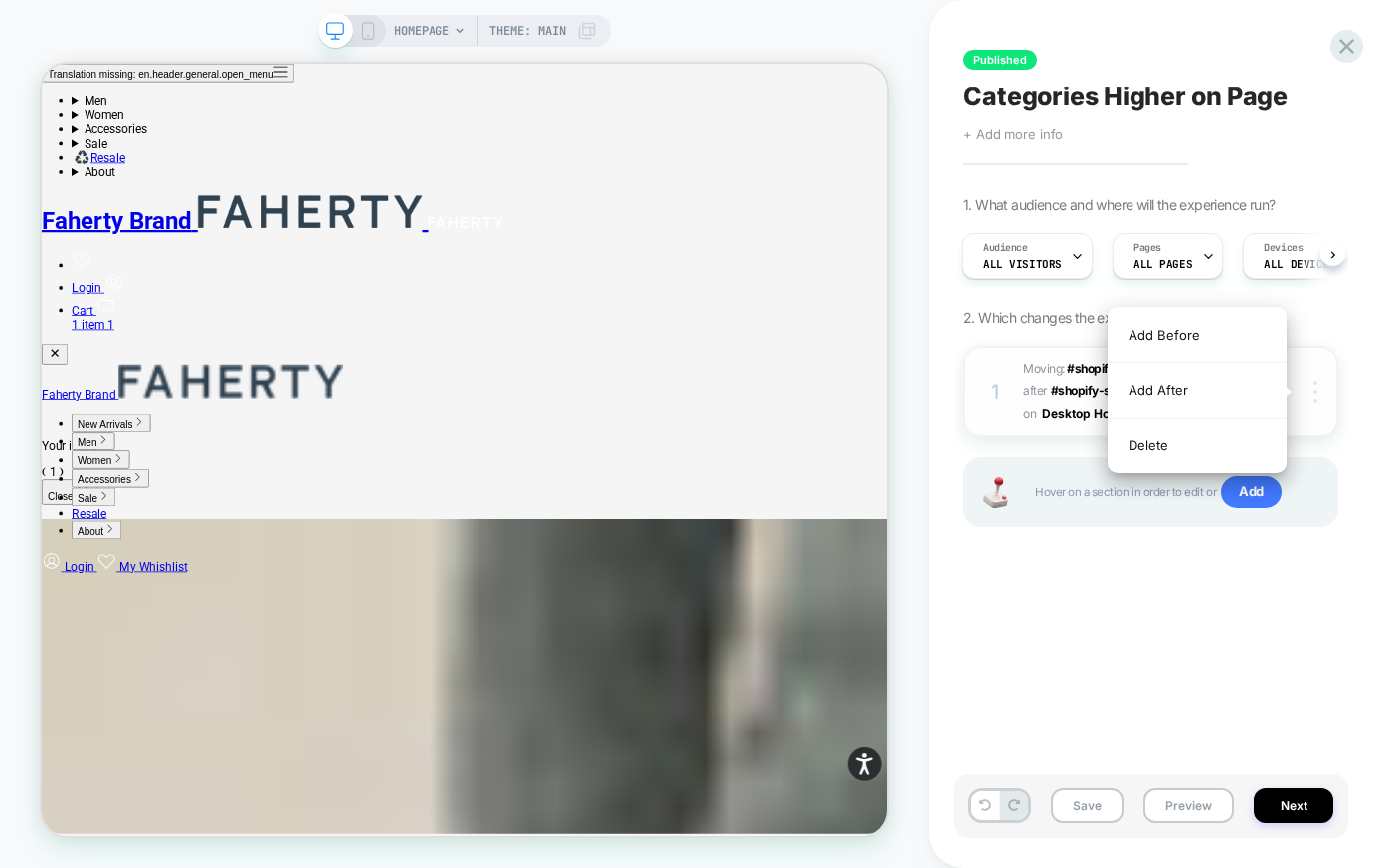 scroll, scrollTop: 0, scrollLeft: 0, axis: both 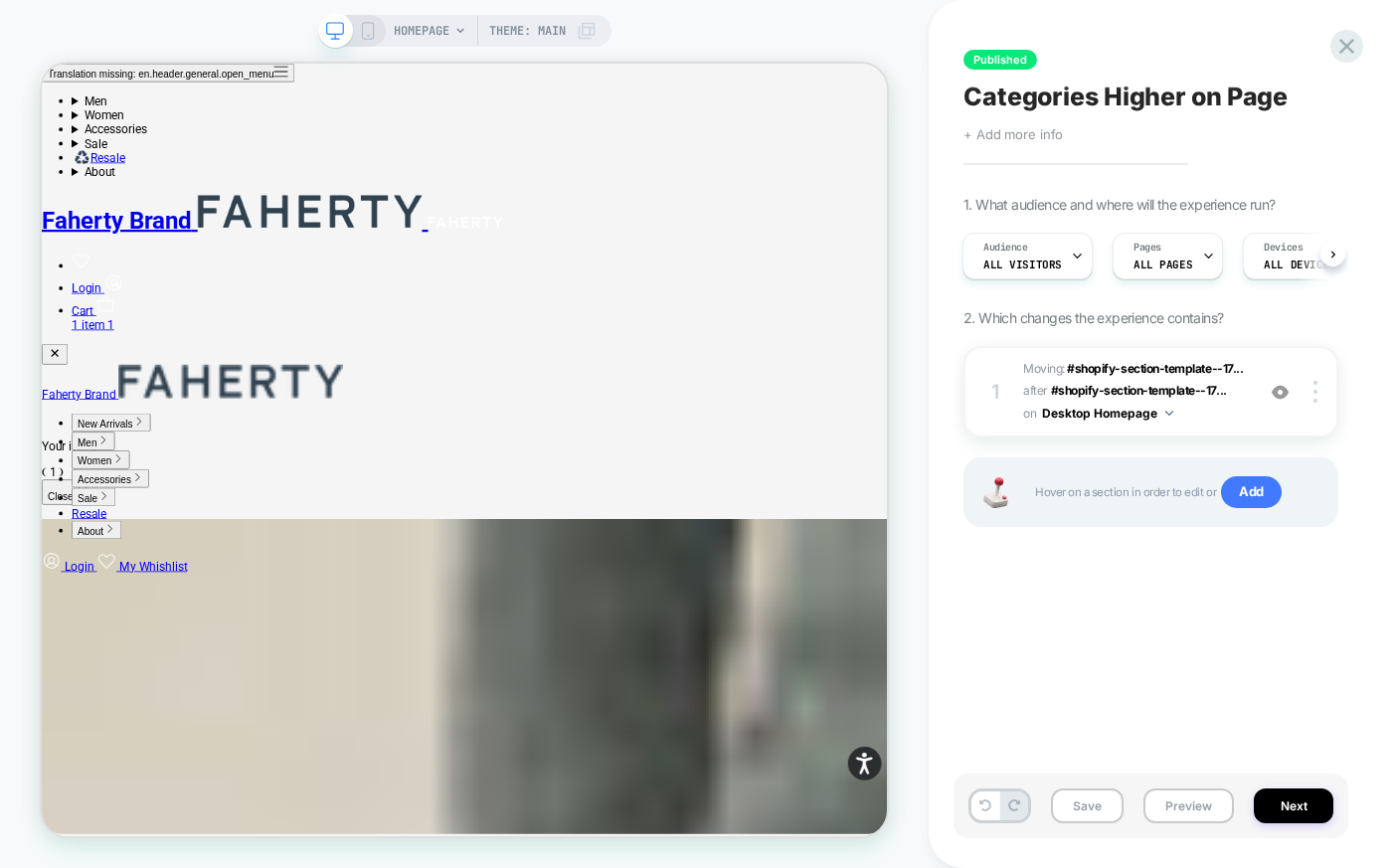 click on "Published Categories Higher on Page Click to edit experience details + Add more info 1. What audience and where will the experience run? Audience All Visitors Pages ALL PAGES Devices ALL DEVICES Trigger Page Load 2. Which changes the experience contains? 1 Moving:   #shopify-section-template--17... #shopify-section-template--17248154517573__collection_list_with_tabs_n887fB   after #shopify-section-template--17... #shopify-section-template--17248154517573__react_slider_LtGqdY   on Desktop Homepage Add Before Add After Delete Hover on a section in order to edit or  Add" at bounding box center (1150, 434) 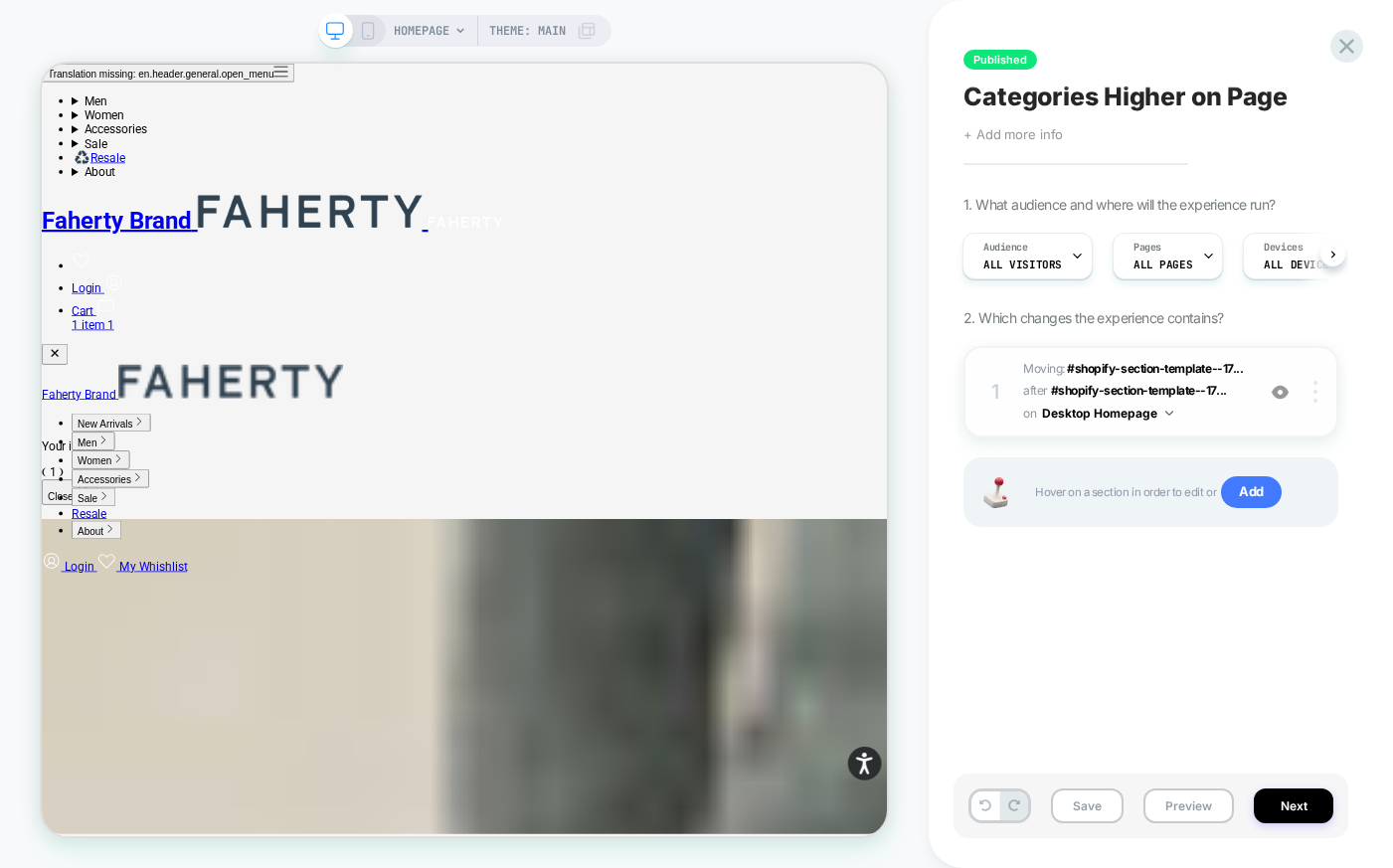 click at bounding box center (1318, 392) 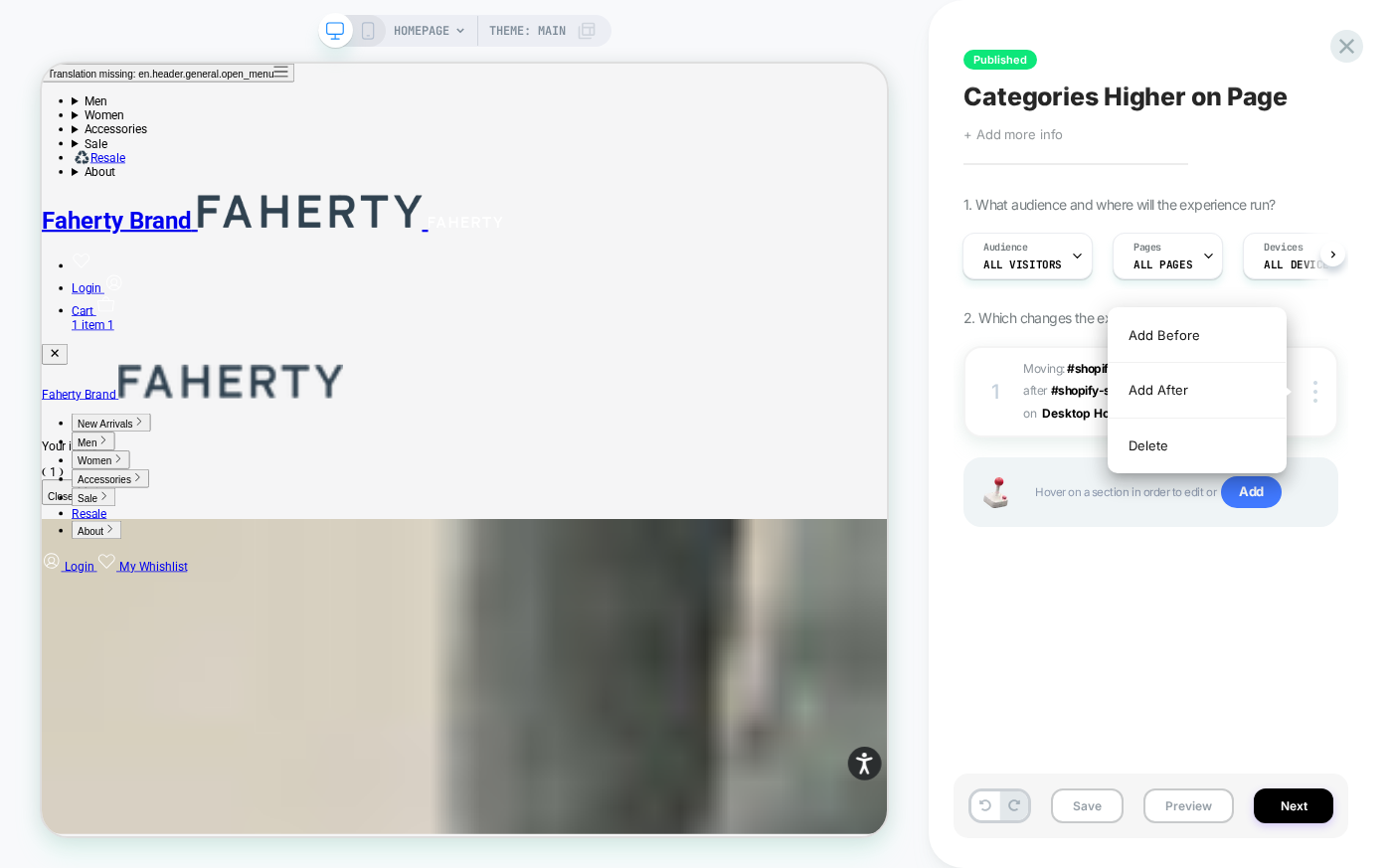 click on "1. What audience and where will the experience run? Audience All Visitors Pages ALL PAGES Devices ALL DEVICES Trigger Page Load 2. Which changes the experience contains? 1 Moving:   #shopify-section-template--17... #shopify-section-template--17248154517573__collection_list_with_tabs_n887fB   after #shopify-section-template--17... #shopify-section-template--17248154517573__react_slider_LtGqdY   on Desktop Homepage Add Before Add After Delete Hover on a section in order to edit or  Add" at bounding box center (1150, 386) 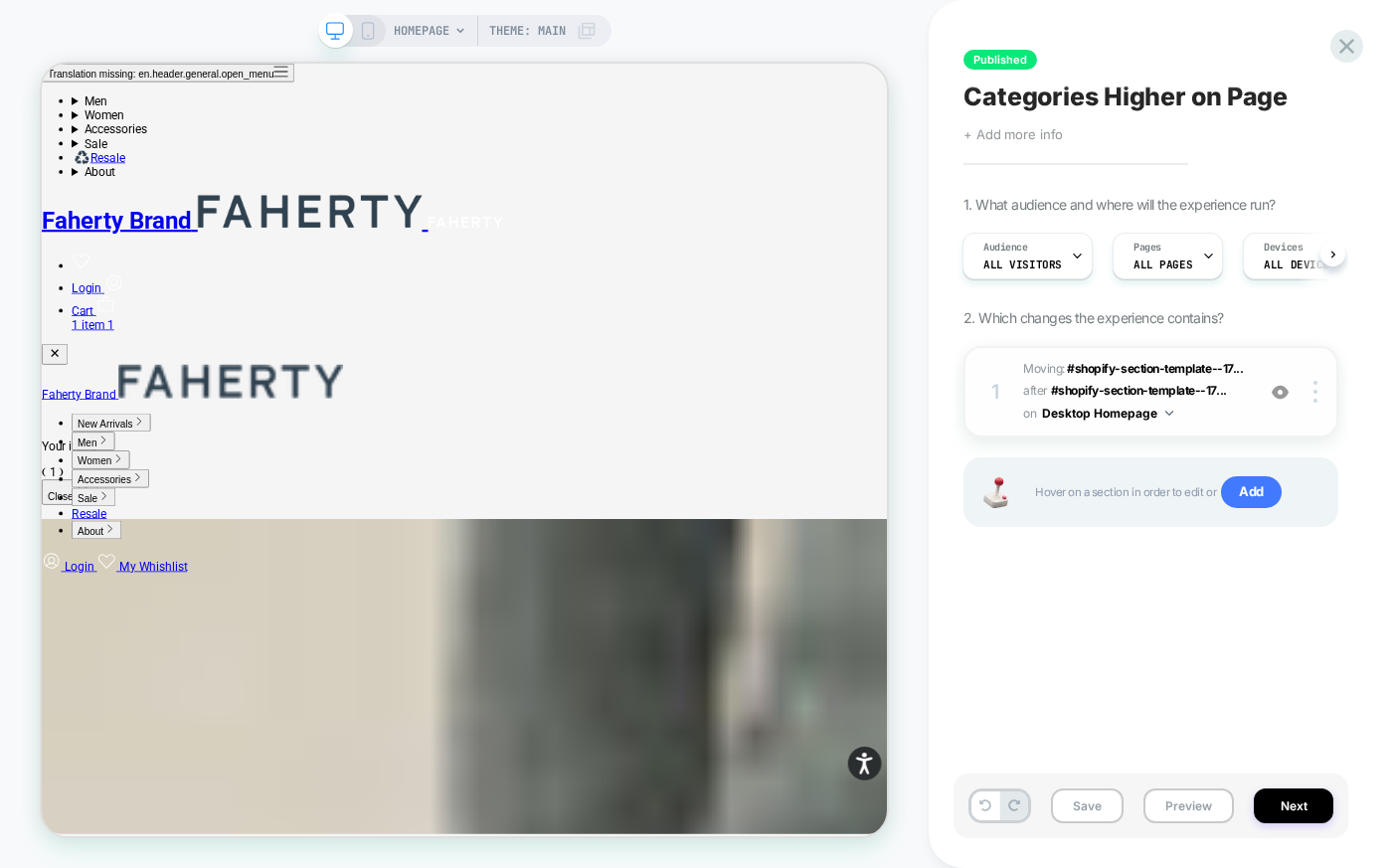click on "Desktop Homepage" at bounding box center (1108, 413) 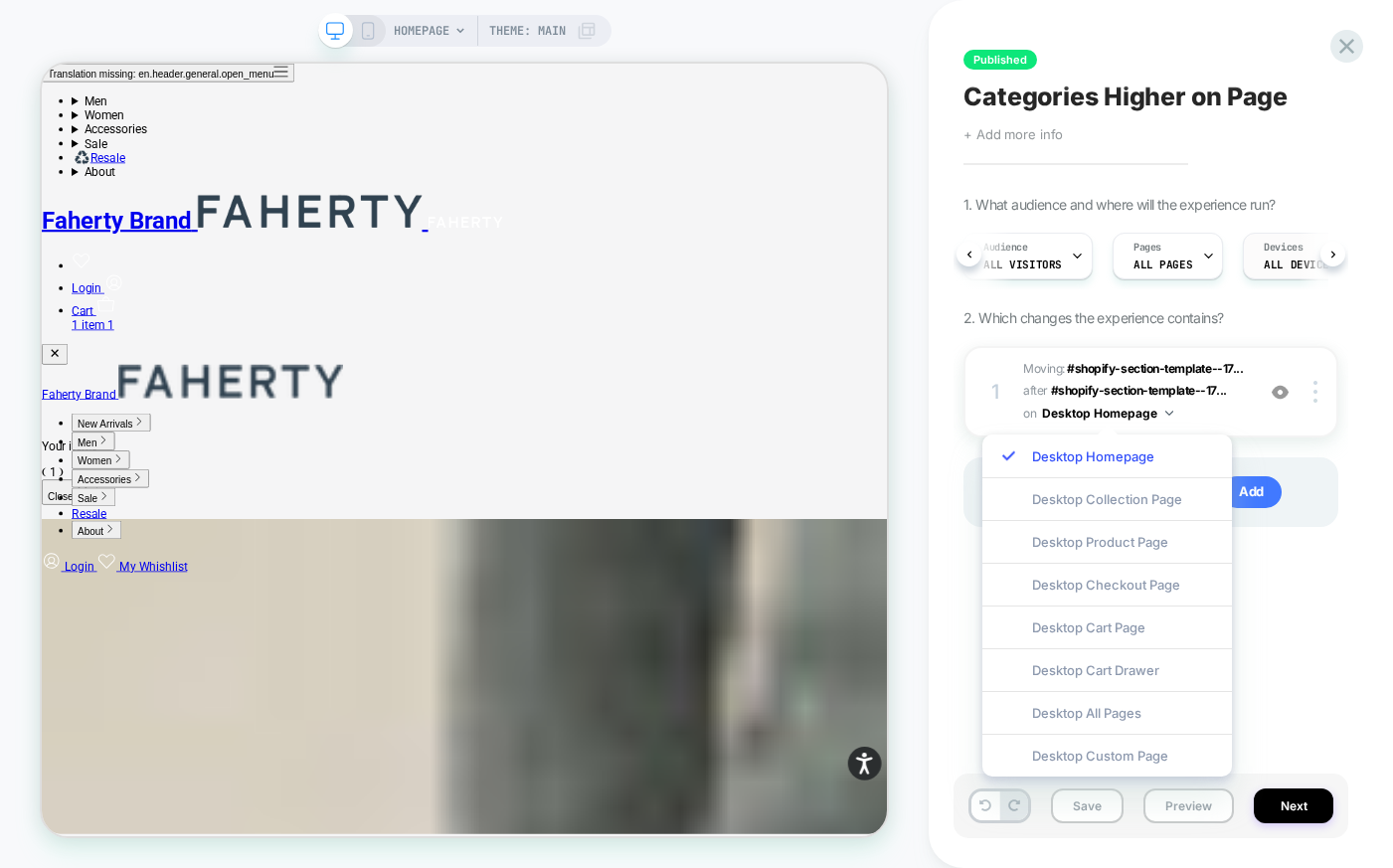 scroll, scrollTop: 0, scrollLeft: 223, axis: horizontal 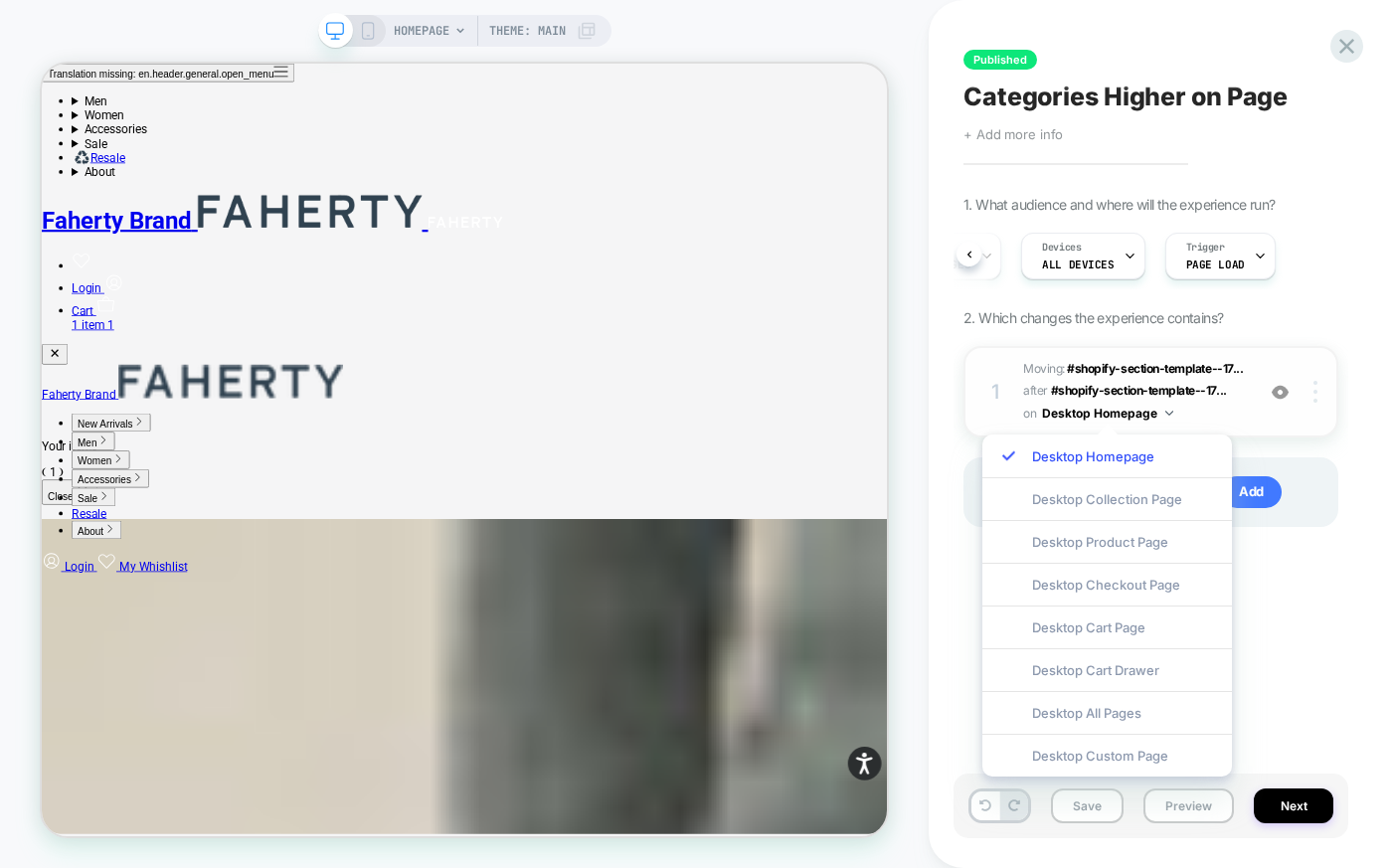 click at bounding box center (1318, 392) 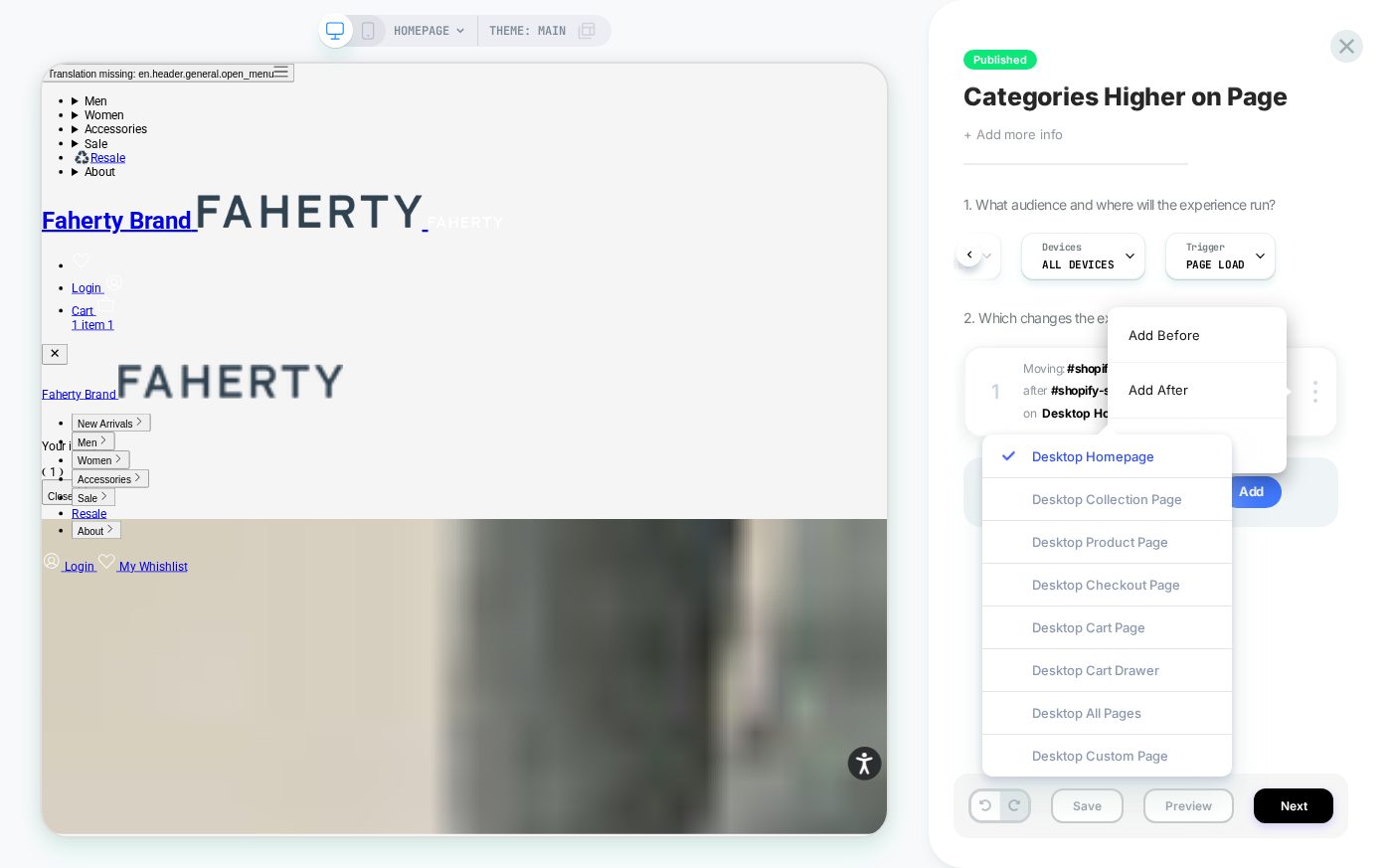click on "1. What audience and where will the experience run? Audience All Visitors Pages ALL PAGES Devices ALL DEVICES Trigger Page Load 2. Which changes the experience contains? 1 Moving:   #shopify-section-template--17... #shopify-section-template--17248154517573__collection_list_with_tabs_n887fB   after #shopify-section-template--17... #shopify-section-template--17248154517573__react_slider_LtGqdY   on Desktop Homepage Add Before Add After Delete Hover on a section in order to edit or  Add" at bounding box center (1150, 386) 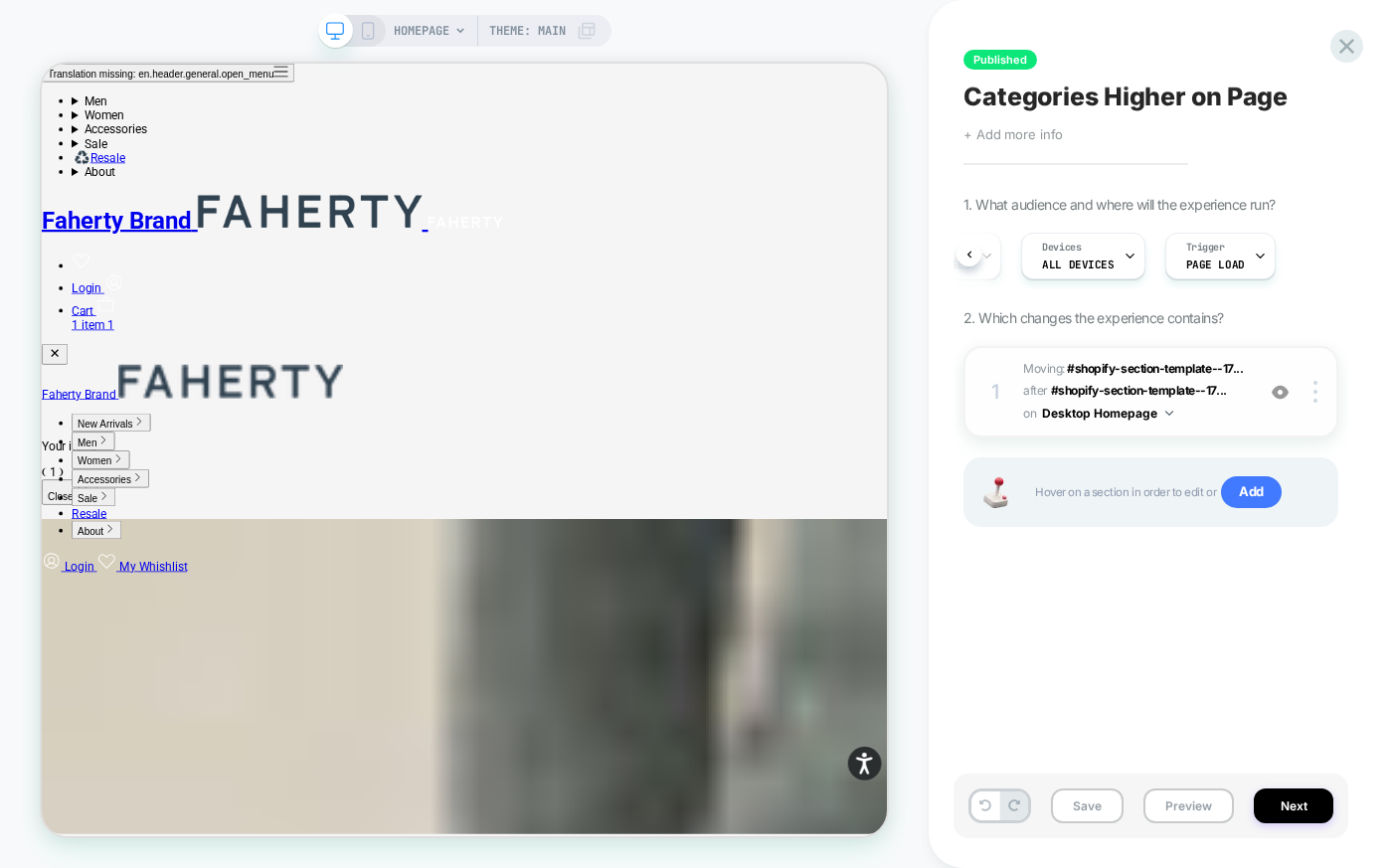click on "Moving:   #shopify-section-template--17... #shopify-section-template--17248154517573__collection_list_with_tabs_n887fB   after #shopify-section-template--17... #shopify-section-template--17248154517573__react_slider_LtGqdY   on Desktop Homepage" at bounding box center (1133, 392) 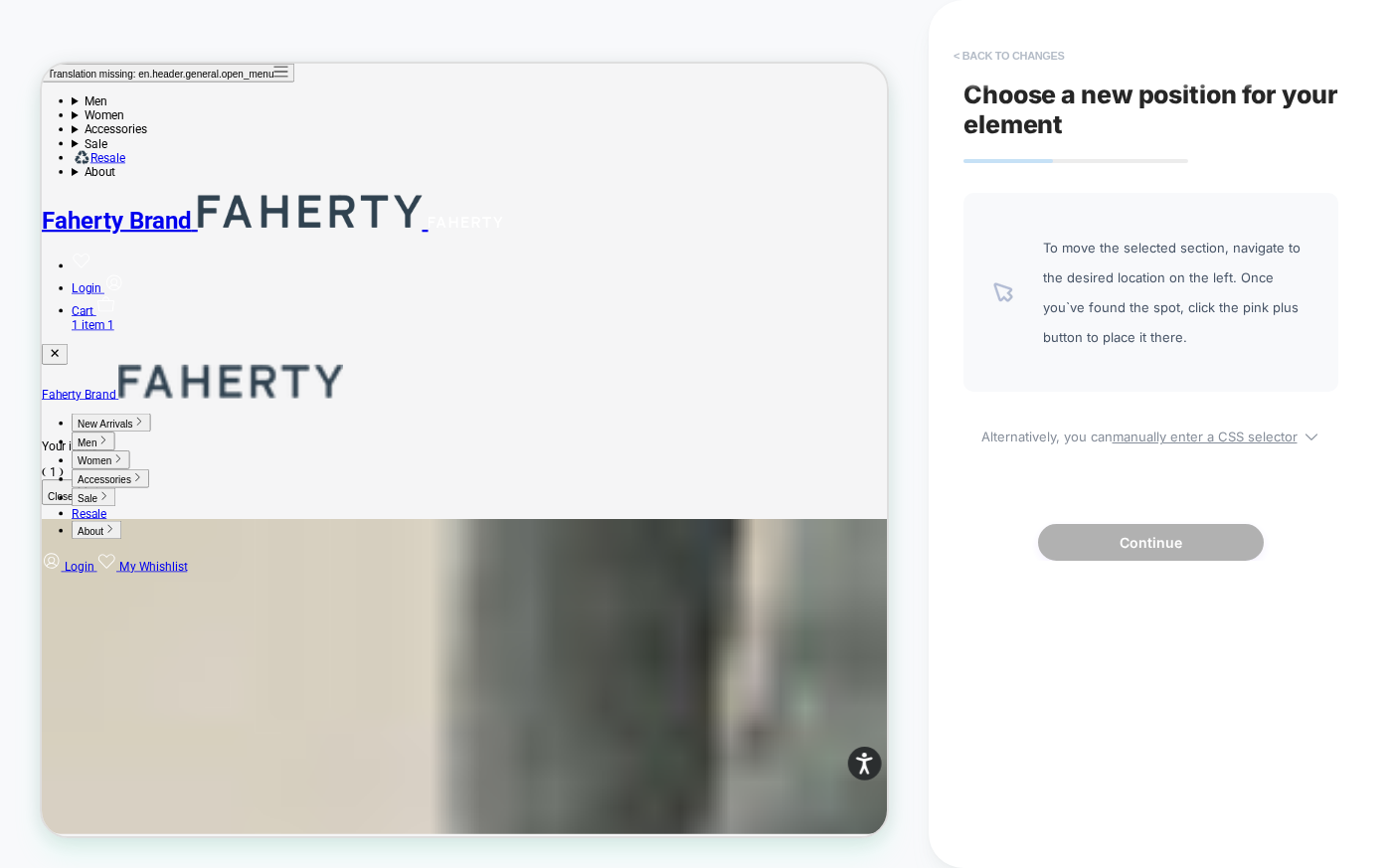click on "< Back to changes" at bounding box center [1009, 56] 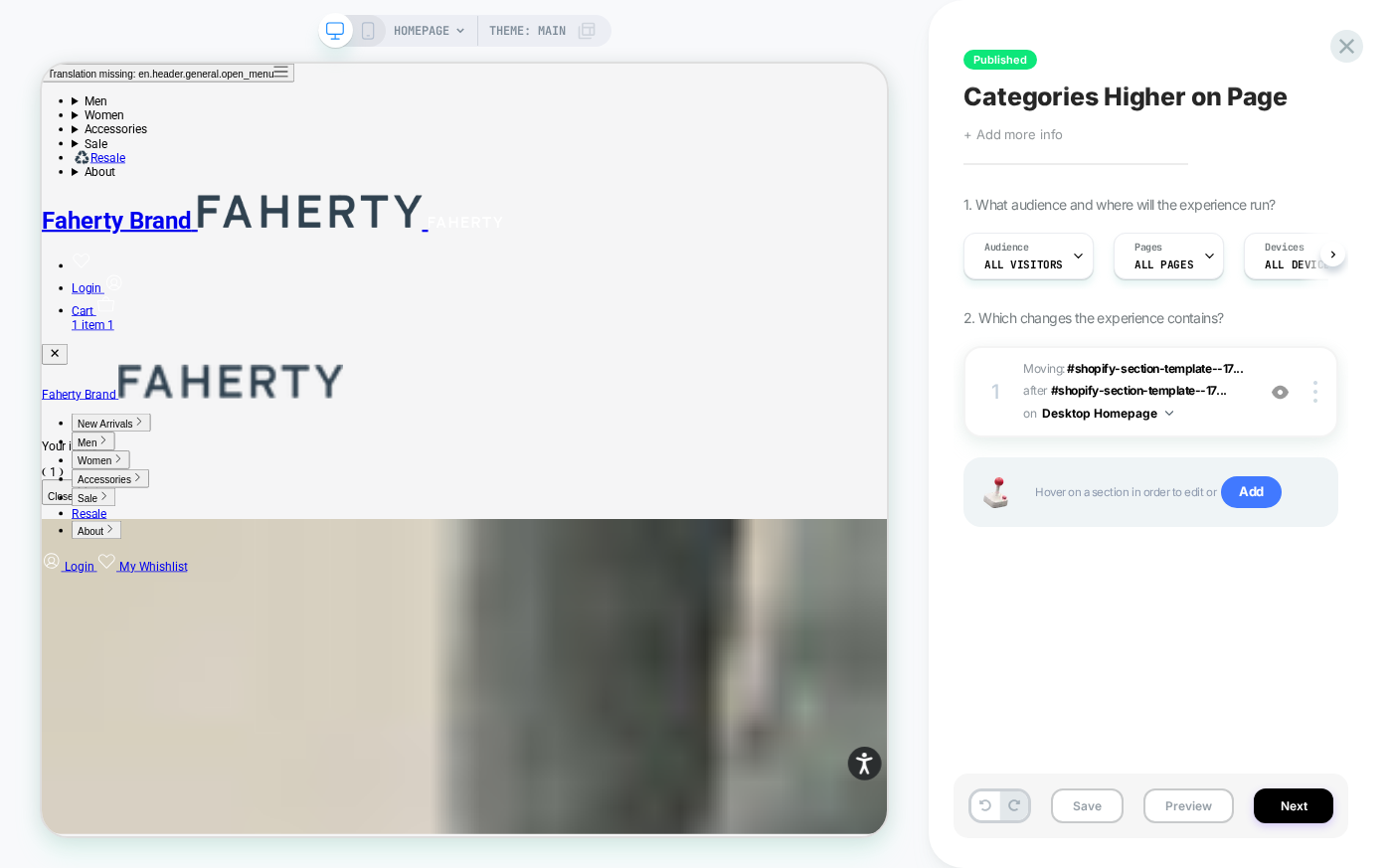 scroll, scrollTop: 0, scrollLeft: 1, axis: horizontal 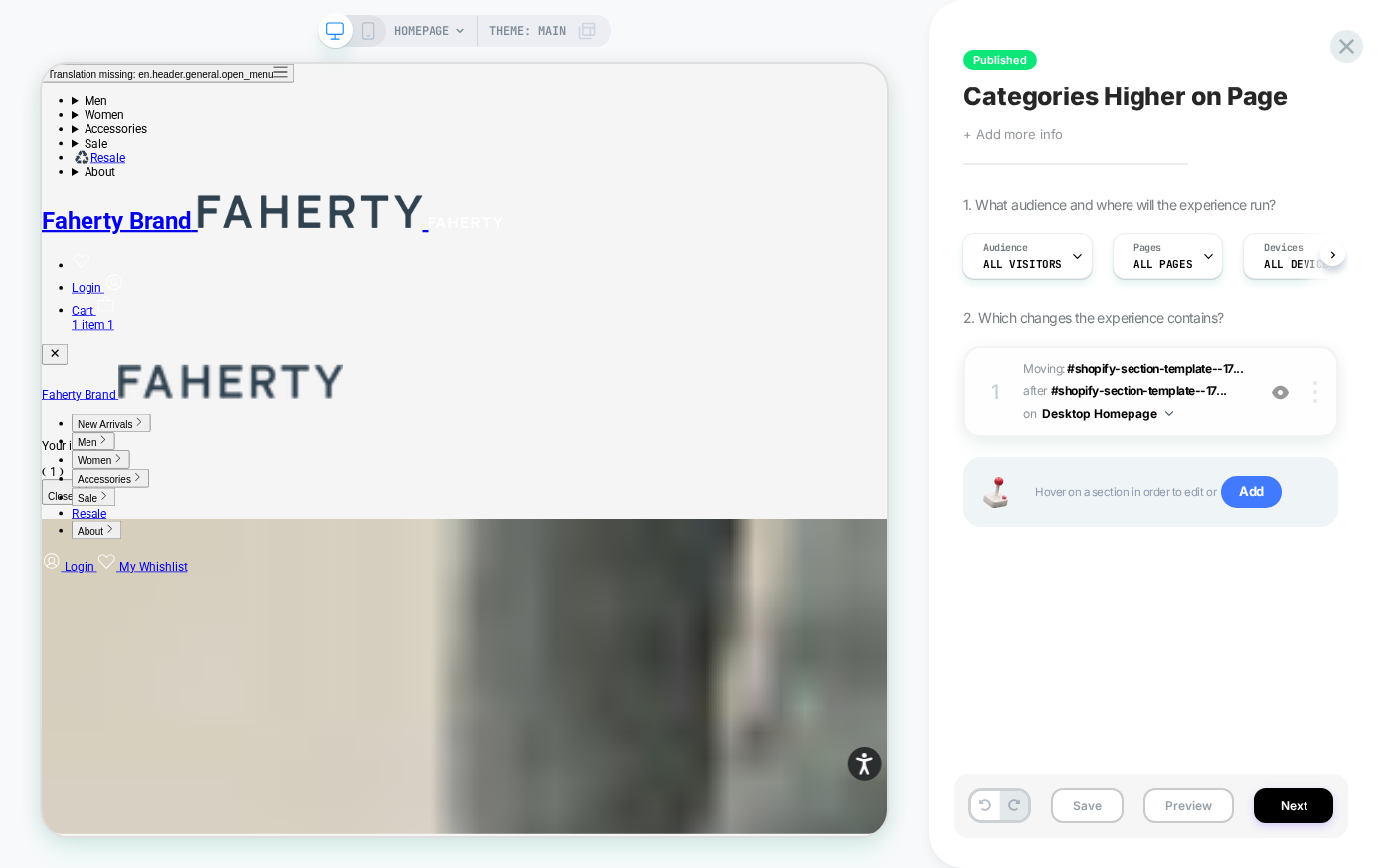 click at bounding box center (1318, 392) 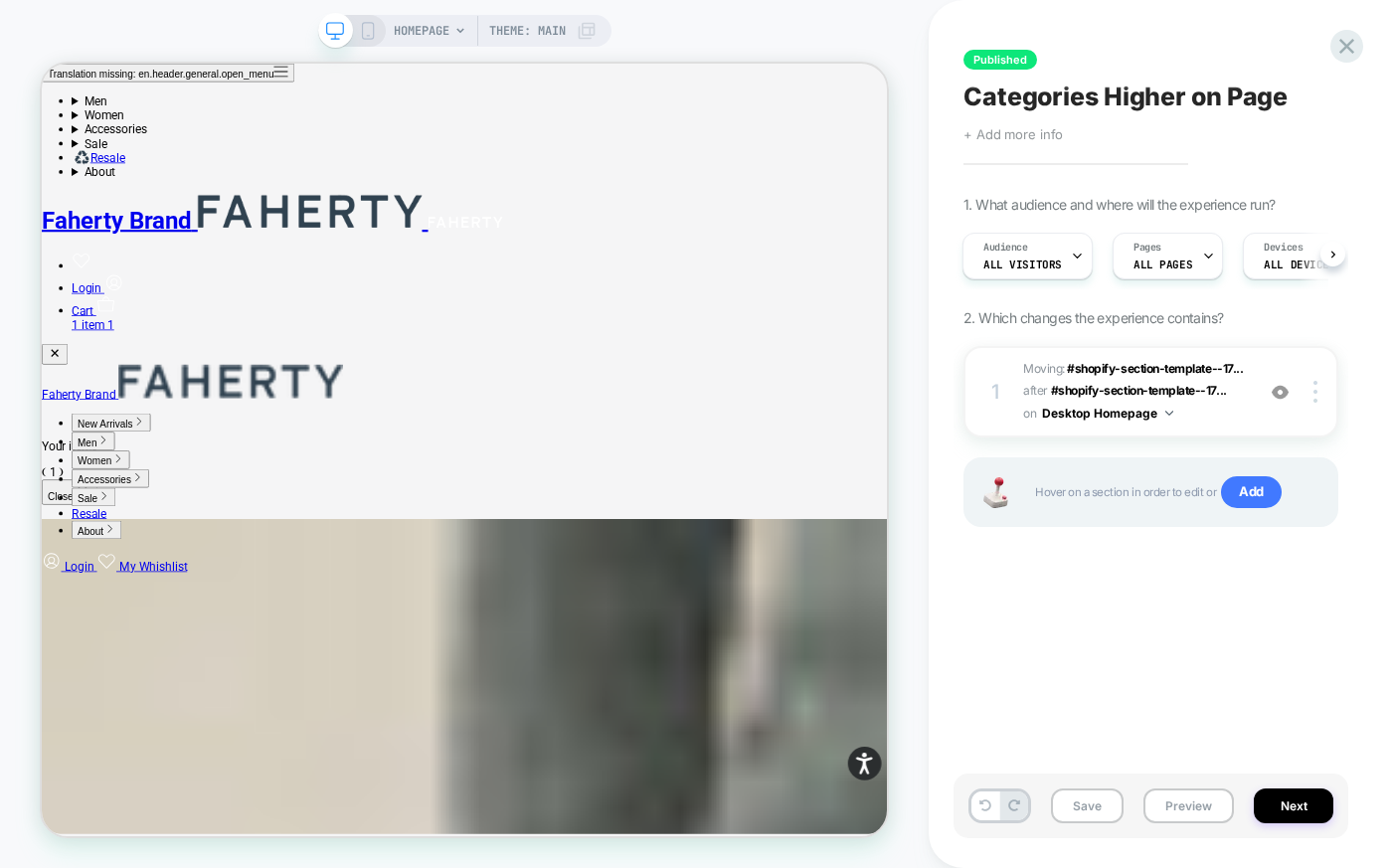 click on "1. What audience and where will the experience run? Audience All Visitors Pages ALL PAGES Devices ALL DEVICES Trigger Page Load 2. Which changes the experience contains? 1 Moving:   #shopify-section-template--17... #shopify-section-template--17248154517573__collection_list_with_tabs_n887fB   after #shopify-section-template--17... #shopify-section-template--17248154517573__react_slider_LtGqdY   on Desktop Homepage Add Before Add After Delete Hover on a section in order to edit or  Add" at bounding box center (1150, 386) 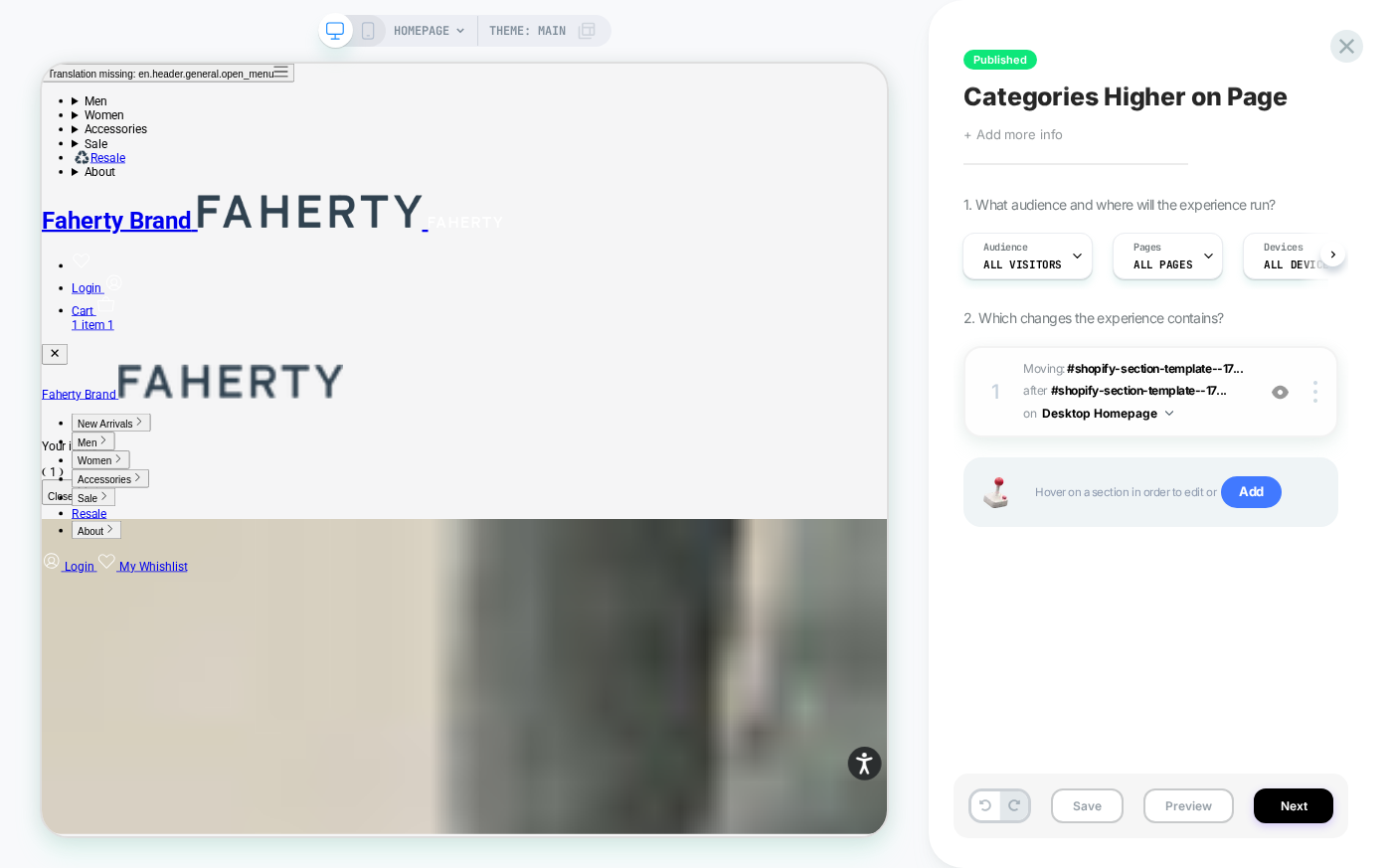 click on "Desktop Homepage" at bounding box center (1108, 413) 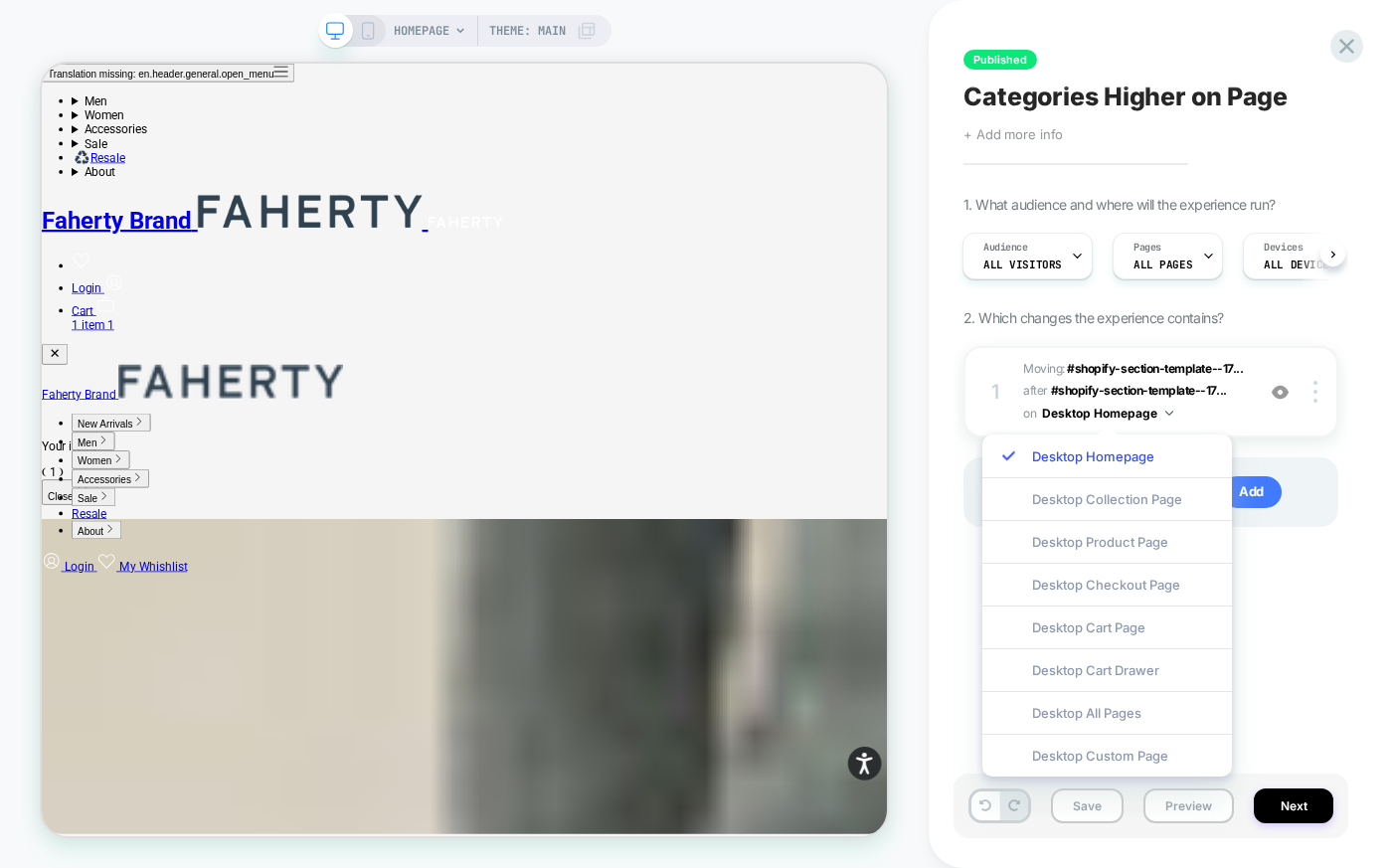 click on "1. What audience and where will the experience run? Audience All Visitors Pages ALL PAGES Devices ALL DEVICES Trigger Page Load 2. Which changes the experience contains? 1 Moving:   #shopify-section-template--17... #shopify-section-template--17248154517573__collection_list_with_tabs_n887fB   after #shopify-section-template--17... #shopify-section-template--17248154517573__react_slider_LtGqdY   on Desktop Homepage Add Before Add After Delete Hover on a section in order to edit or  Add" at bounding box center [1150, 386] 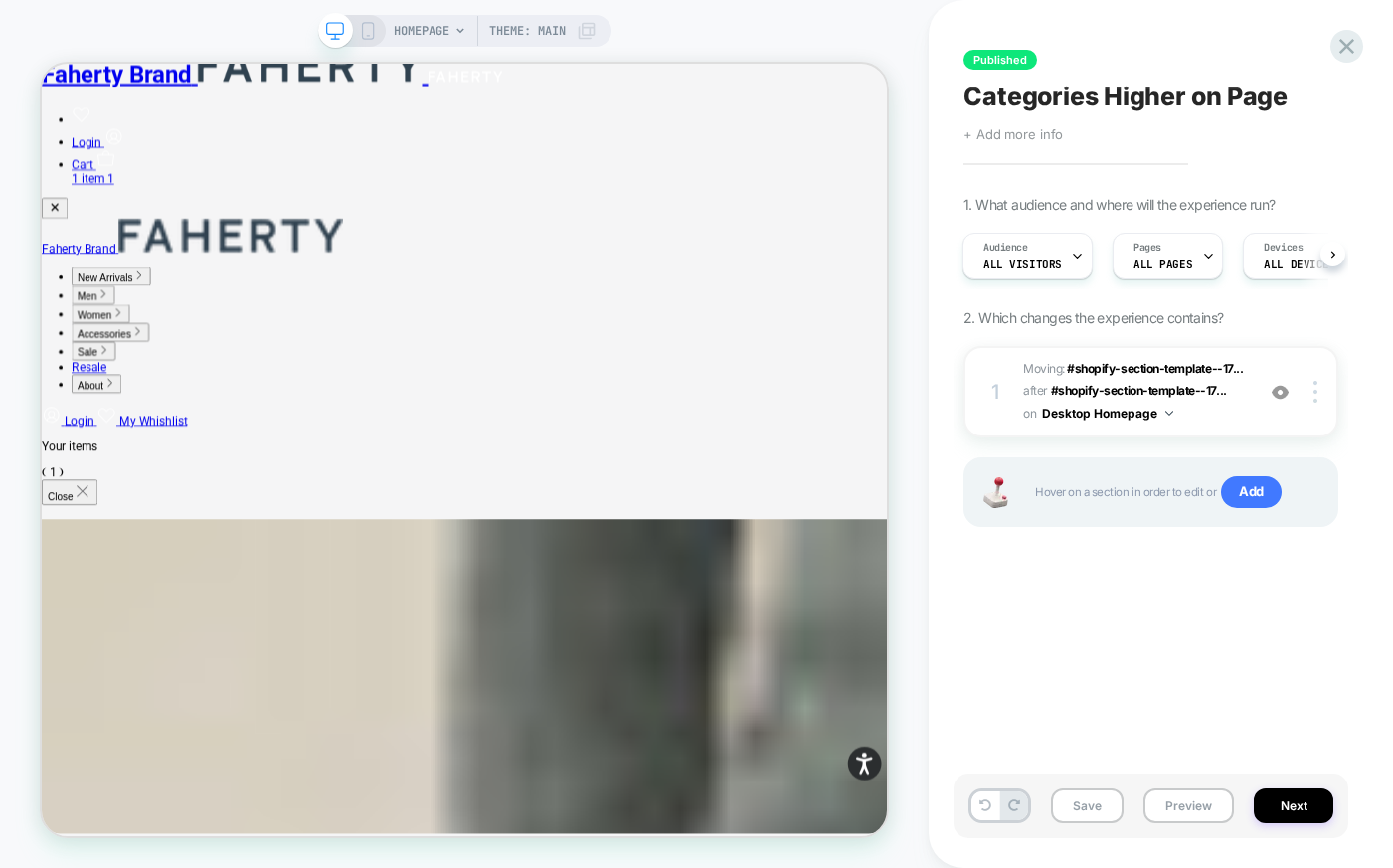 scroll, scrollTop: 0, scrollLeft: 0, axis: both 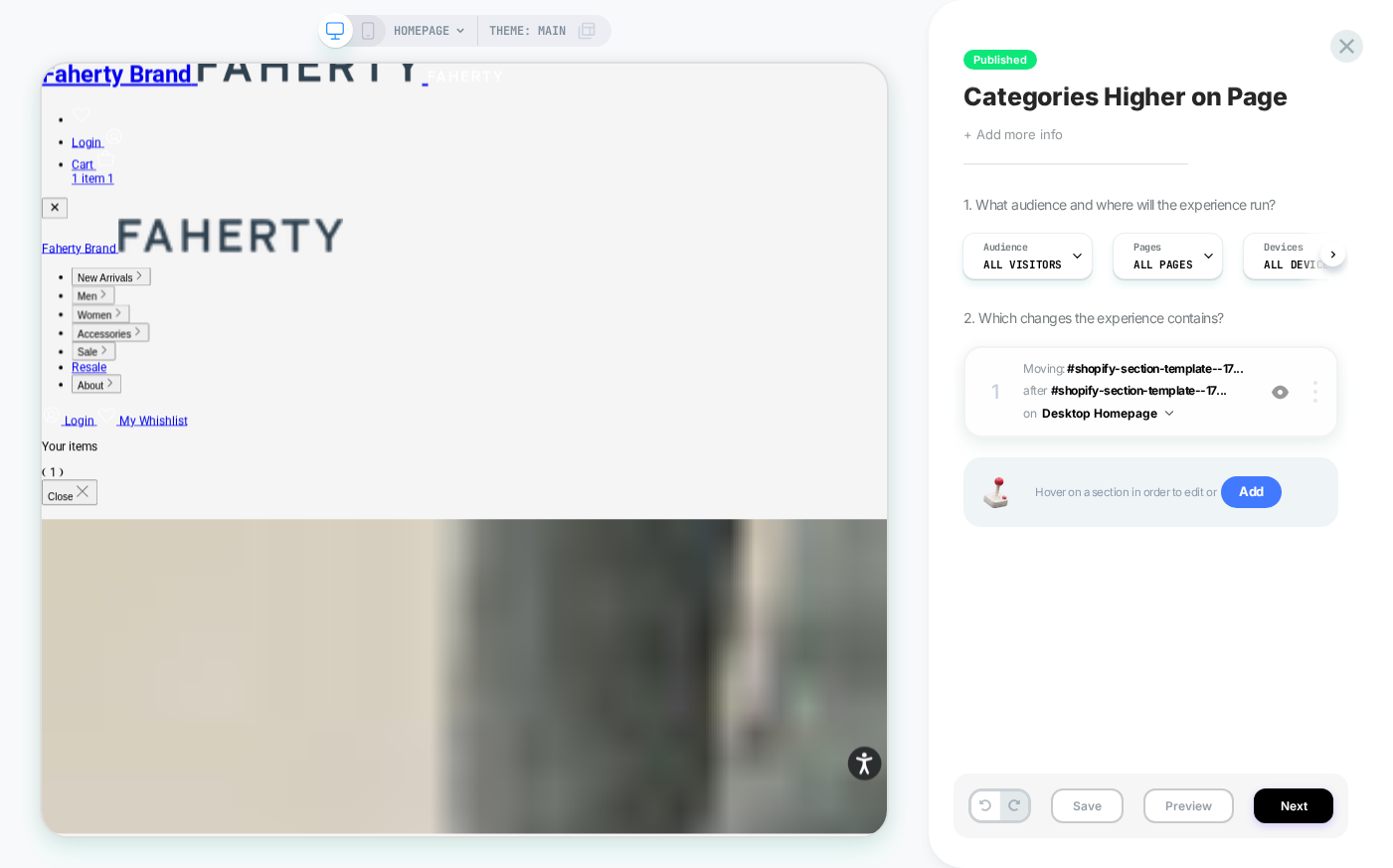 click at bounding box center [1315, 392] 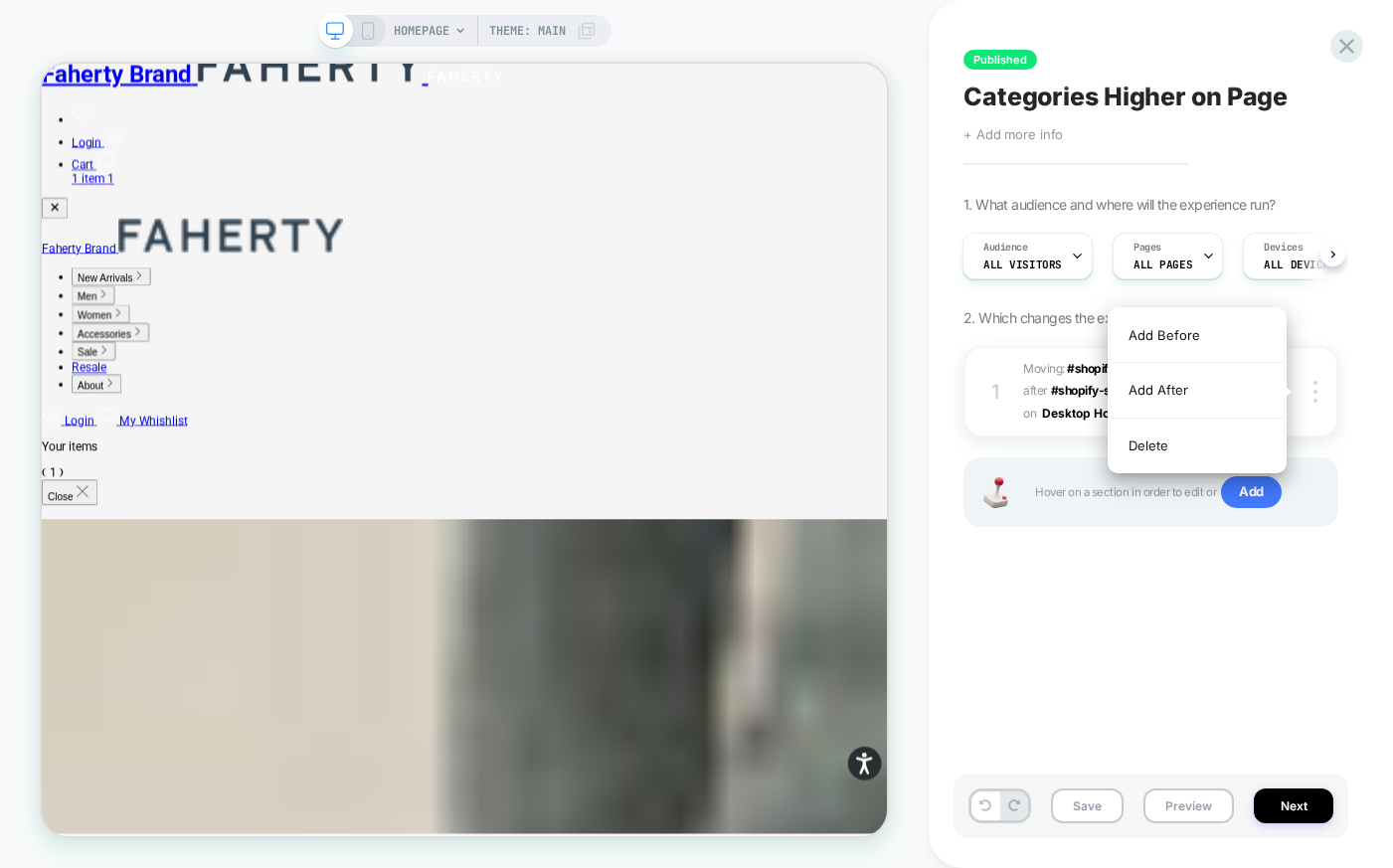 click on "Published Categories Higher on Page Click to edit experience details + Add more info 1. What audience and where will the experience run? Audience All Visitors Pages ALL PAGES Devices ALL DEVICES Trigger Page Load 2. Which changes the experience contains? 1 Moving:   #shopify-section-template--17... #shopify-section-template--17248154517573__collection_list_with_tabs_n887fB   after #shopify-section-template--17... #shopify-section-template--17248154517573__react_slider_LtGqdY   on Desktop Homepage Add Before Add After Delete Hover on a section in order to edit or  Add" at bounding box center (1150, 434) 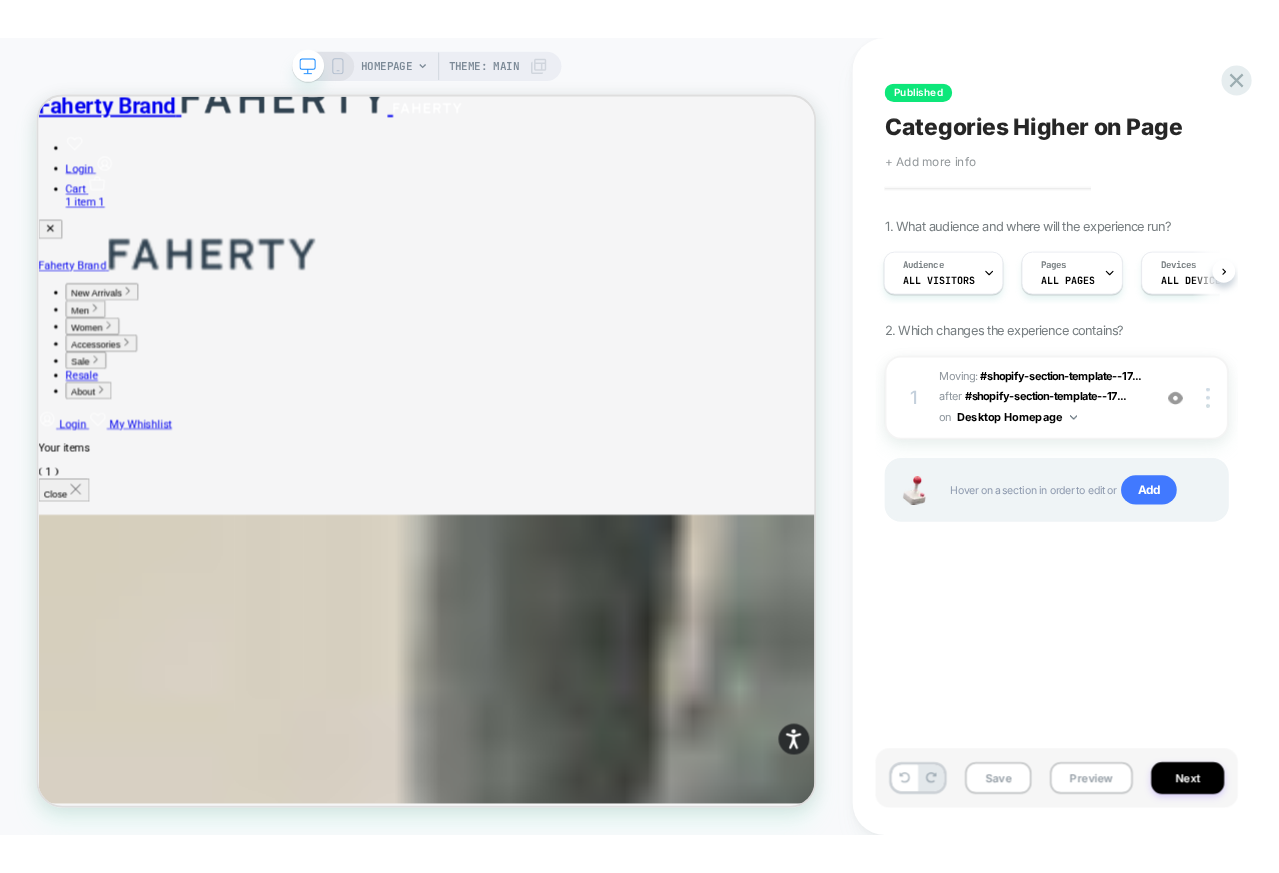 scroll, scrollTop: 0, scrollLeft: 103, axis: horizontal 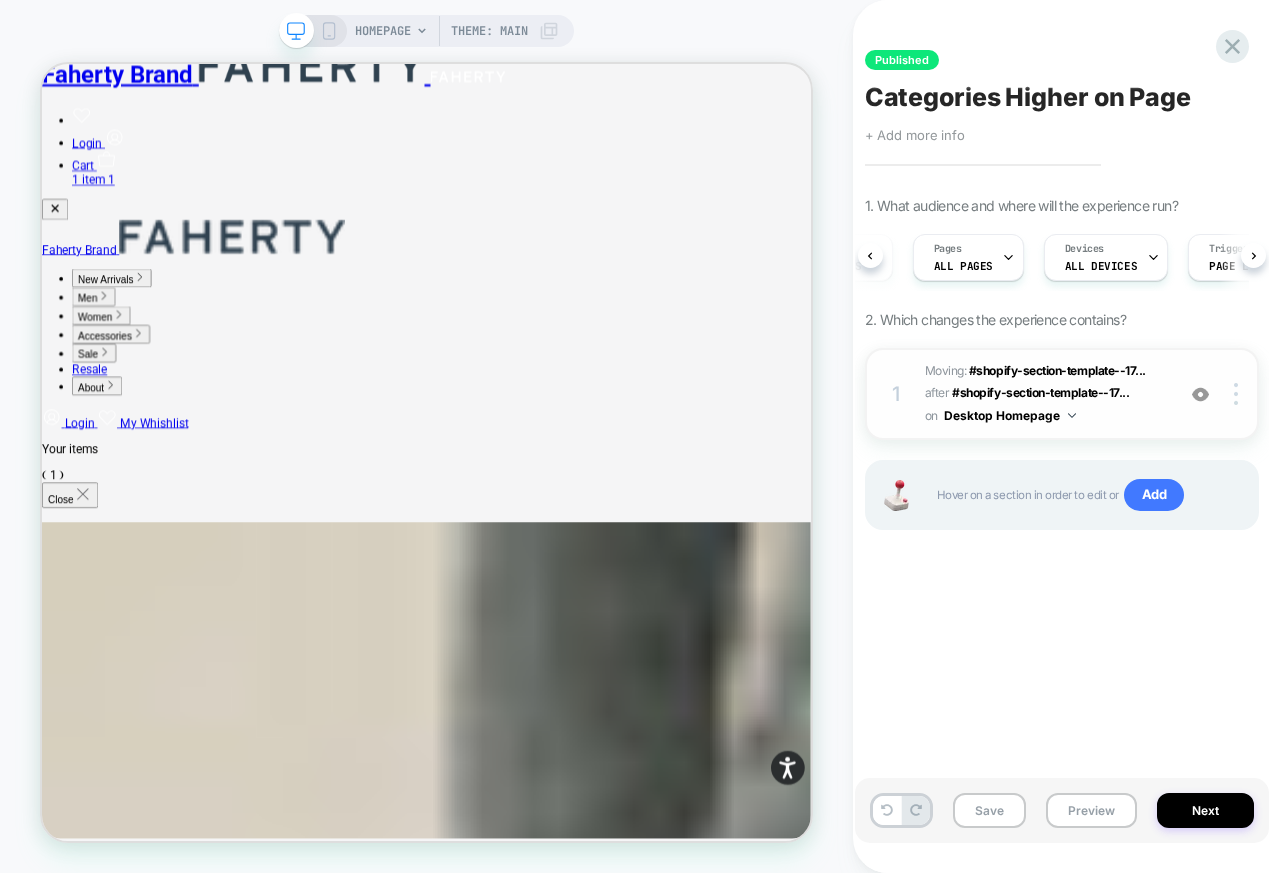 click on "Moving:   #shopify-section-template--17... #shopify-section-template--17248154517573__collection_list_with_tabs_n887fB   after #shopify-section-template--17... #shopify-section-template--17248154517573__react_slider_LtGqdY   on Desktop Homepage" at bounding box center [1044, 394] 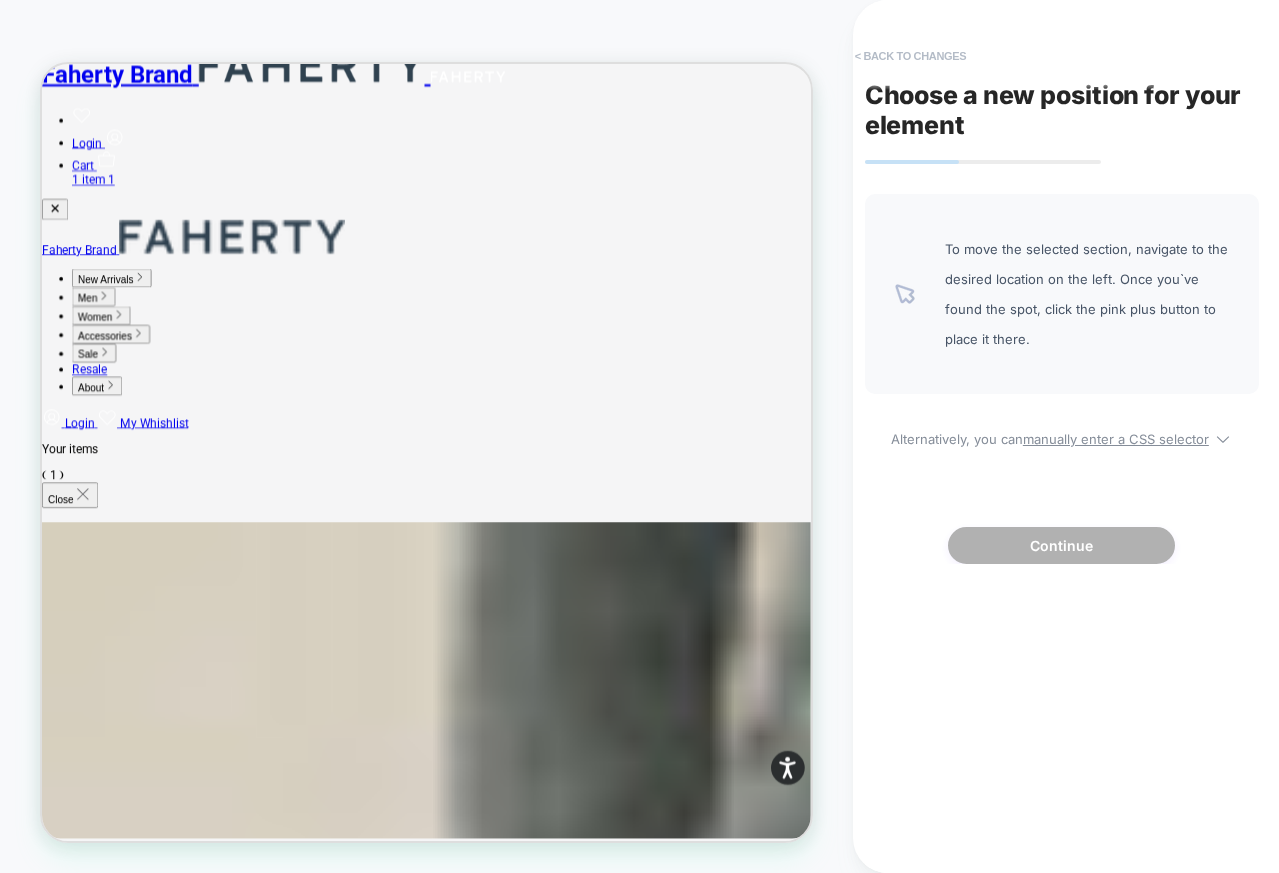 click on "< Back to changes" at bounding box center [911, 56] 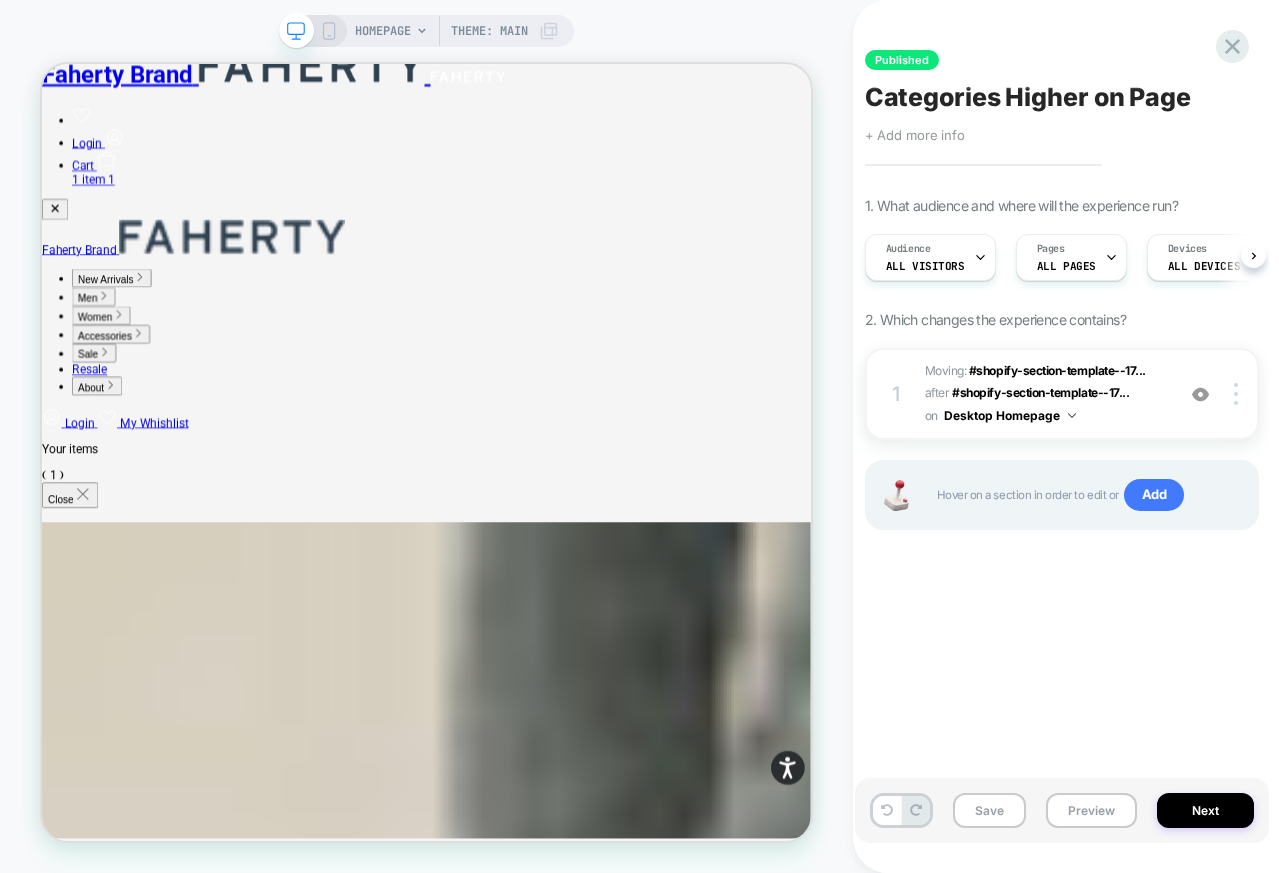 scroll, scrollTop: 0, scrollLeft: 1, axis: horizontal 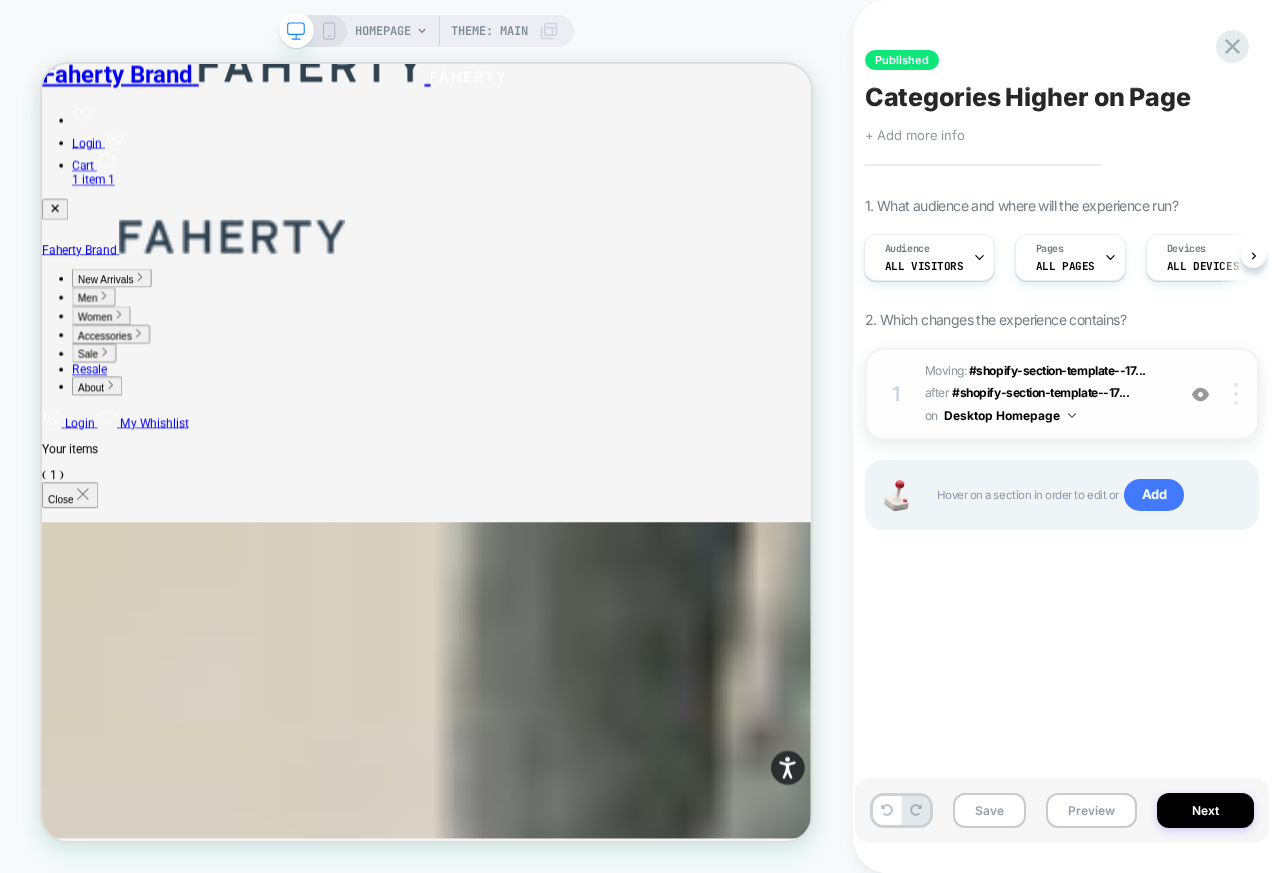 click at bounding box center [1236, 394] 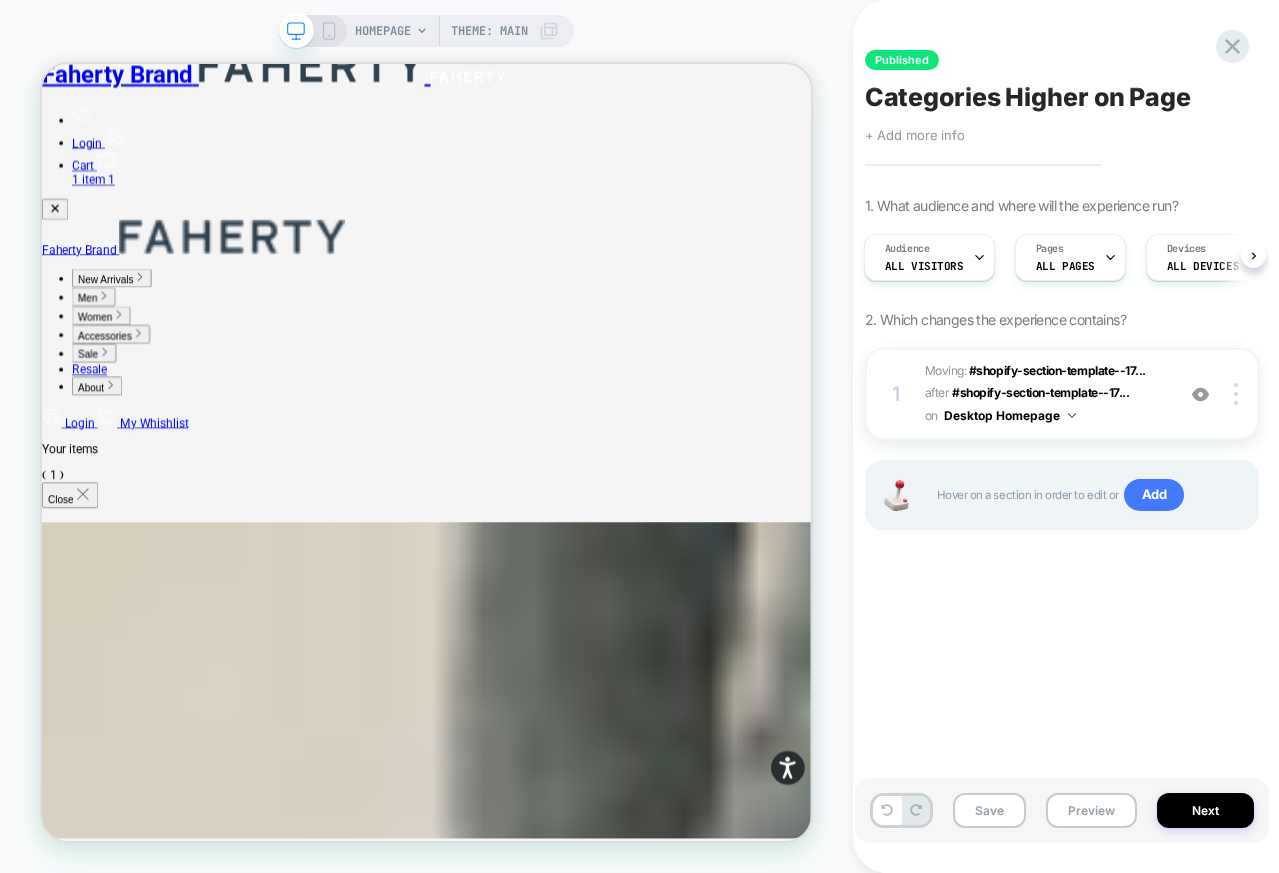 click on "HOMEPAGE Theme: MAIN" at bounding box center [426, 31] 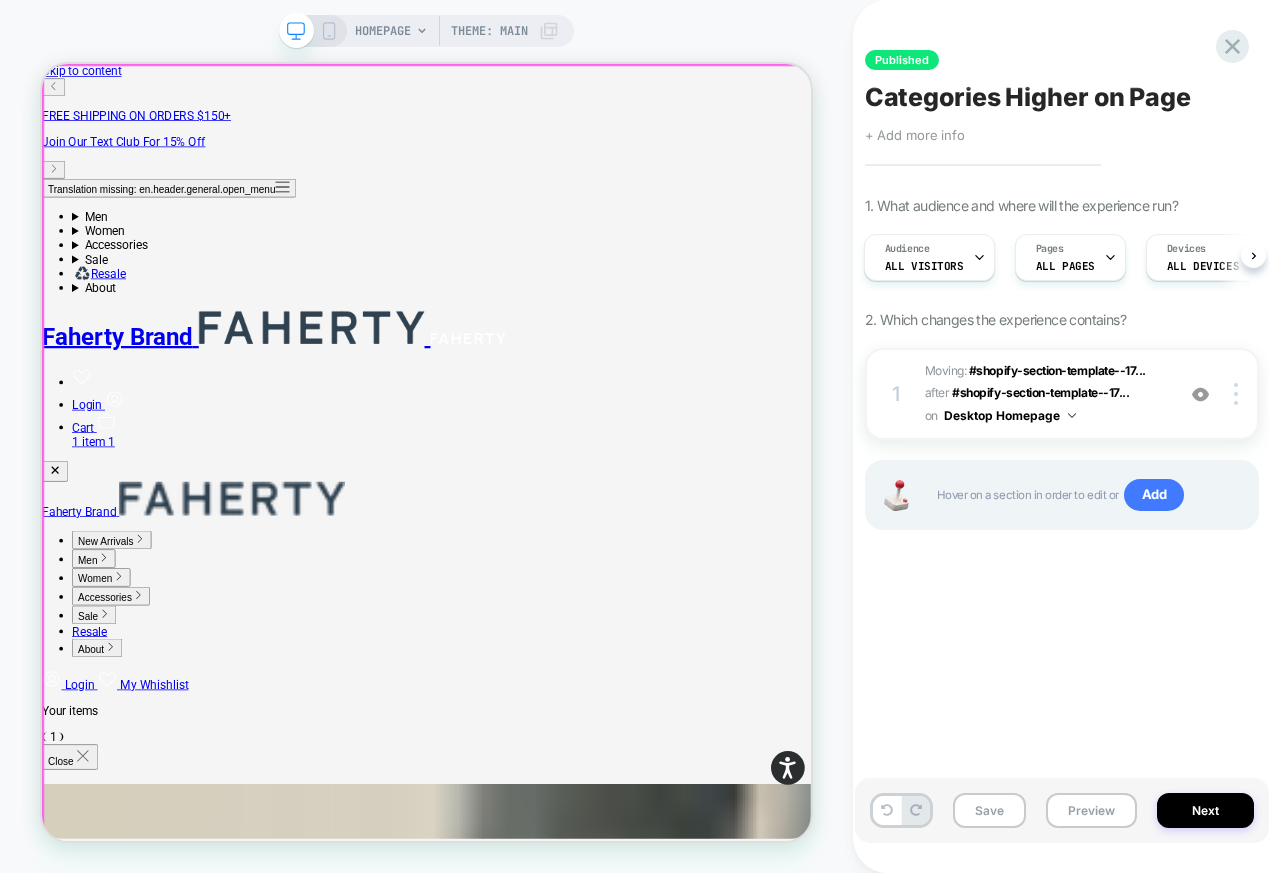 scroll, scrollTop: 349, scrollLeft: 0, axis: vertical 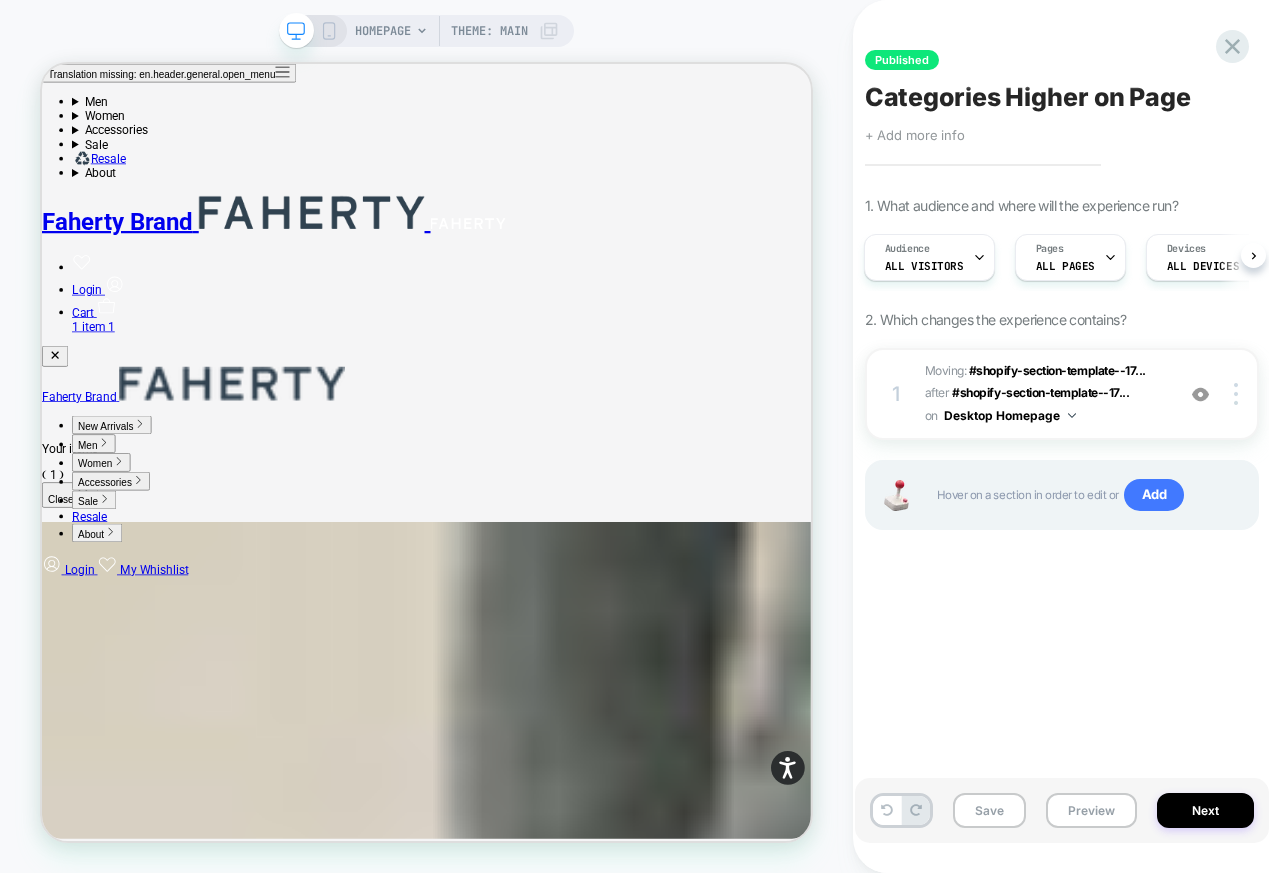 click 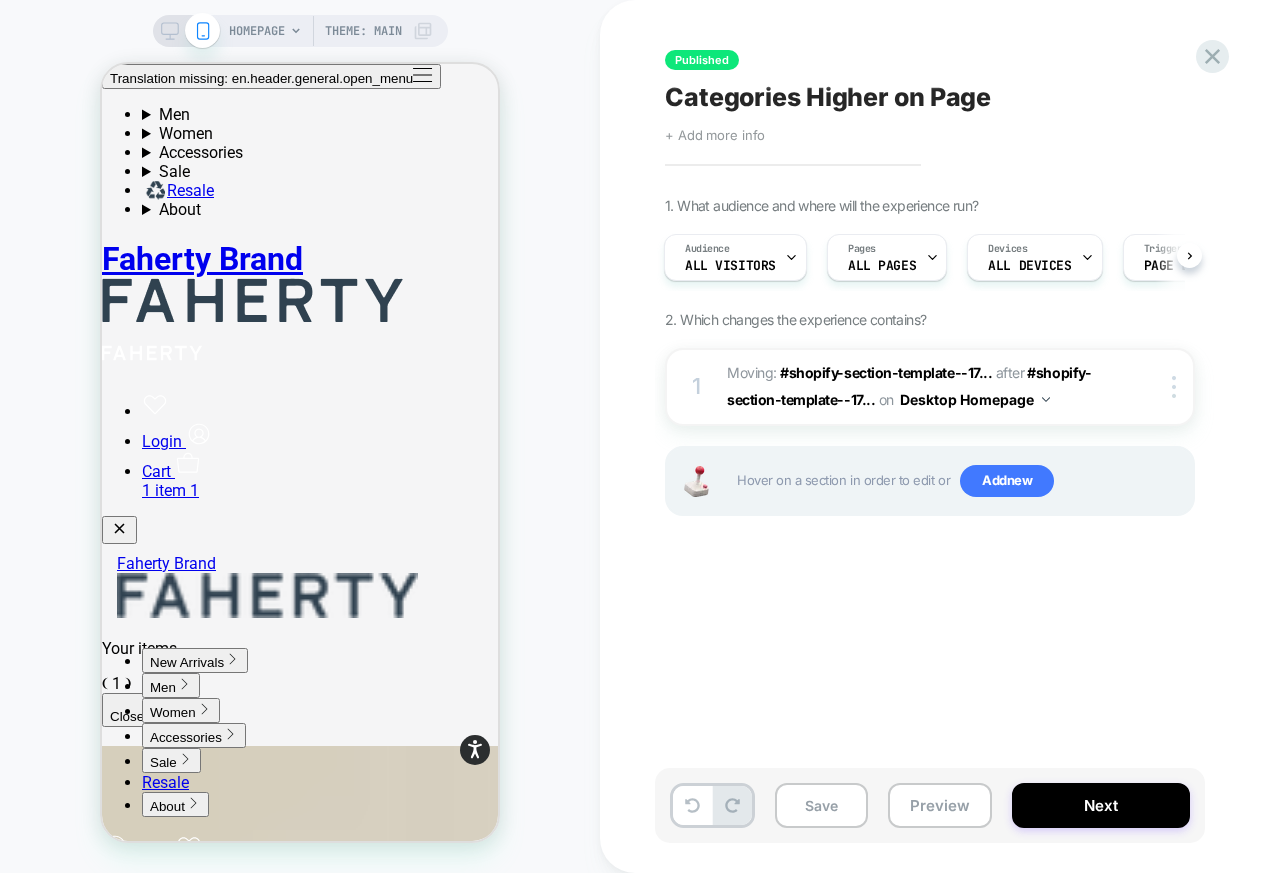scroll, scrollTop: 0, scrollLeft: 0, axis: both 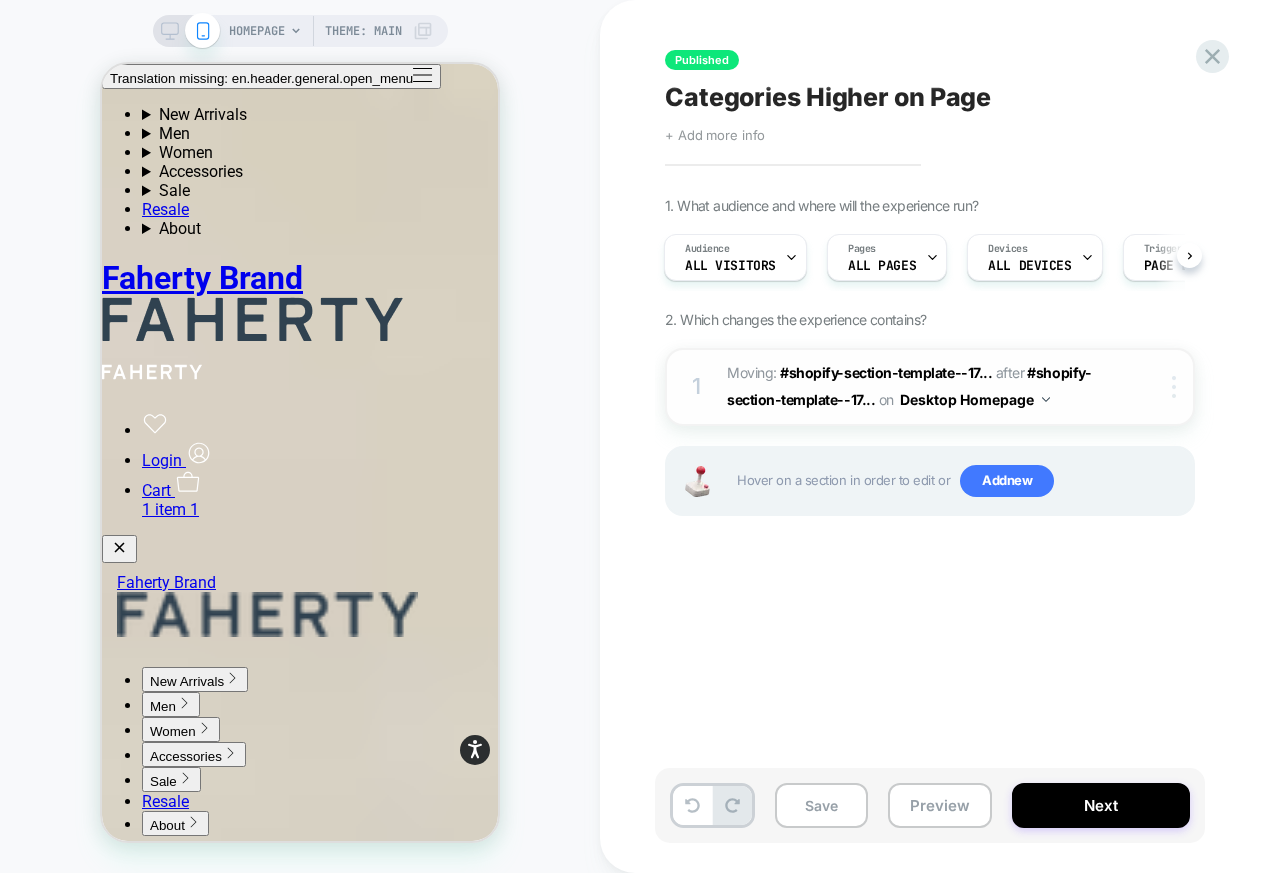 click at bounding box center [1174, 387] 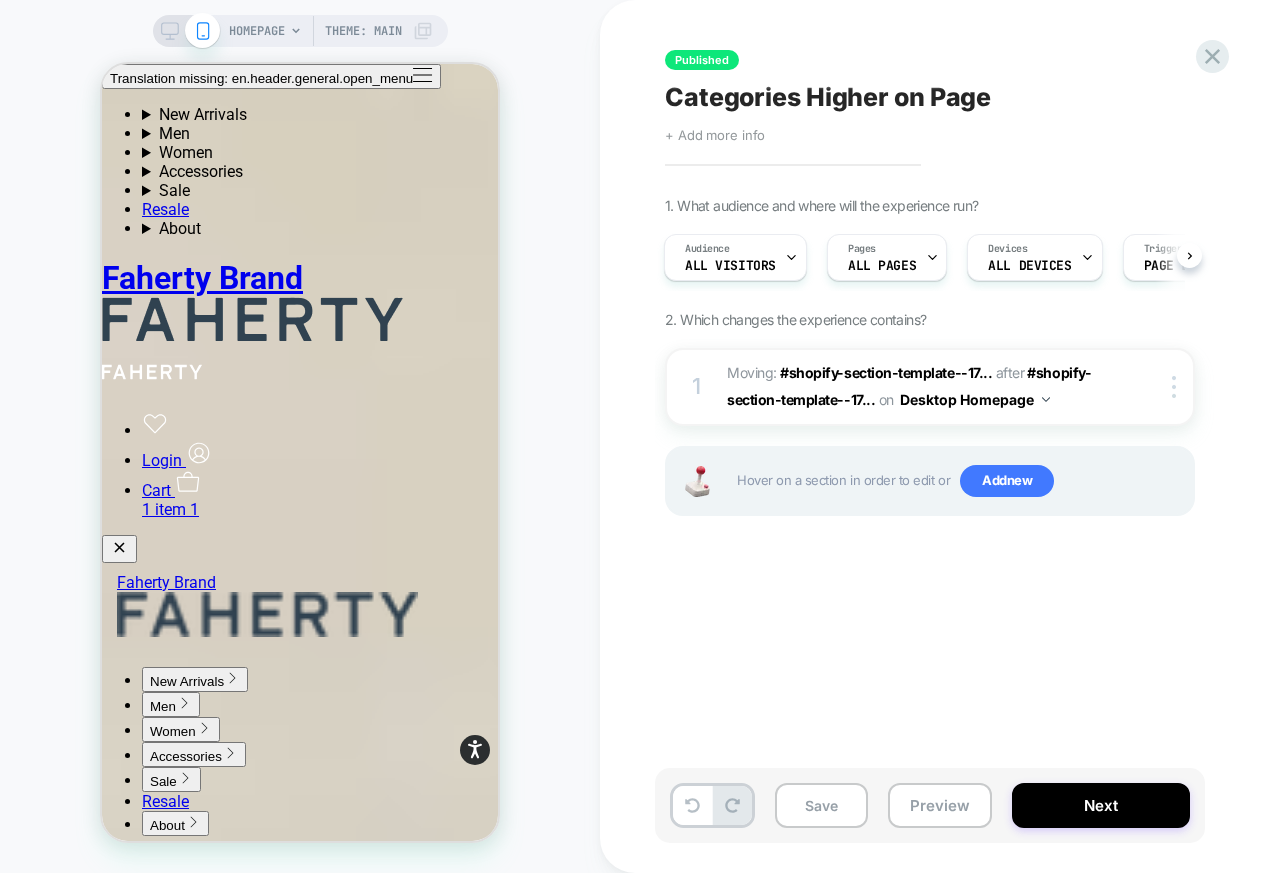 click on "Published Categories Higher on Page Click to edit experience details + Add more info 1. What audience and where will the experience run? Audience All Visitors Pages ALL PAGES Devices ALL DEVICES Trigger Page Load 2. Which changes the experience contains? 1 Moving:   #shopify-section-template--17... #shopify-section-template--17248154517573__collection_list_with_tabs_n887fB   after #shopify-section-template--17... #shopify-section-template--17248154517573__react_slider_LtGqdY   on Desktop Homepage Delete Hover on a section in order to edit or  Add  new" at bounding box center [1030, 436] 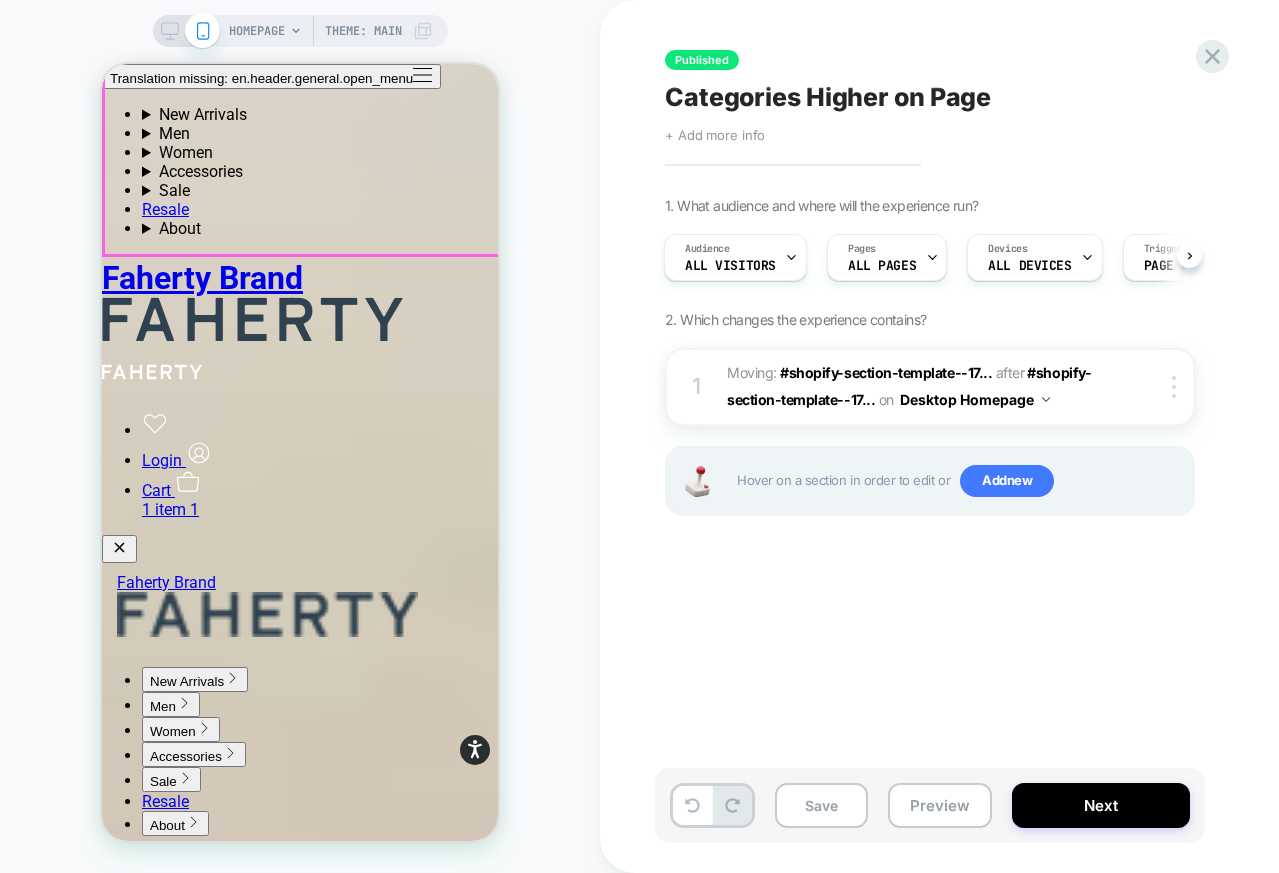 scroll, scrollTop: 4324, scrollLeft: 0, axis: vertical 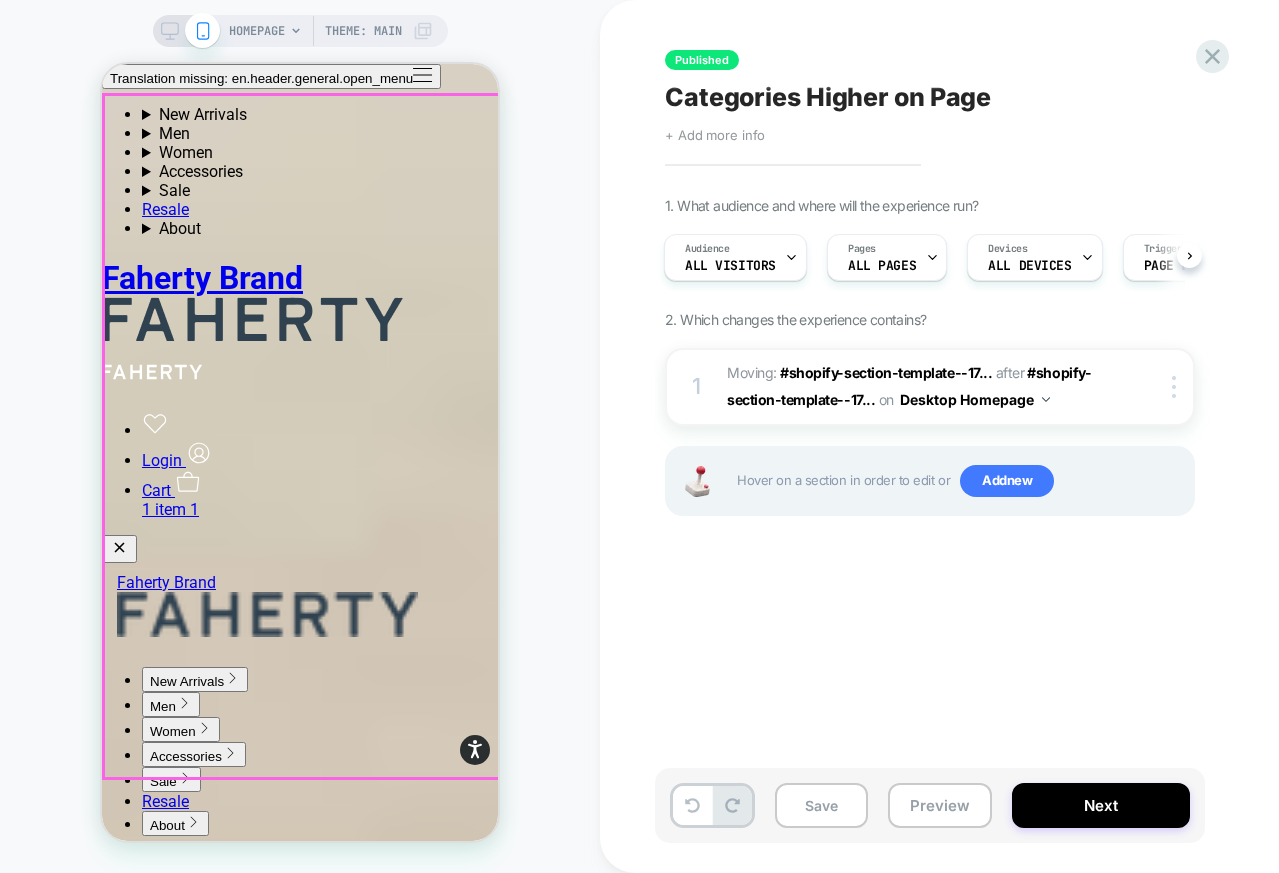 click on "What to Wear Now
Total blocks: 10
Block 1: Type=tab, Tab Number=, Tab Label=Men's
Block 2: Type=card, Tab Number=1, Tab Label=
Block 3: Type=card, Tab Number=1, Tab Label=
Block 4: Type=card, Tab Number=1, Tab Label=
Block 5: Type=card, Tab Number=1, Tab Label=
Block 6: Type=tab, Tab Number=, Tab Label=Women's
Block 7: Type=card, Tab Number=2, Tab Label=
Block 8: Type=card, Tab Number=2, Tab Label=
Block 9: Type=card, Tab Number=2, Tab Label=
Block 10: Type=card, Tab Number=2, Tab Label=
Men's
Women's
Previous" at bounding box center (300, 11445) 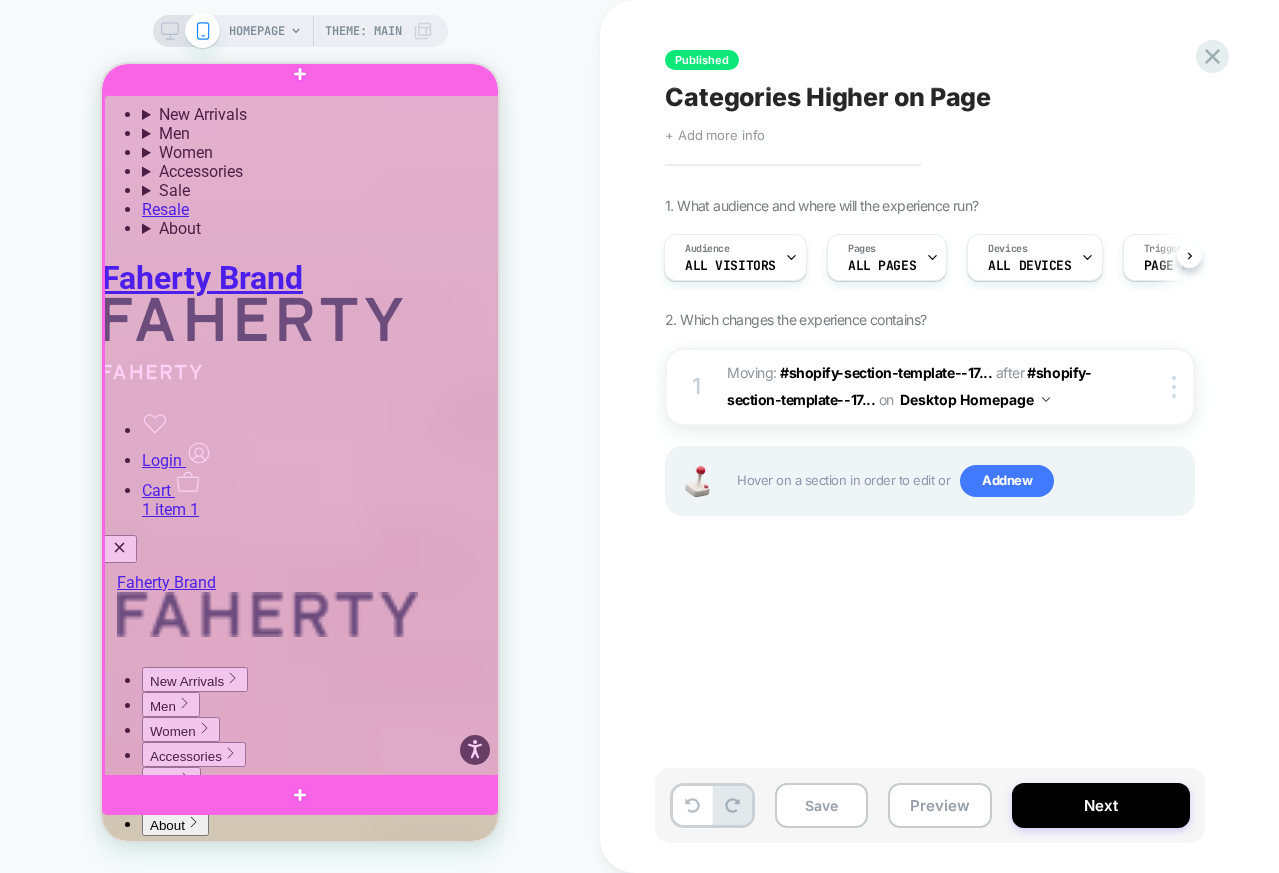 click at bounding box center (302, 436) 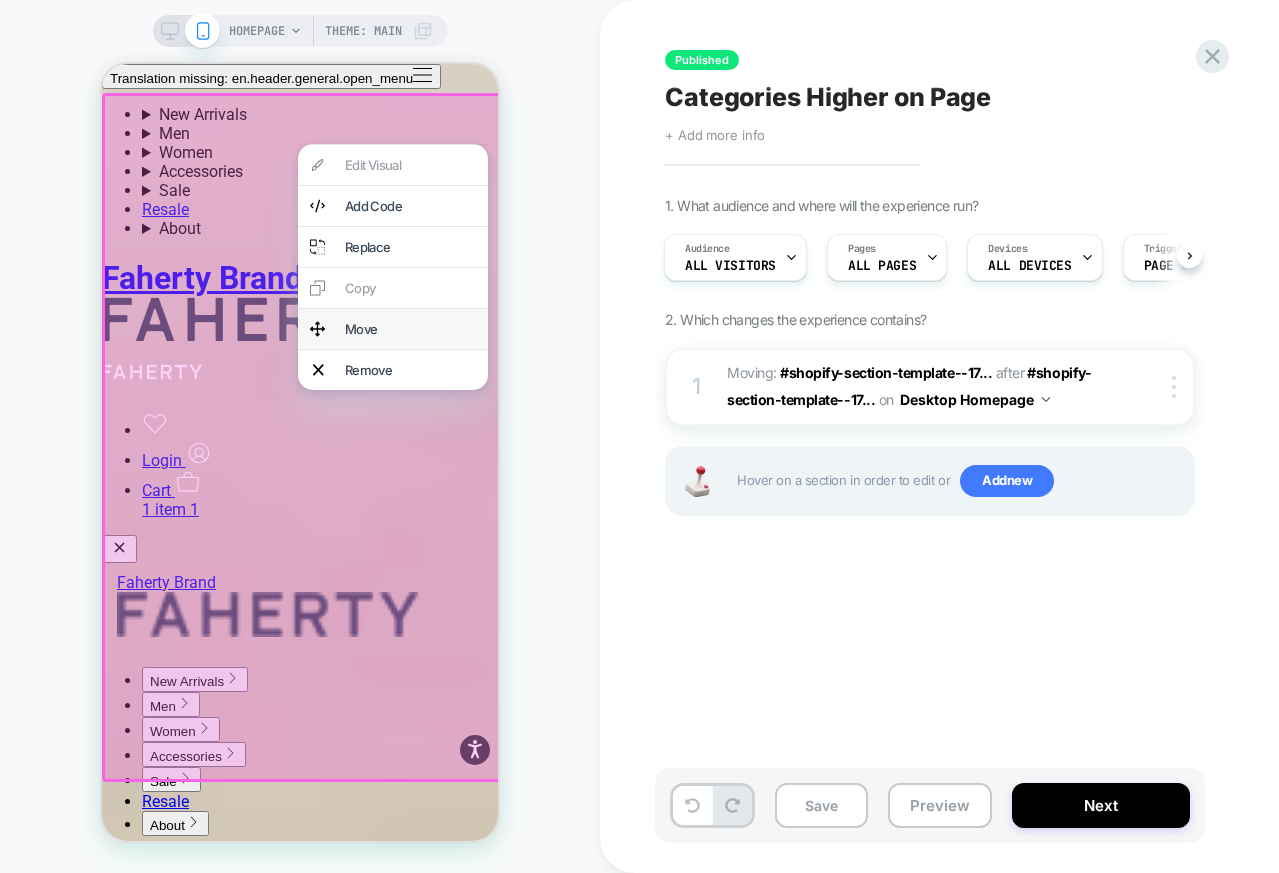 click on "Move" at bounding box center (410, 329) 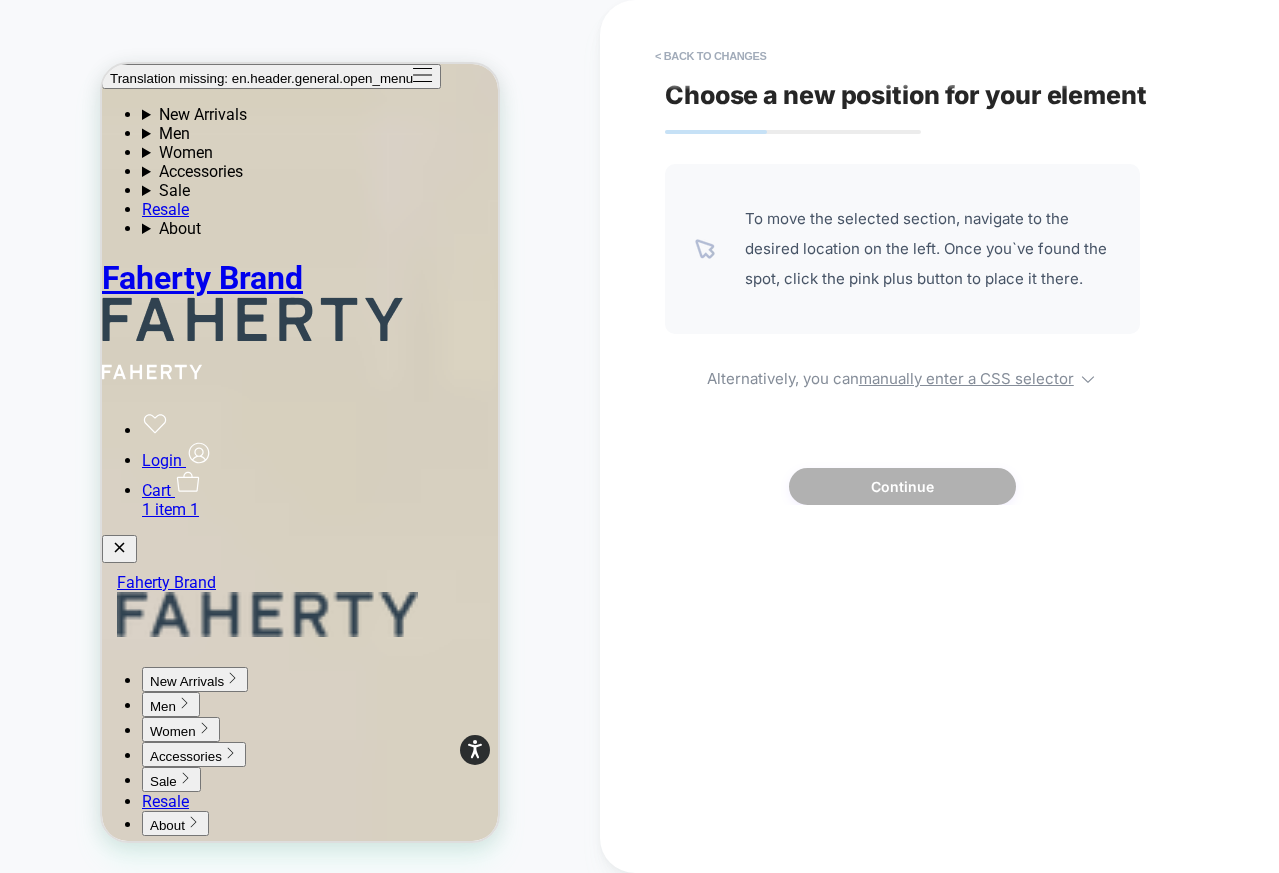scroll, scrollTop: 1547, scrollLeft: 0, axis: vertical 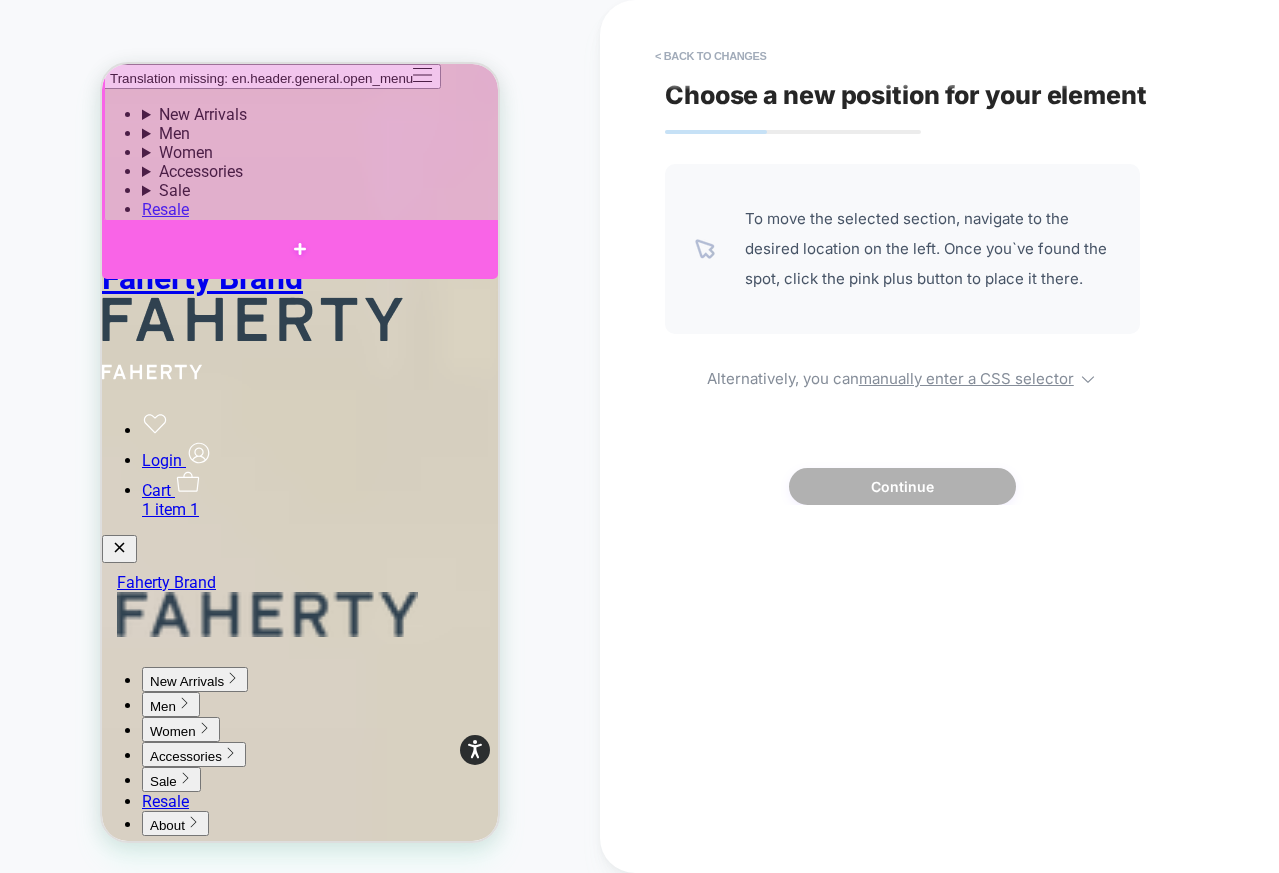 click at bounding box center (300, 249) 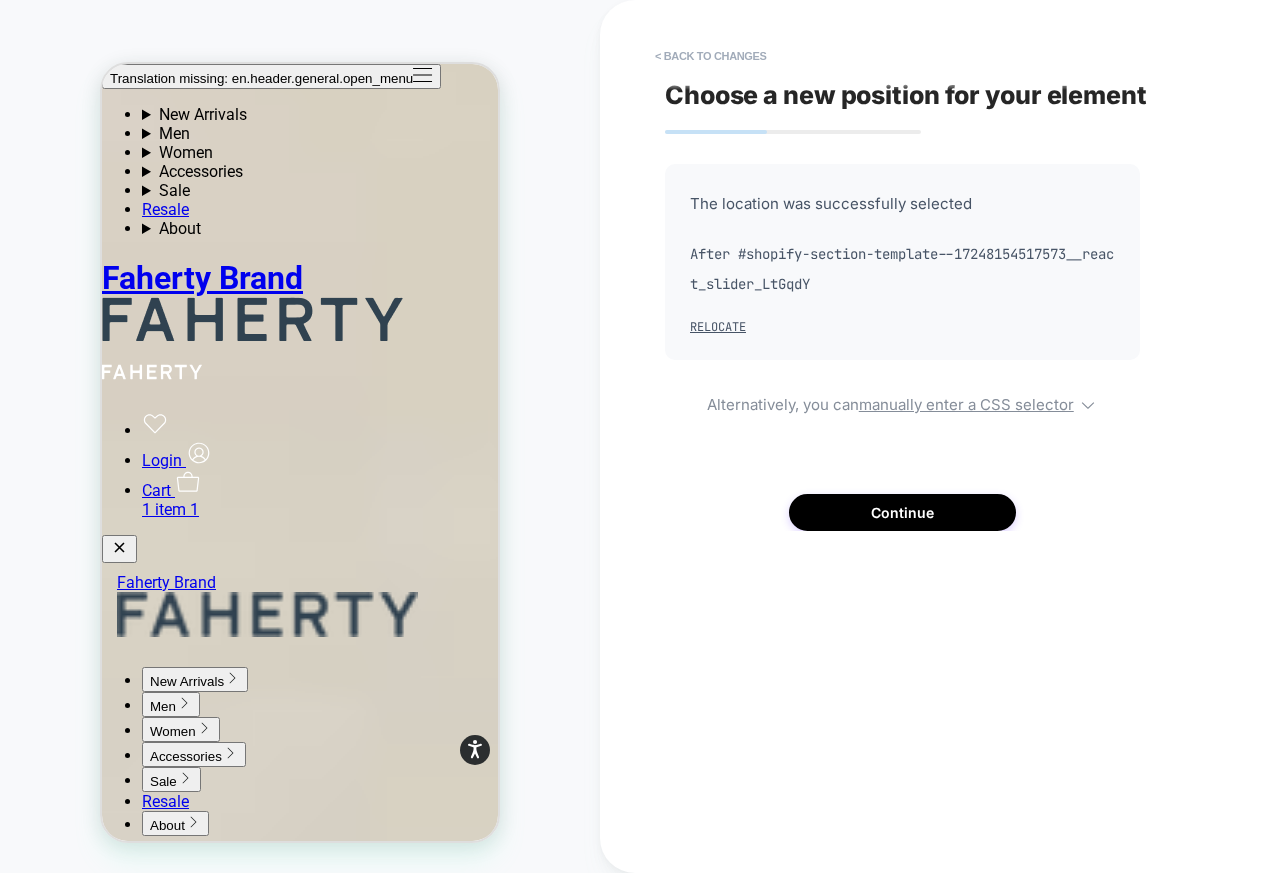 scroll, scrollTop: 2034, scrollLeft: 0, axis: vertical 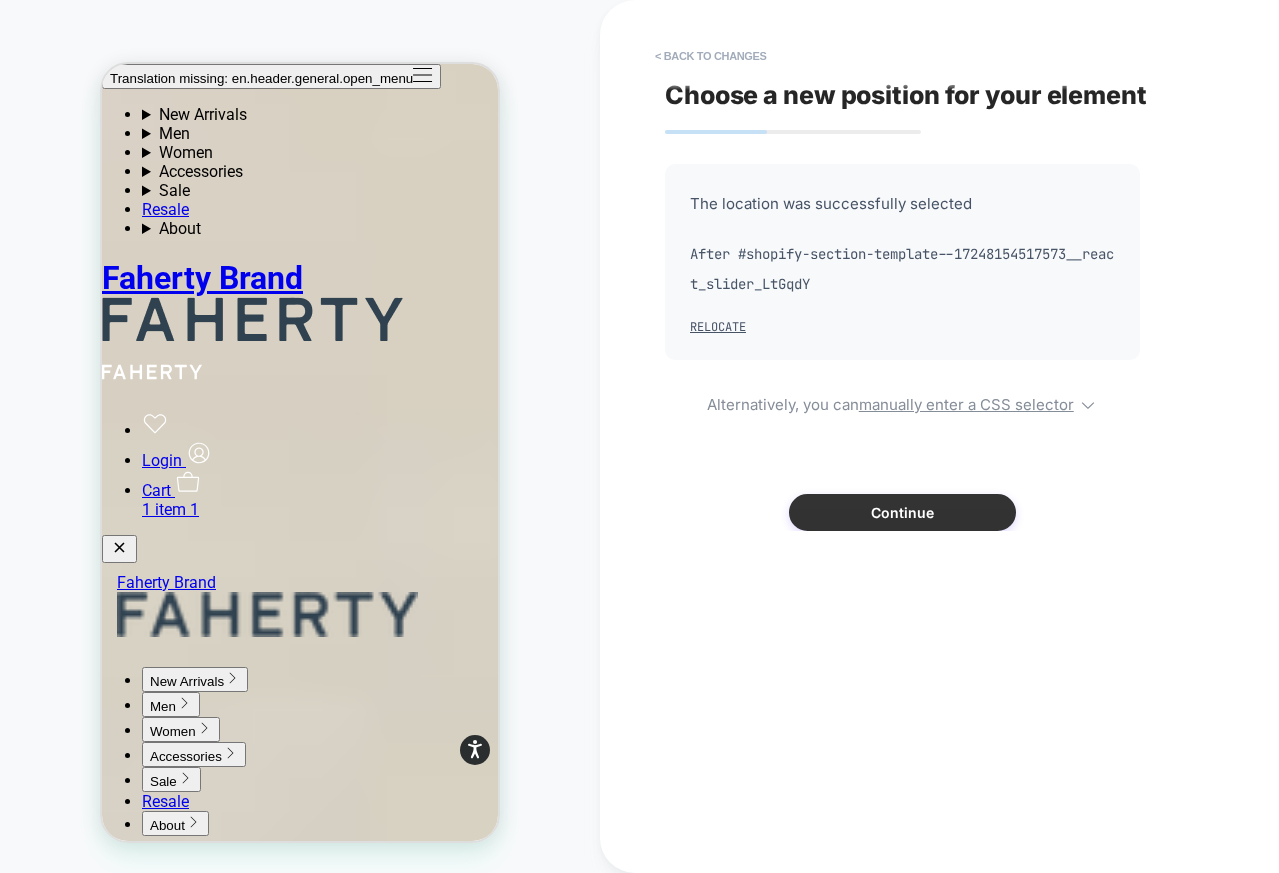 click on "Continue" at bounding box center [902, 512] 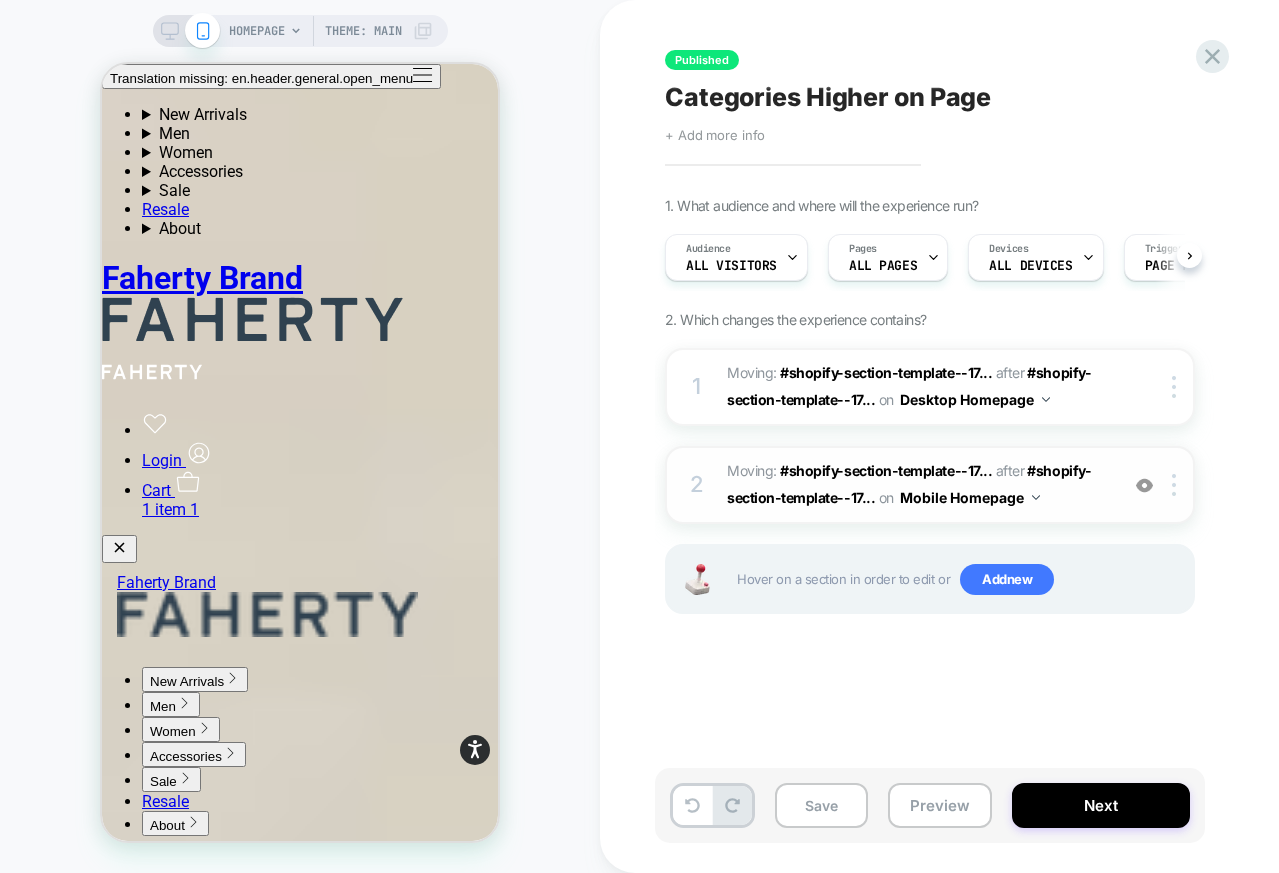 scroll, scrollTop: 0, scrollLeft: 1, axis: horizontal 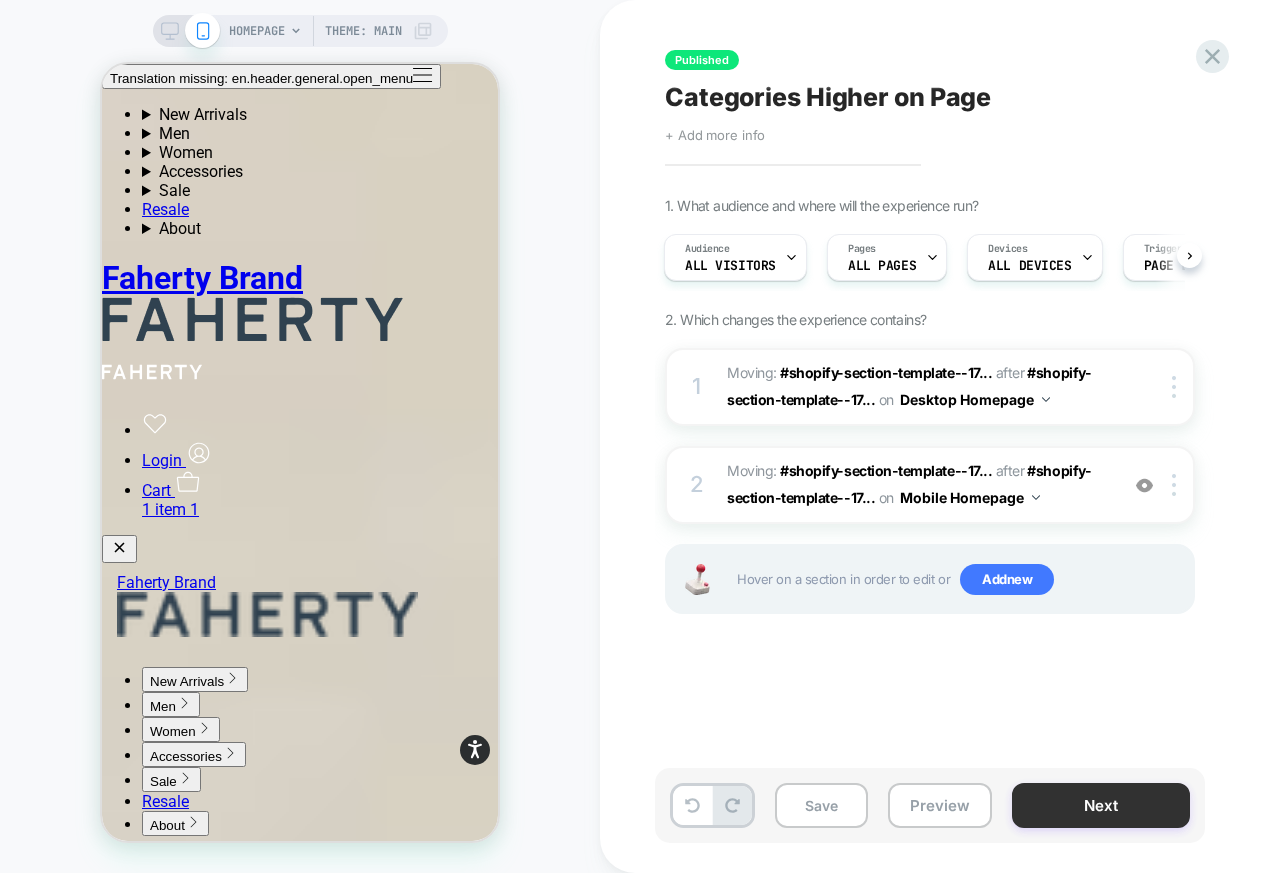 click on "Next" at bounding box center [1101, 805] 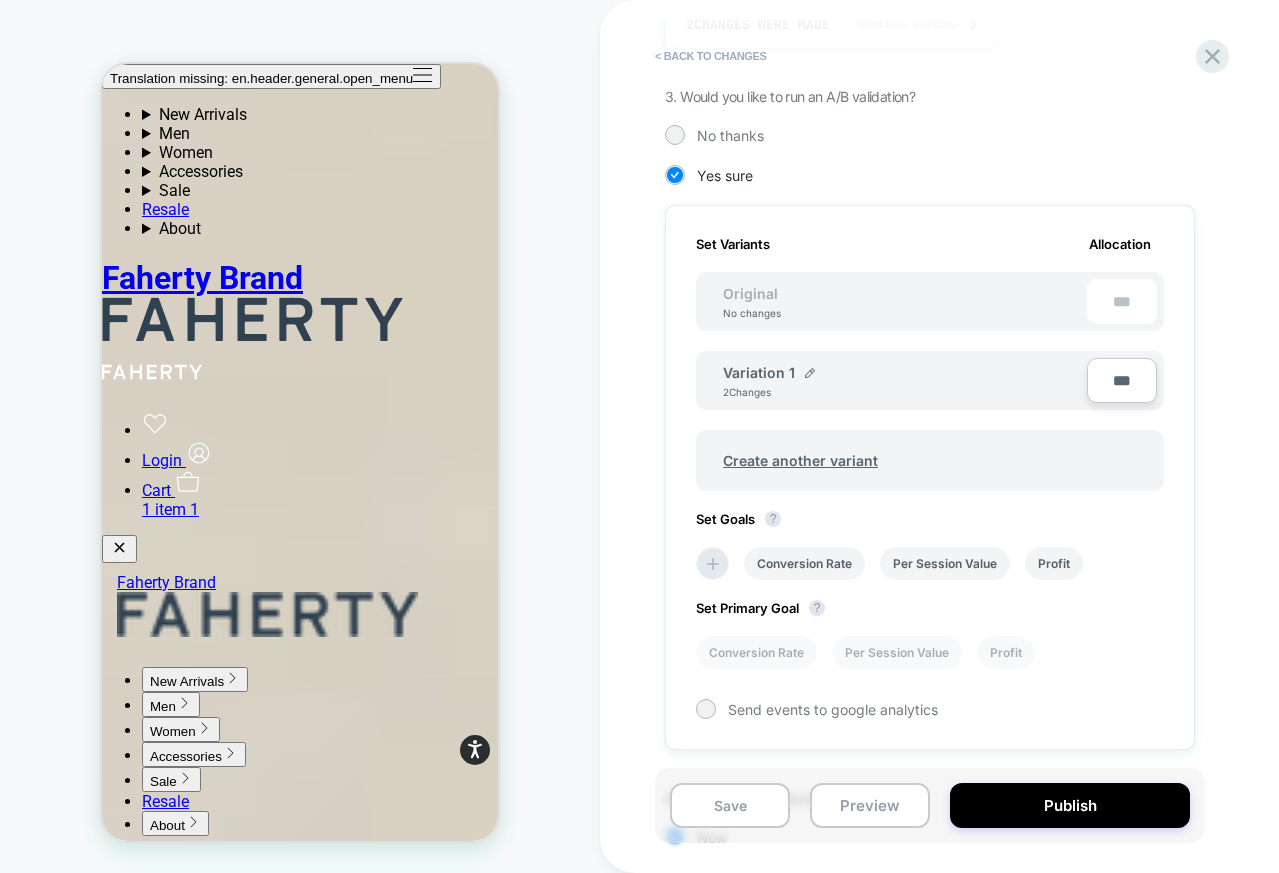 scroll, scrollTop: 568, scrollLeft: 0, axis: vertical 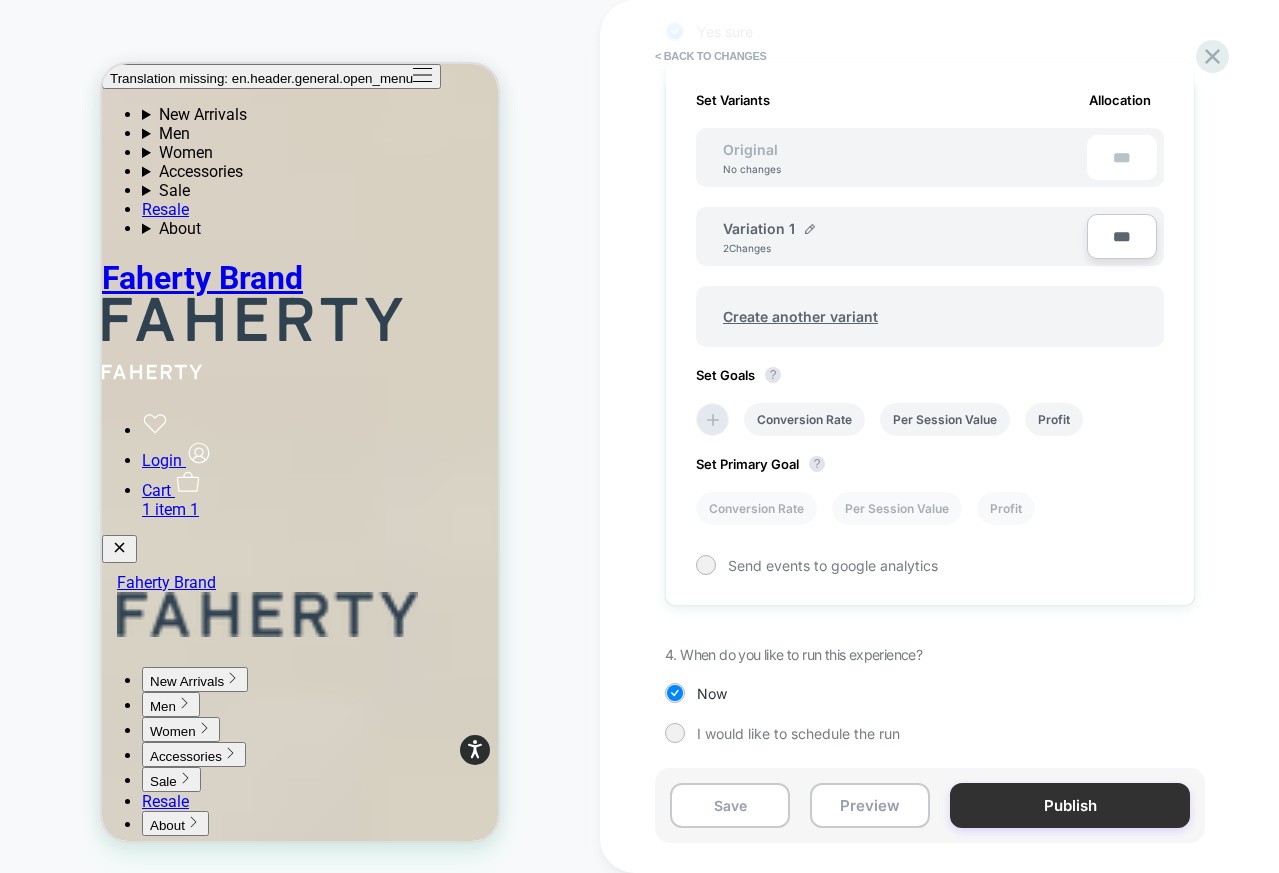 click on "Publish" at bounding box center [1070, 805] 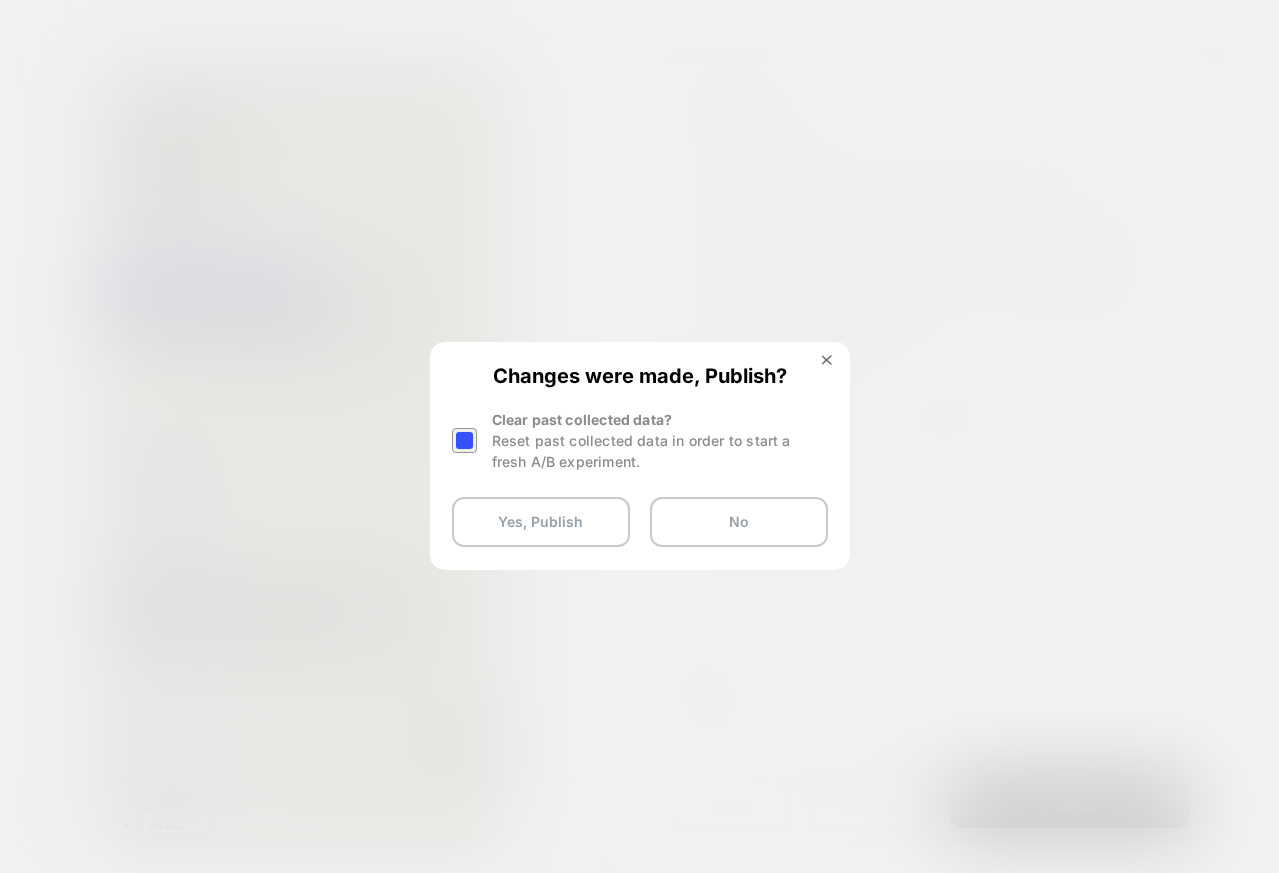 click at bounding box center [464, 440] 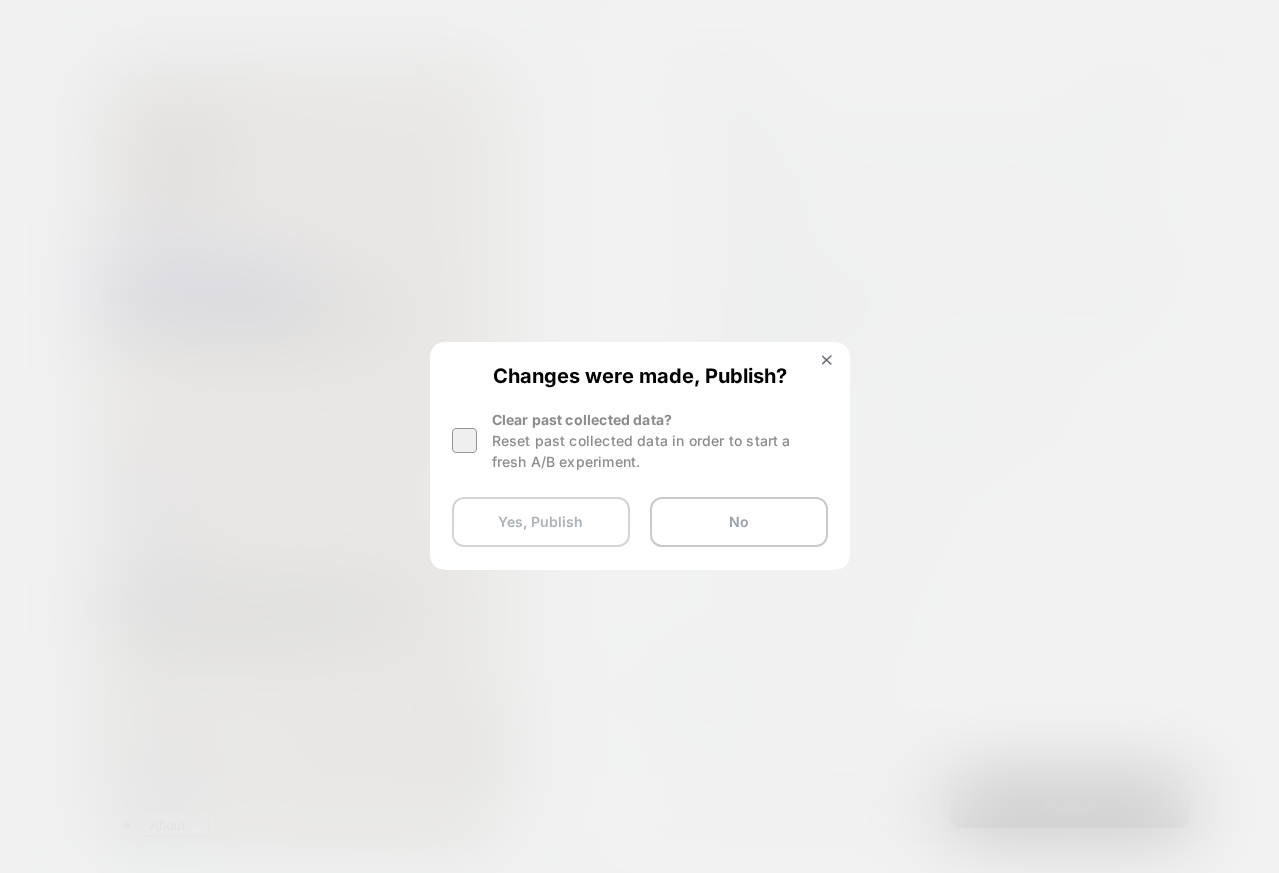 click on "Yes, Publish" at bounding box center [541, 522] 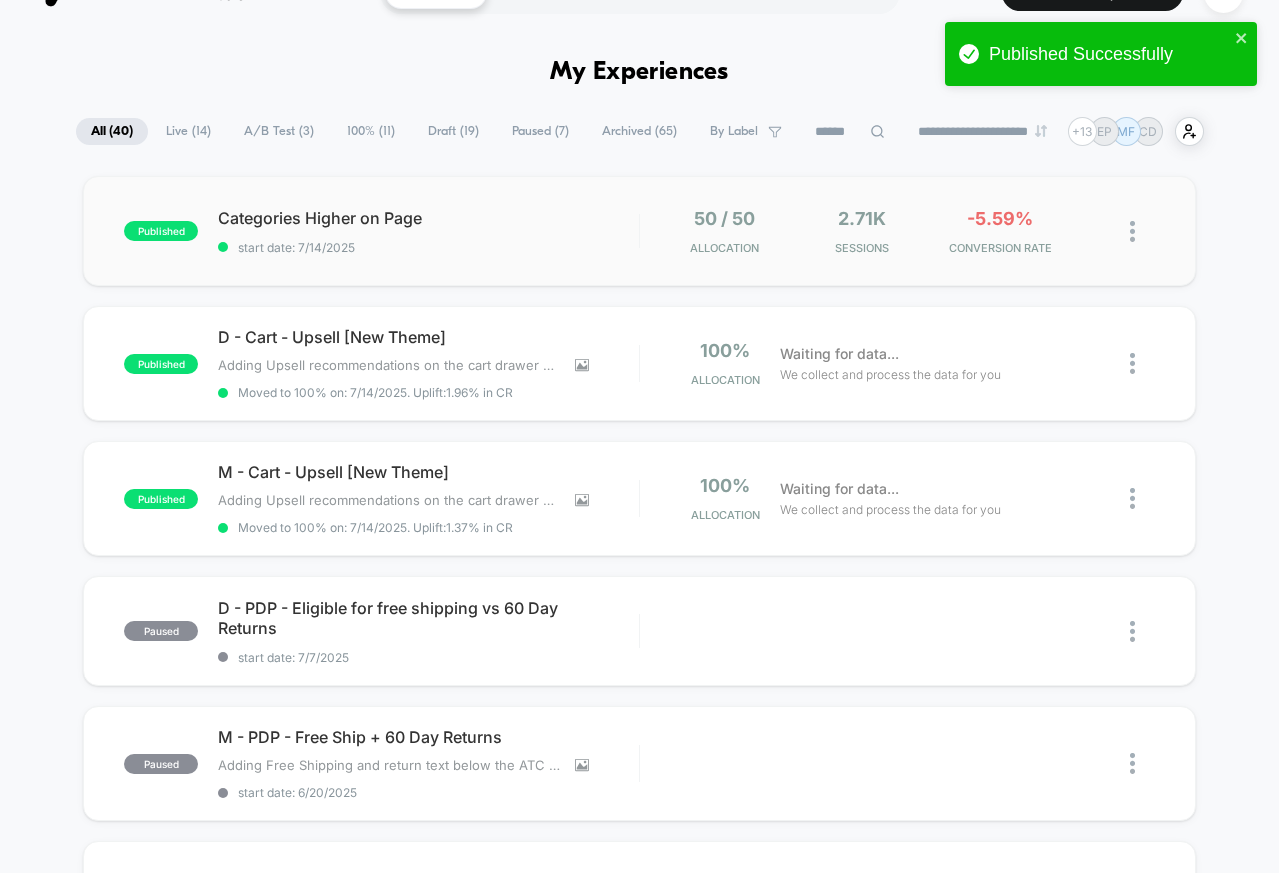 scroll, scrollTop: 28, scrollLeft: 0, axis: vertical 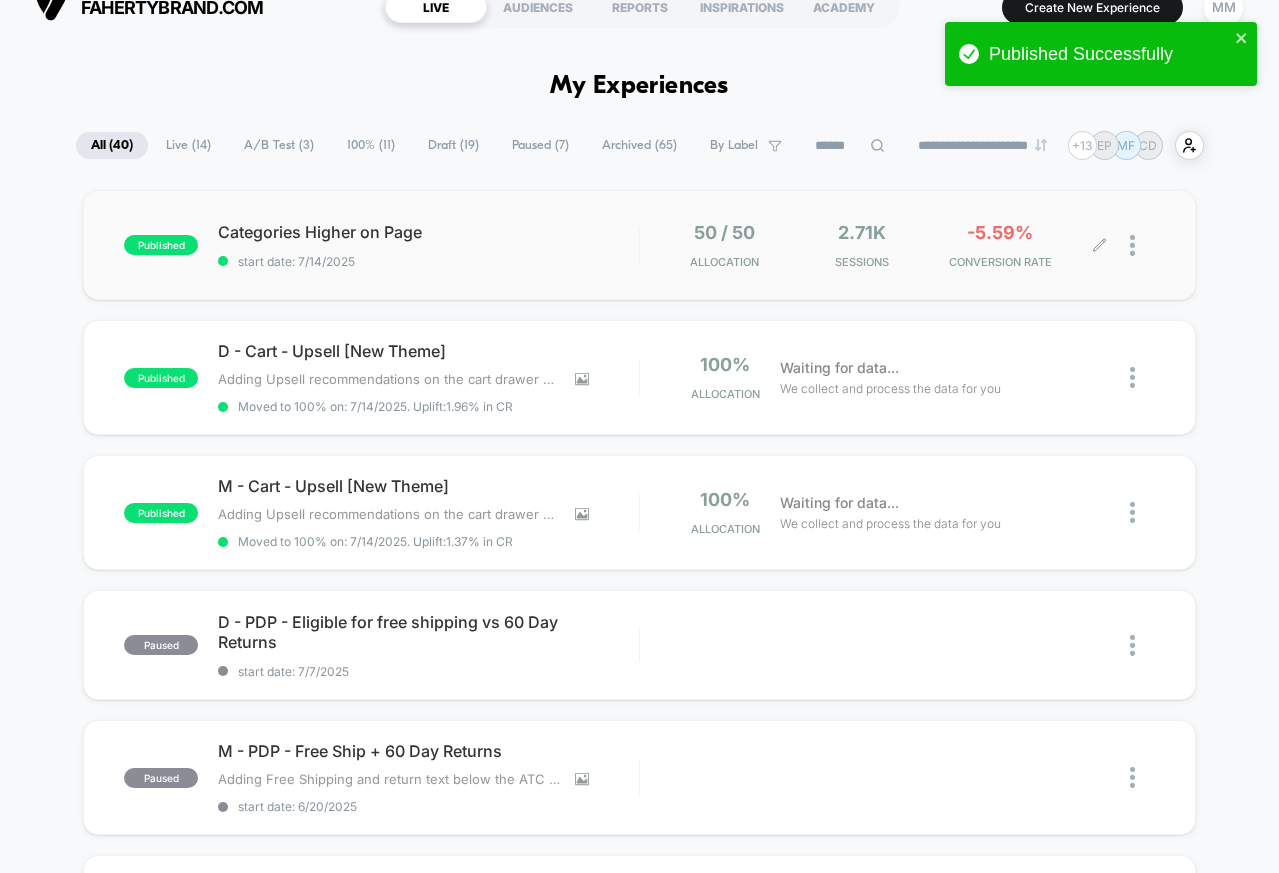 click at bounding box center [1127, 245] 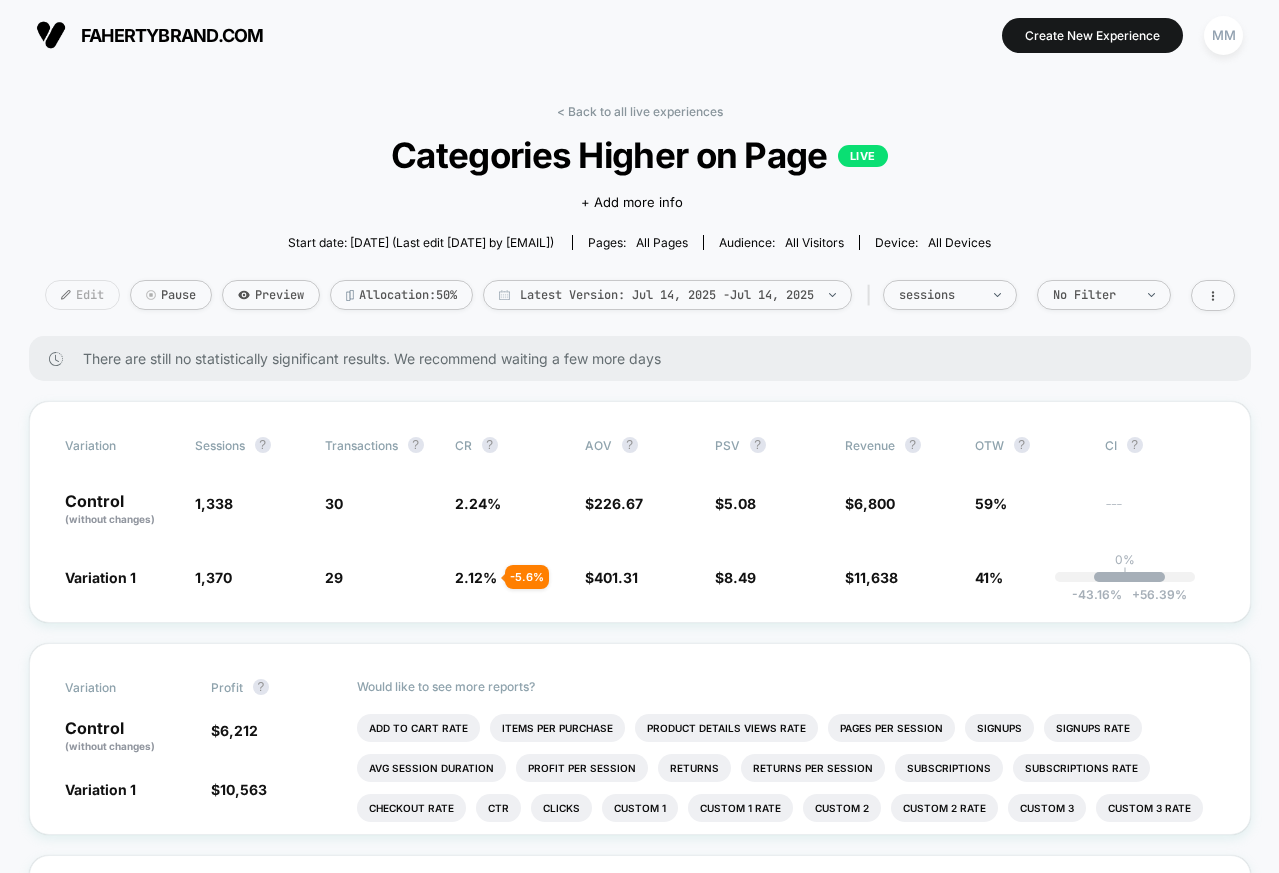 click on "Edit" at bounding box center [82, 295] 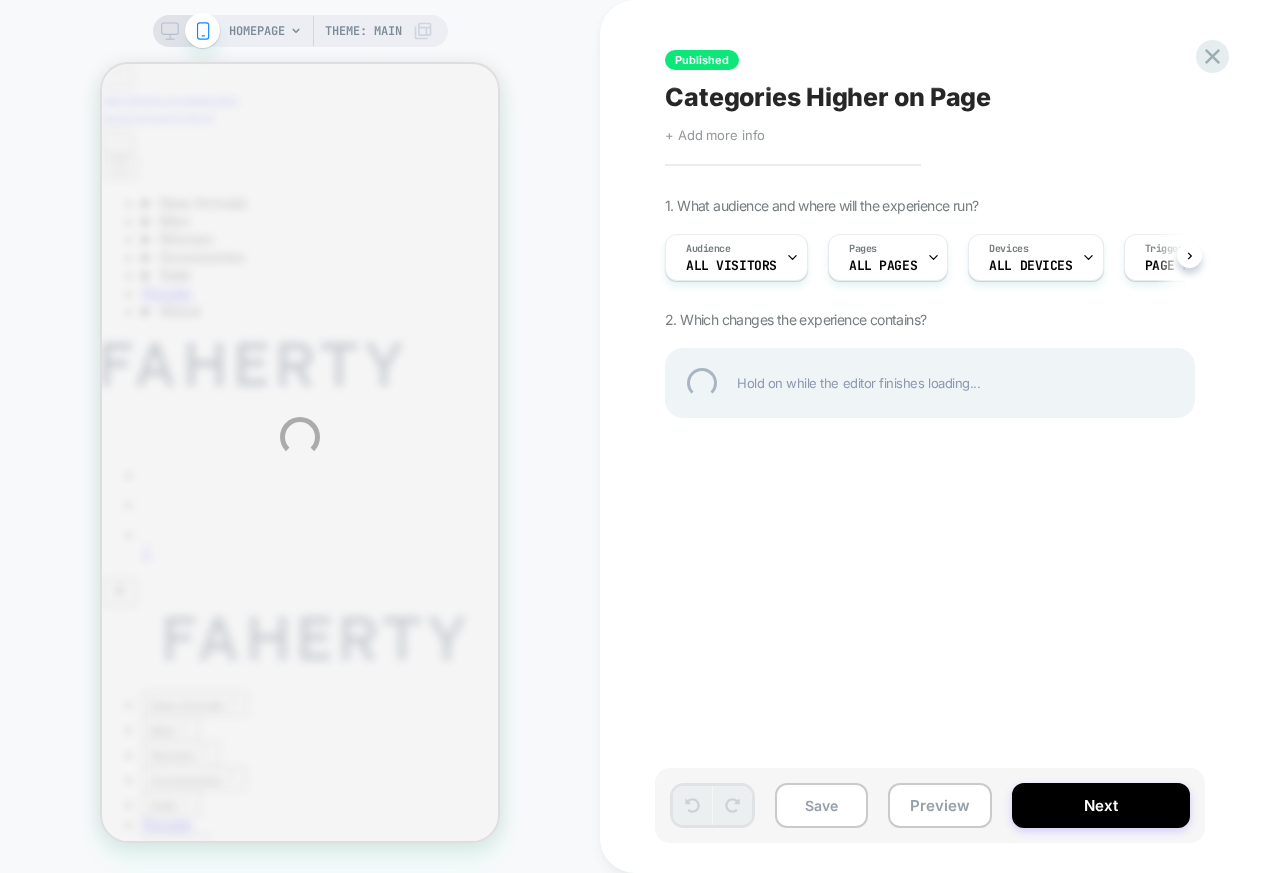 scroll, scrollTop: 0, scrollLeft: 0, axis: both 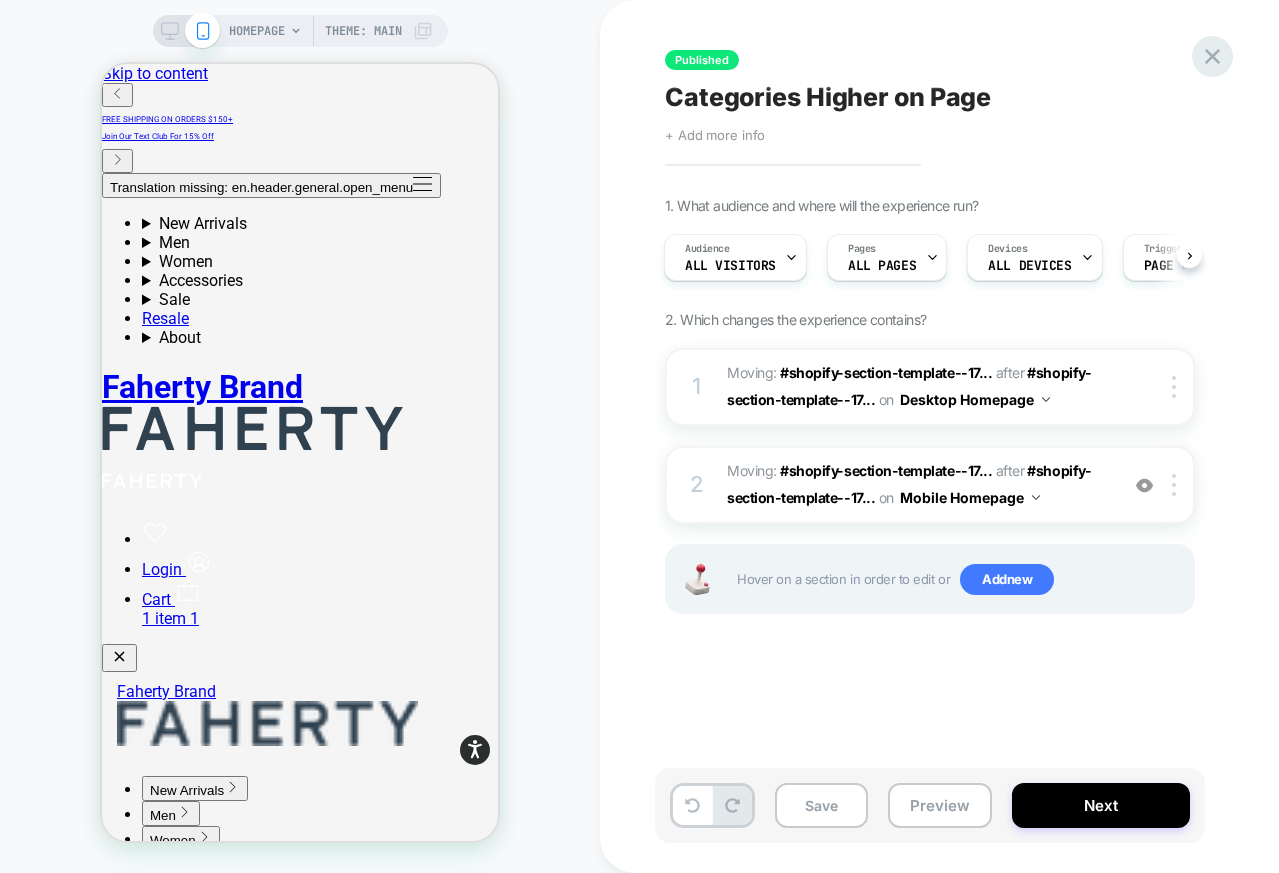 click 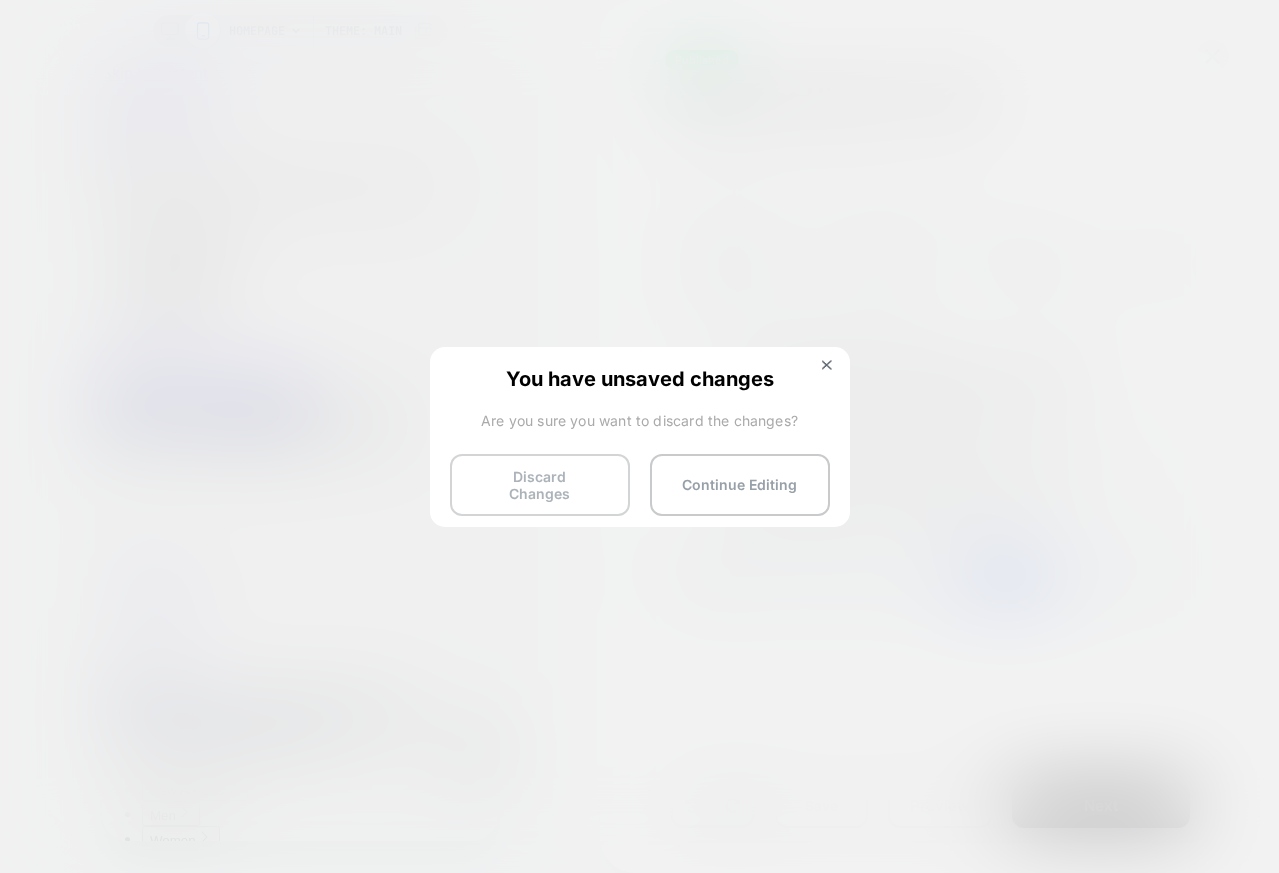 click on "Discard Changes" at bounding box center [540, 485] 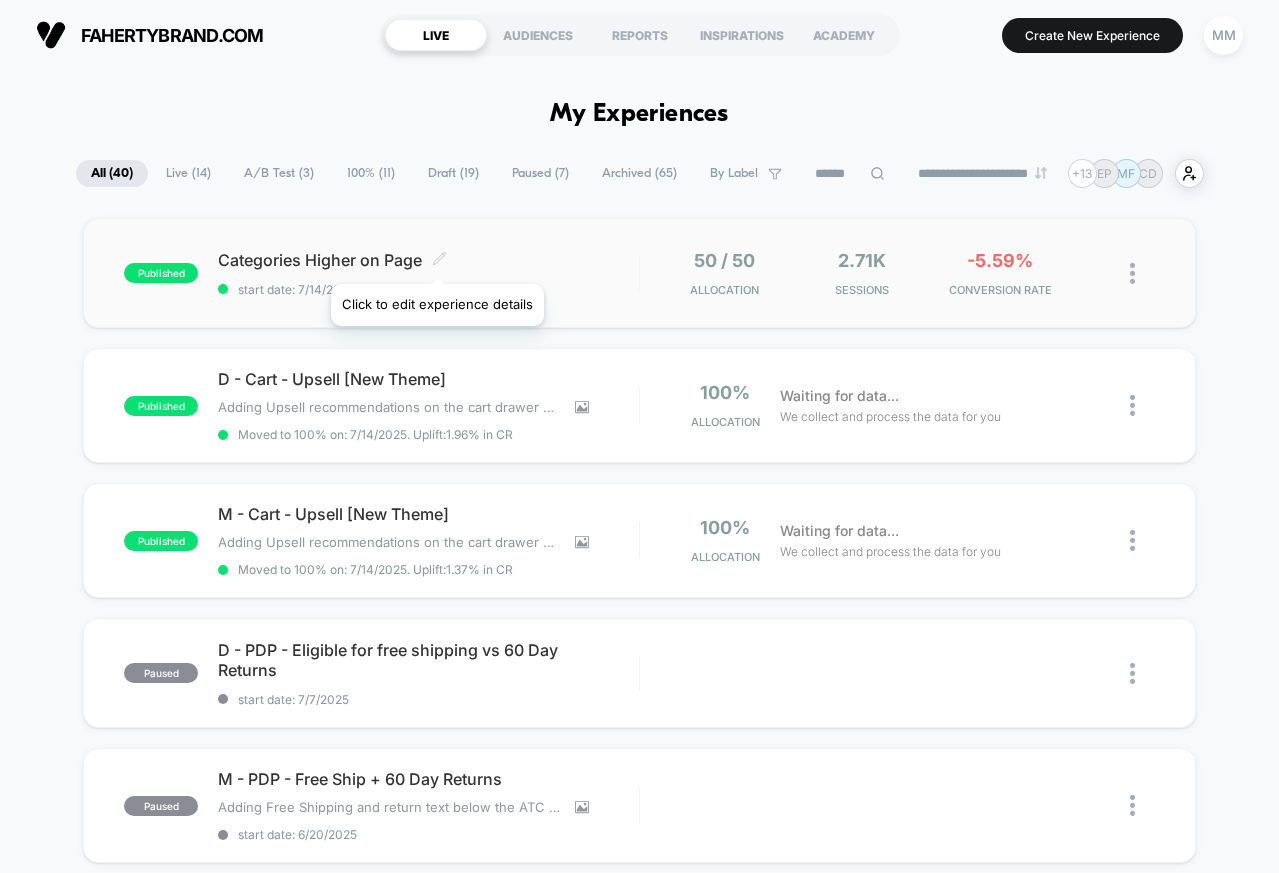 click 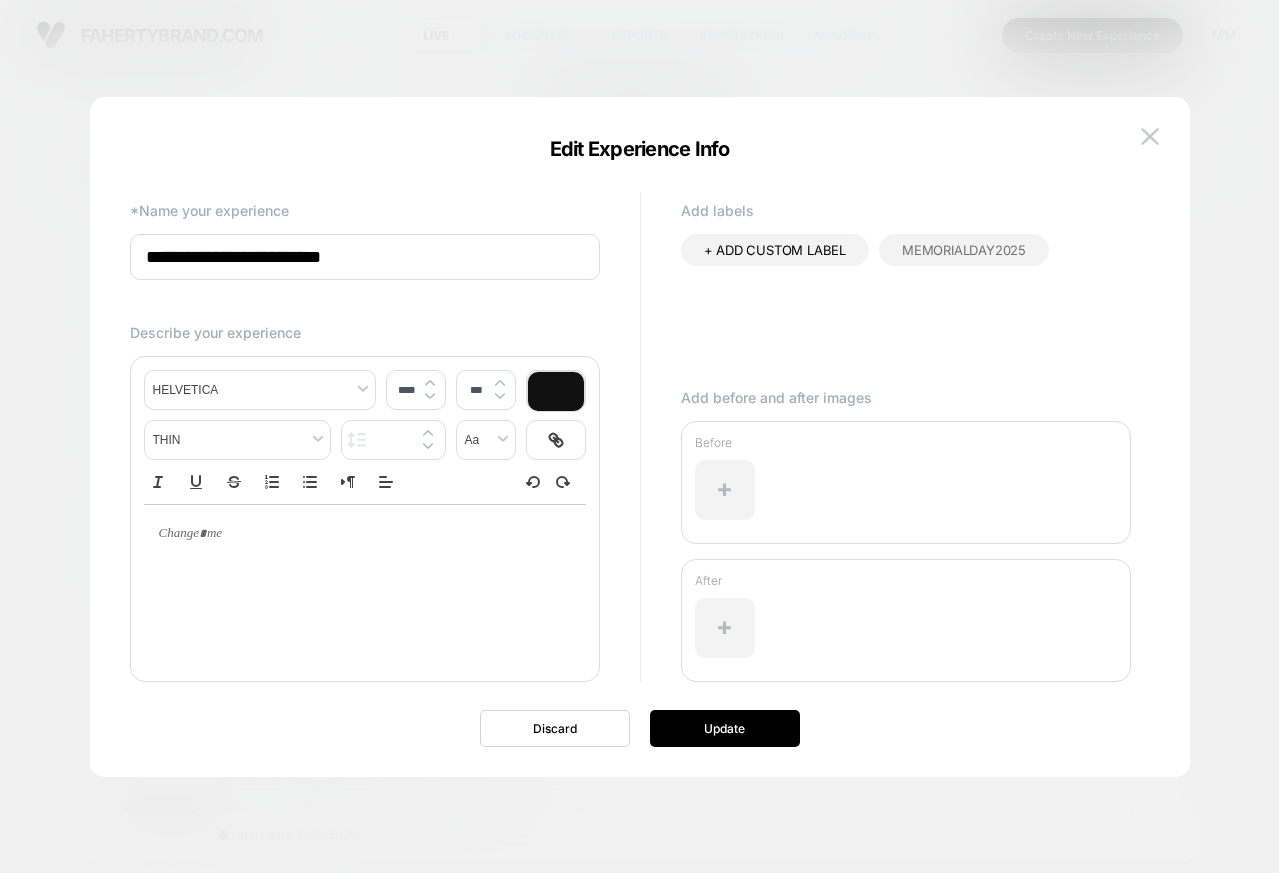 click on "**********" at bounding box center (365, 257) 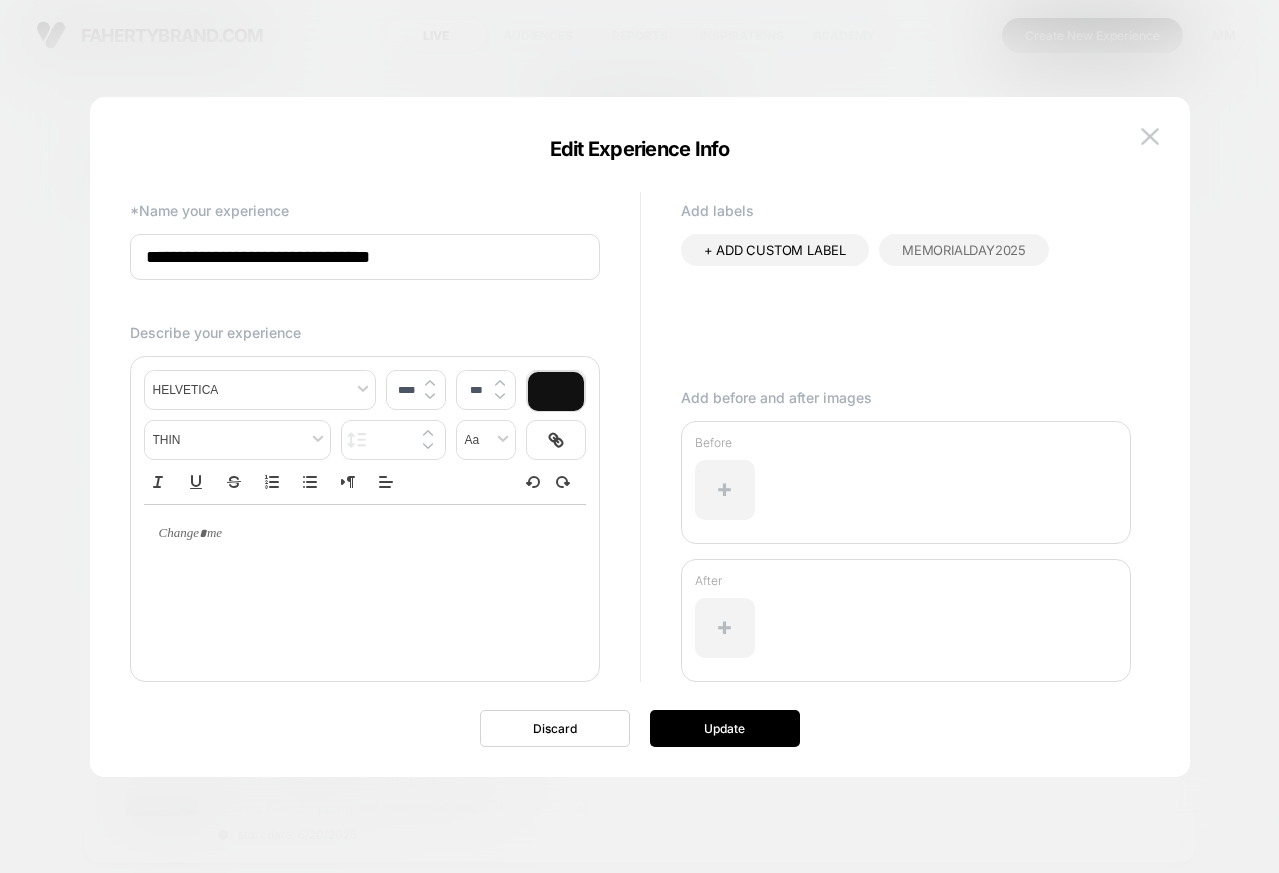 click on "**********" at bounding box center (365, 257) 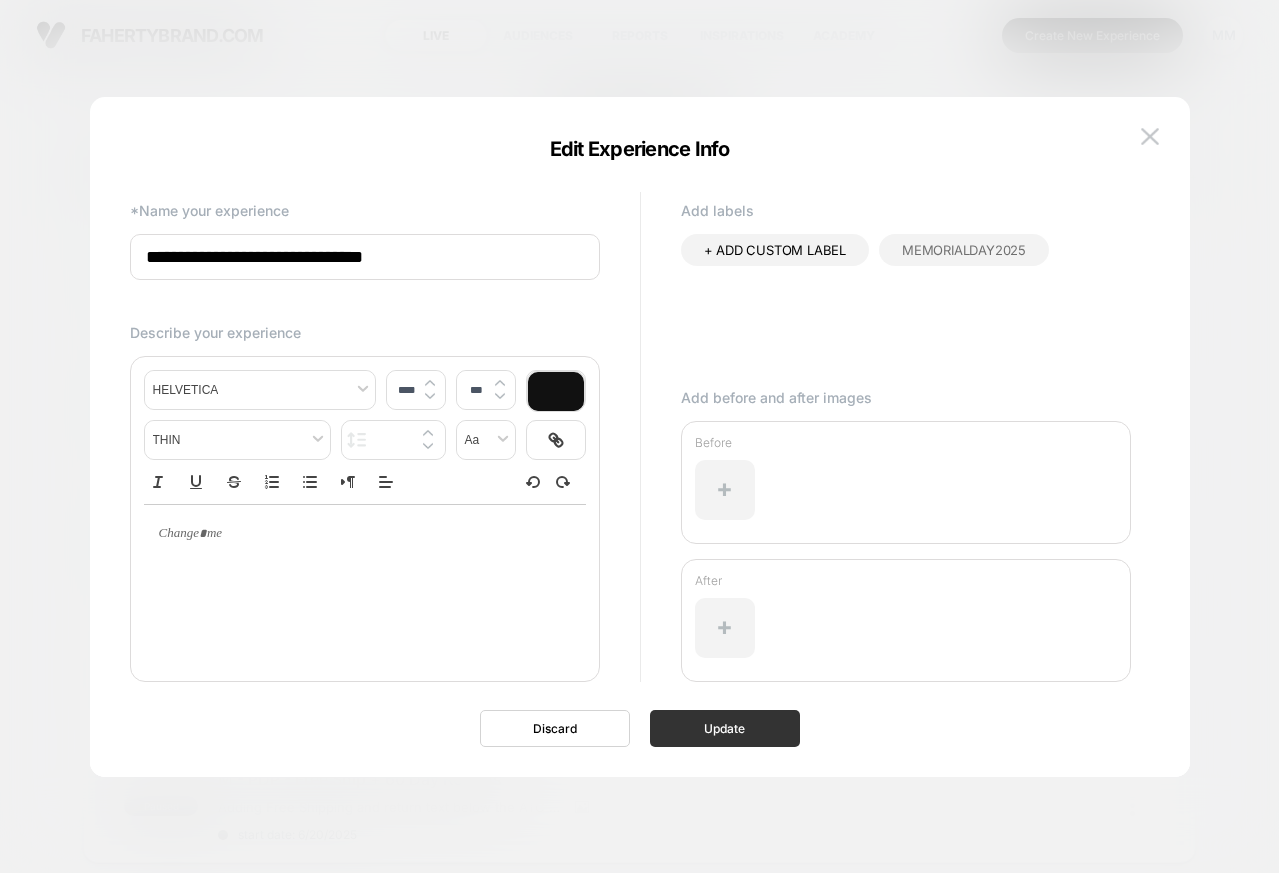 type on "**********" 